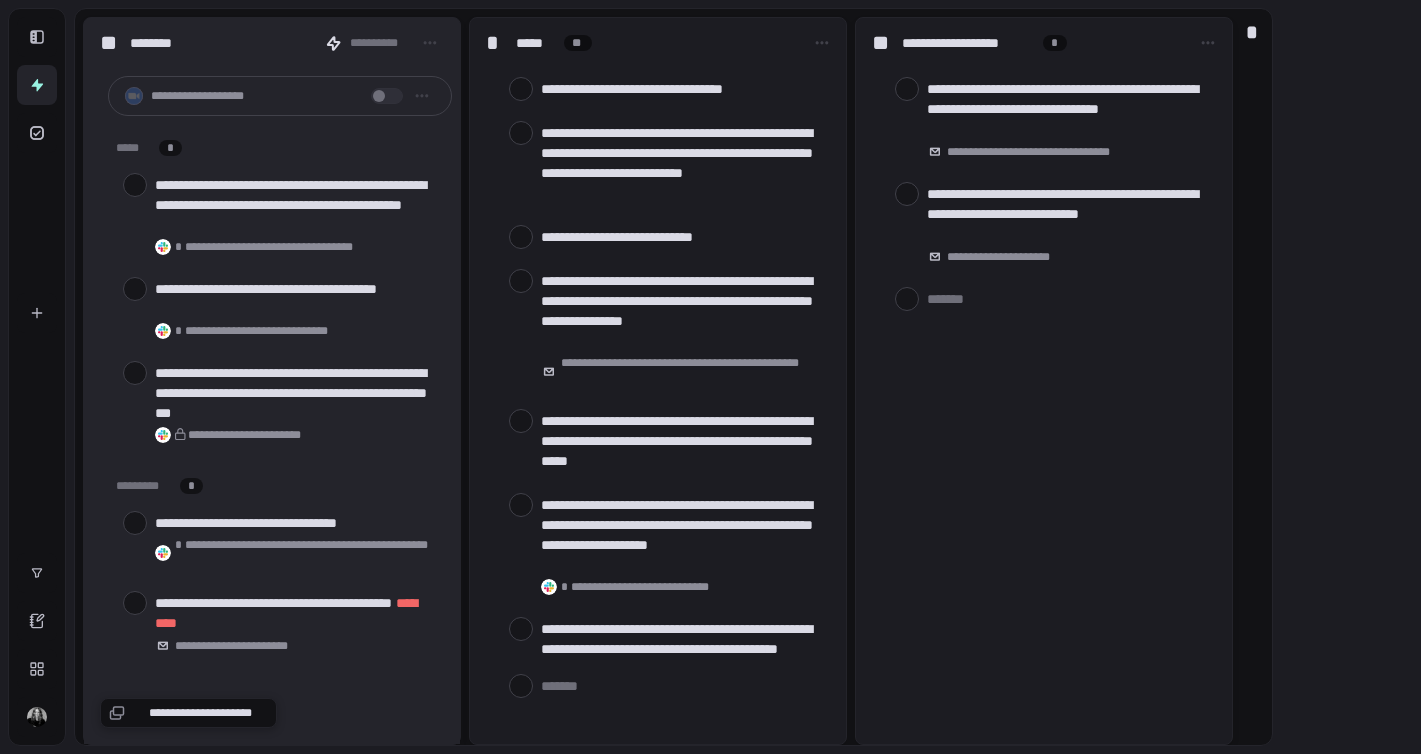 scroll, scrollTop: 0, scrollLeft: 0, axis: both 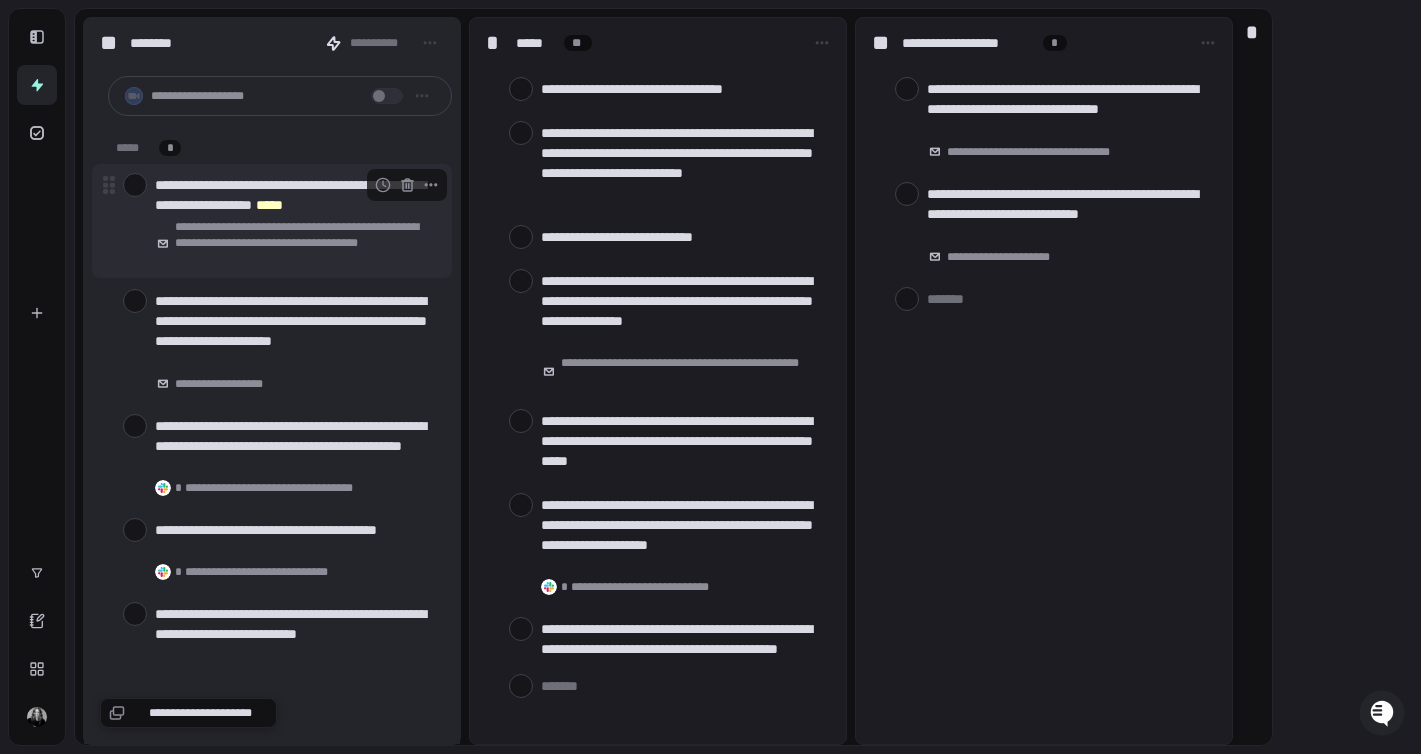 click at bounding box center [135, 185] 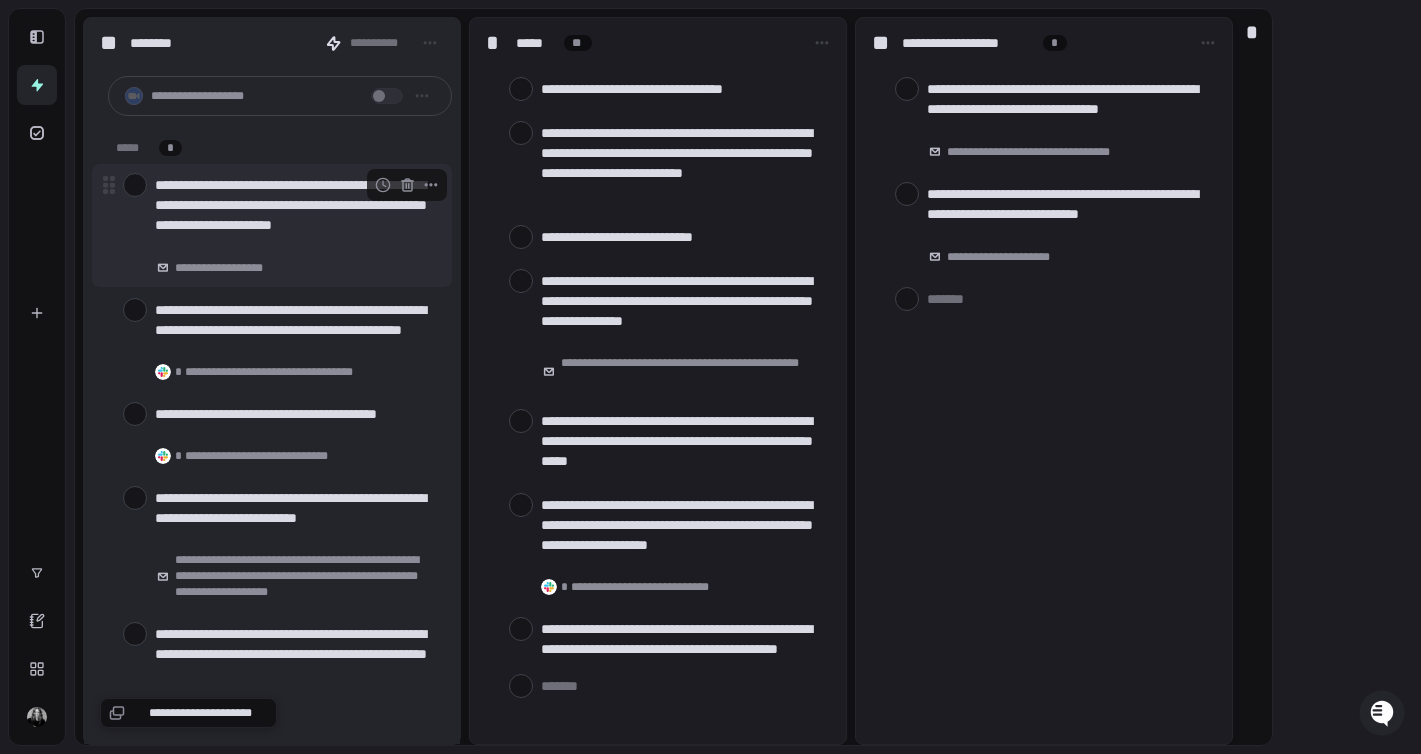 click at bounding box center [135, 185] 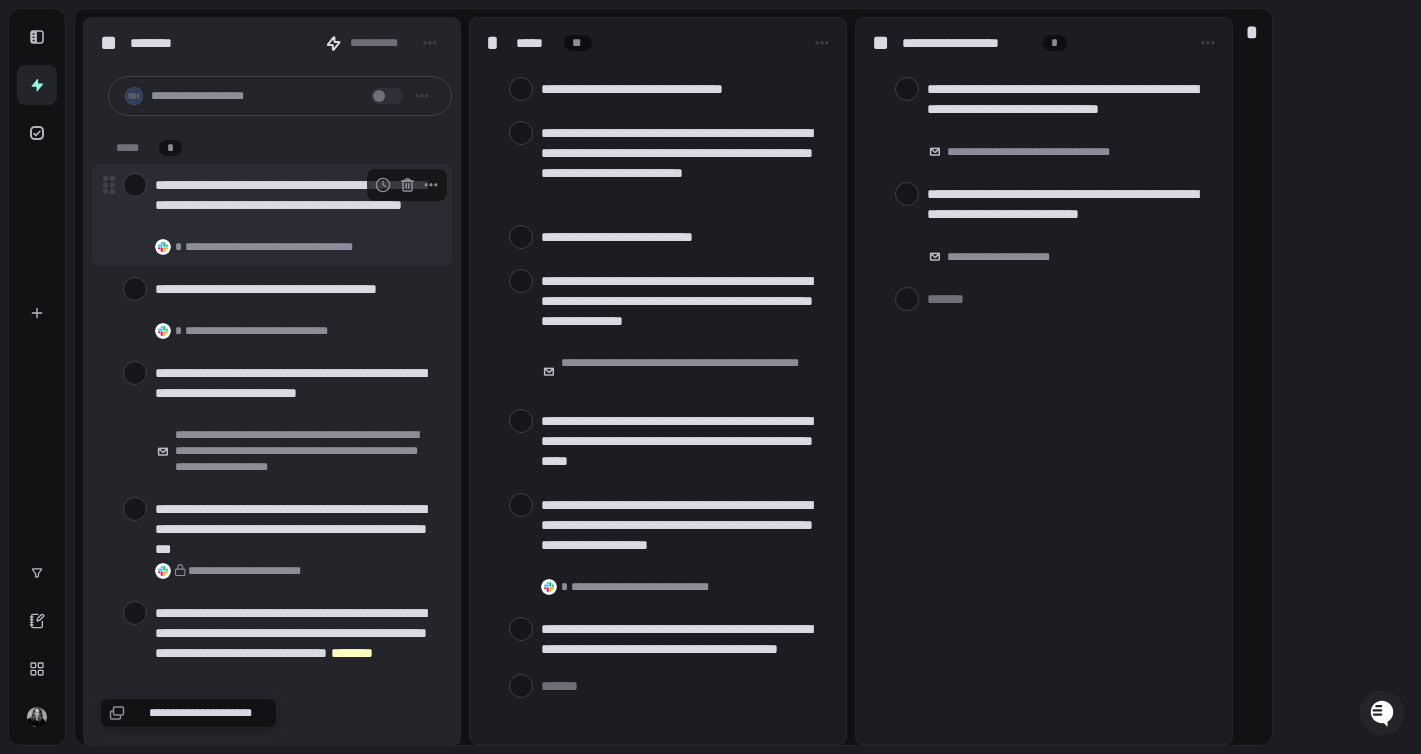 click at bounding box center (135, 185) 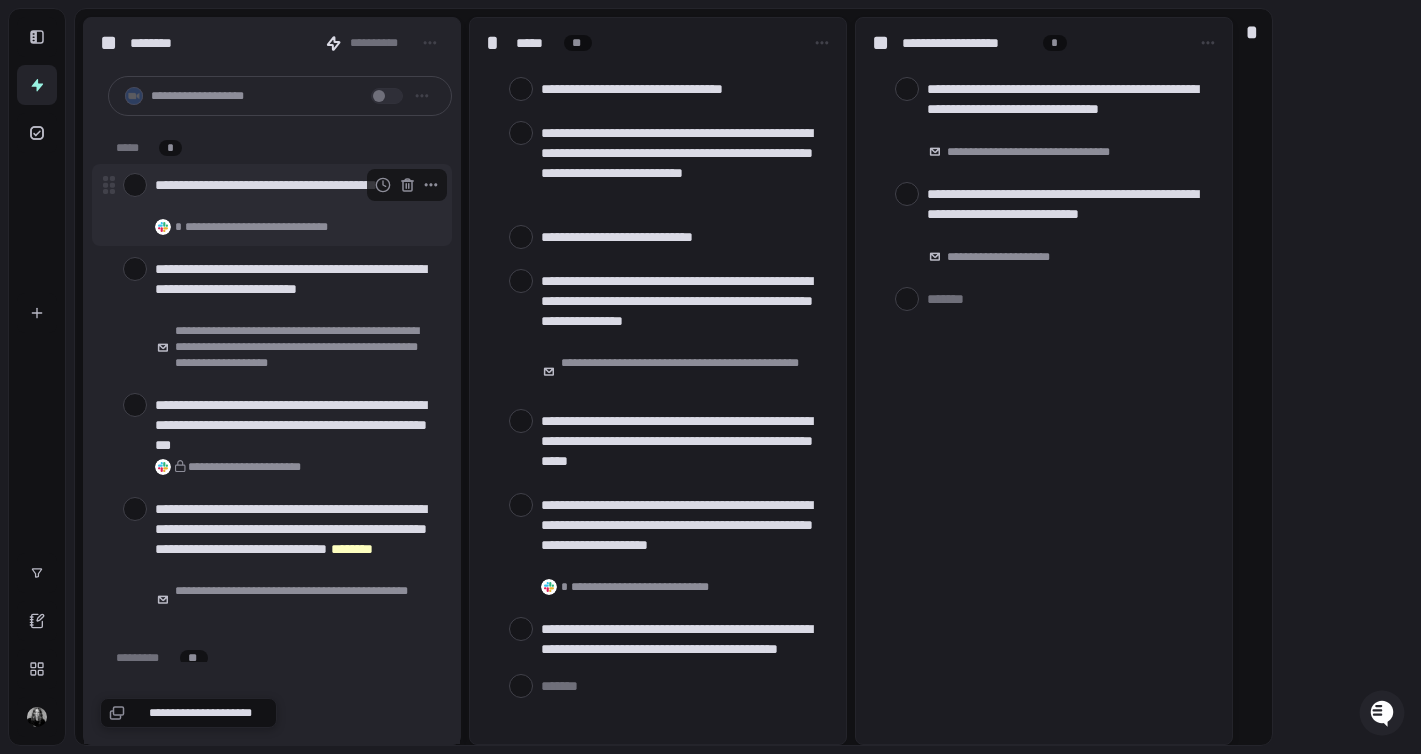 click at bounding box center (135, 185) 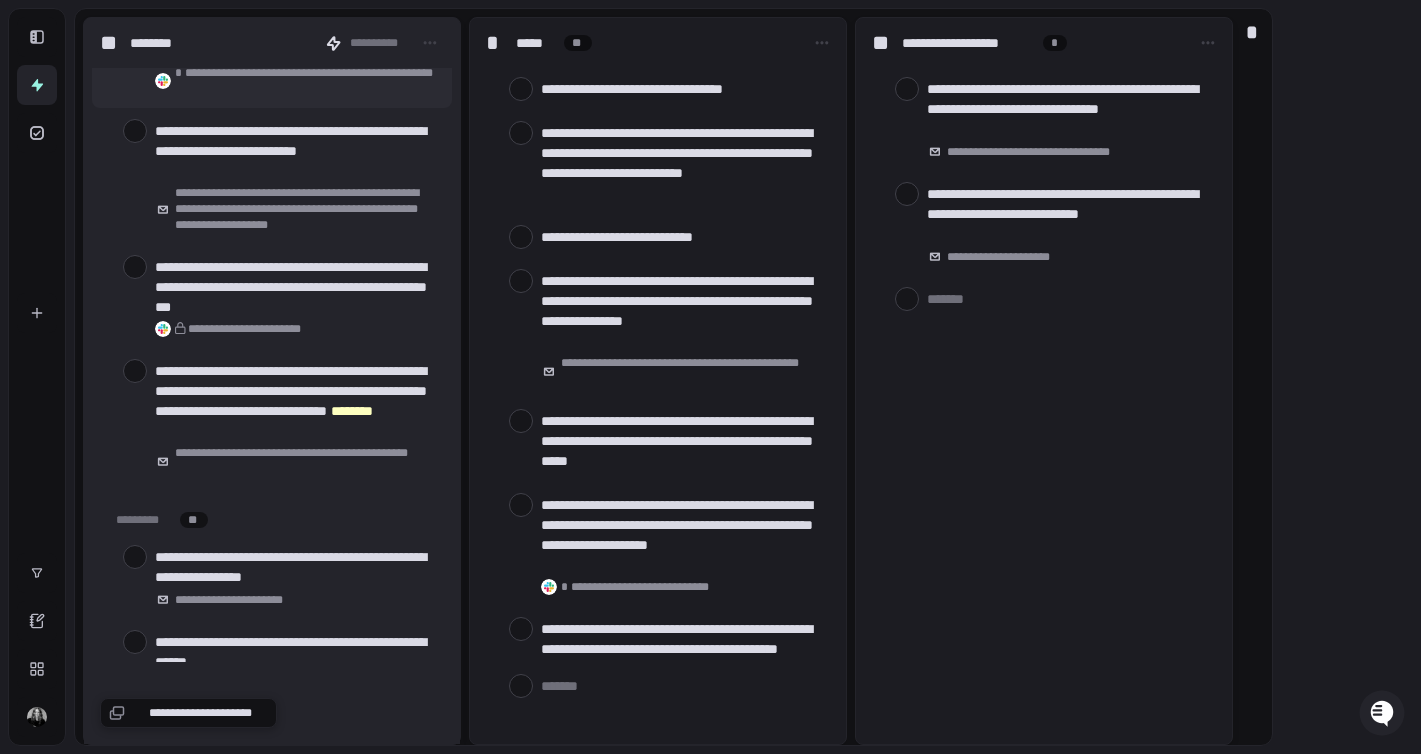 scroll, scrollTop: 198, scrollLeft: 0, axis: vertical 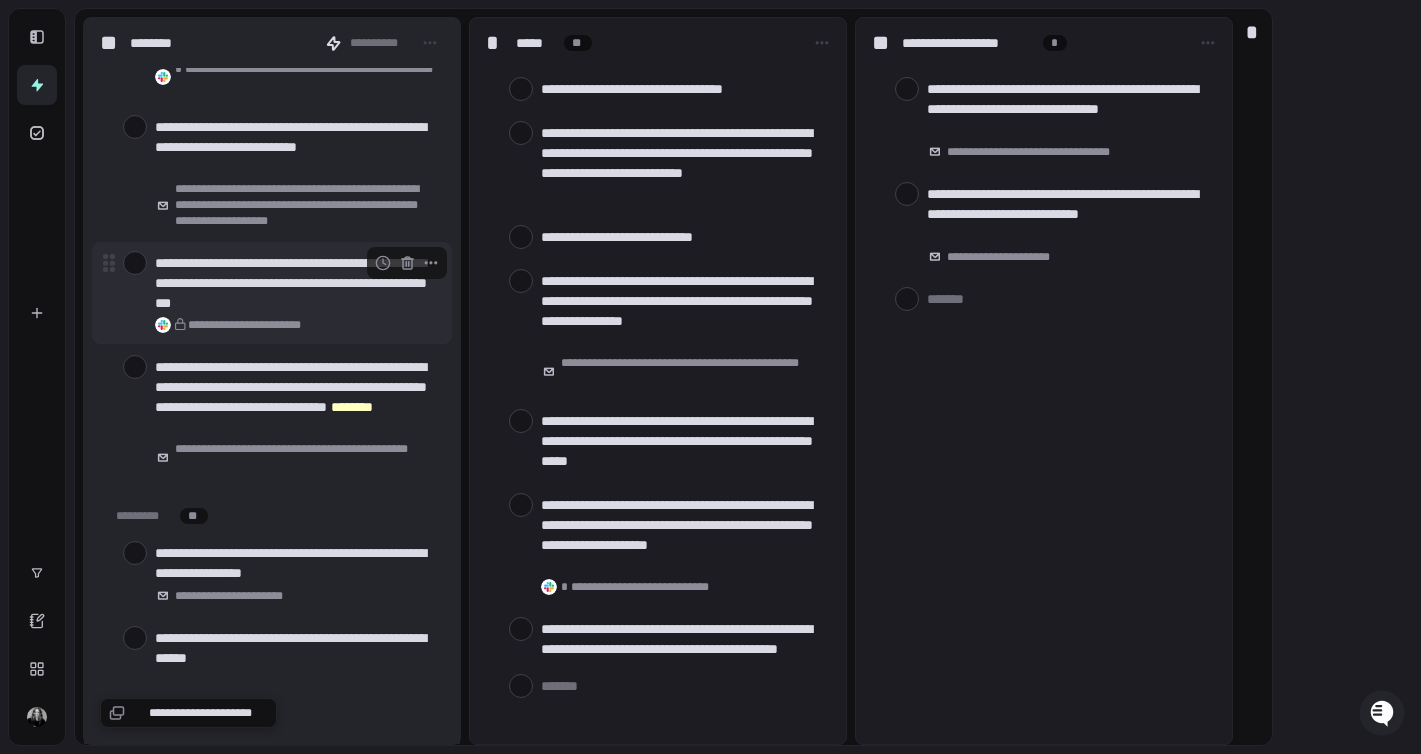click at bounding box center [135, 263] 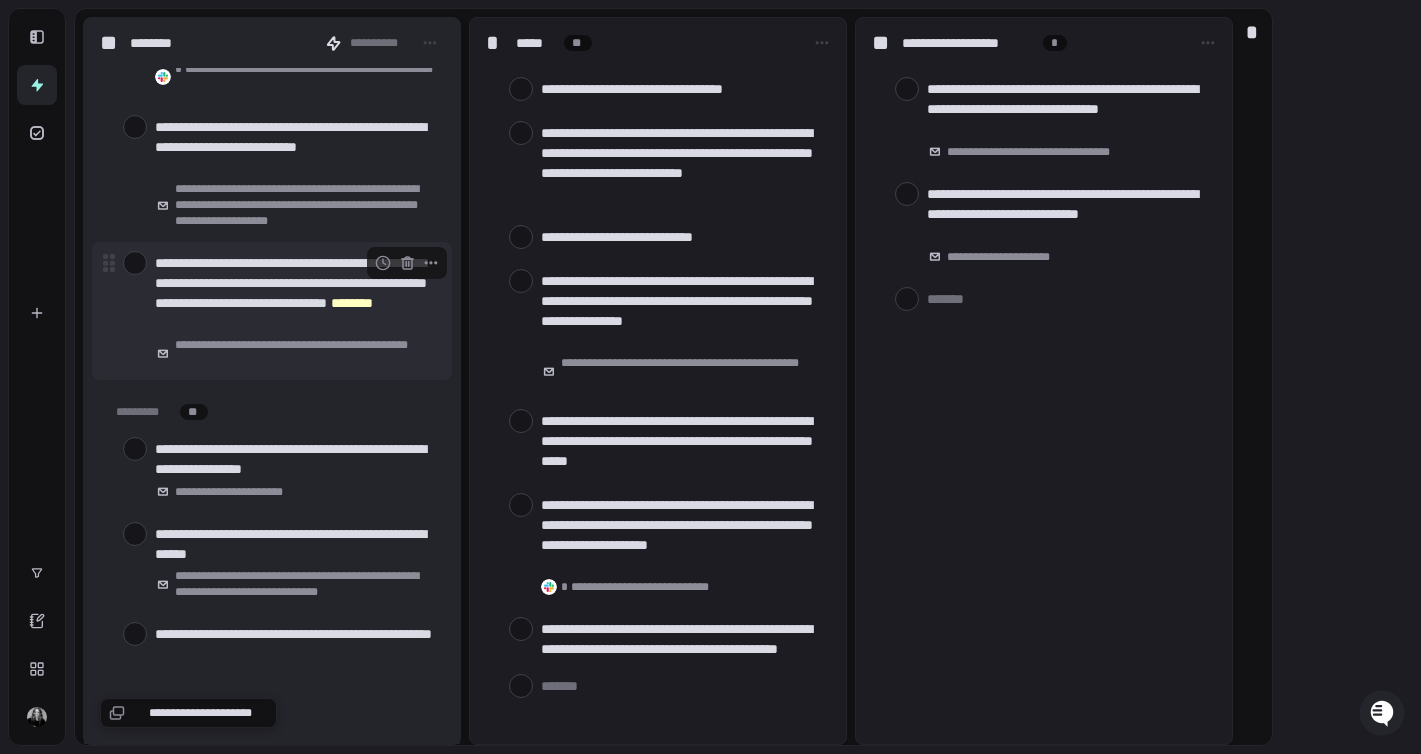 click at bounding box center [135, 263] 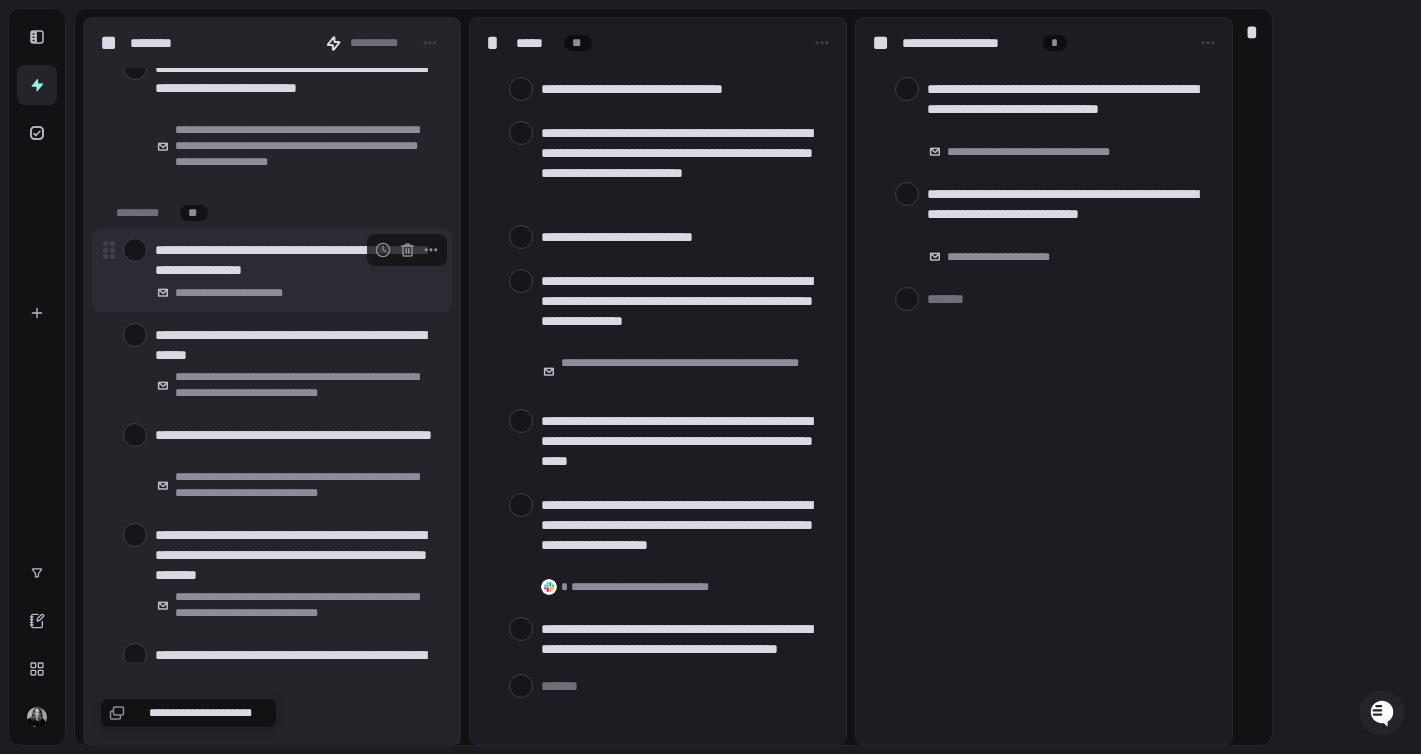 scroll, scrollTop: 270, scrollLeft: 0, axis: vertical 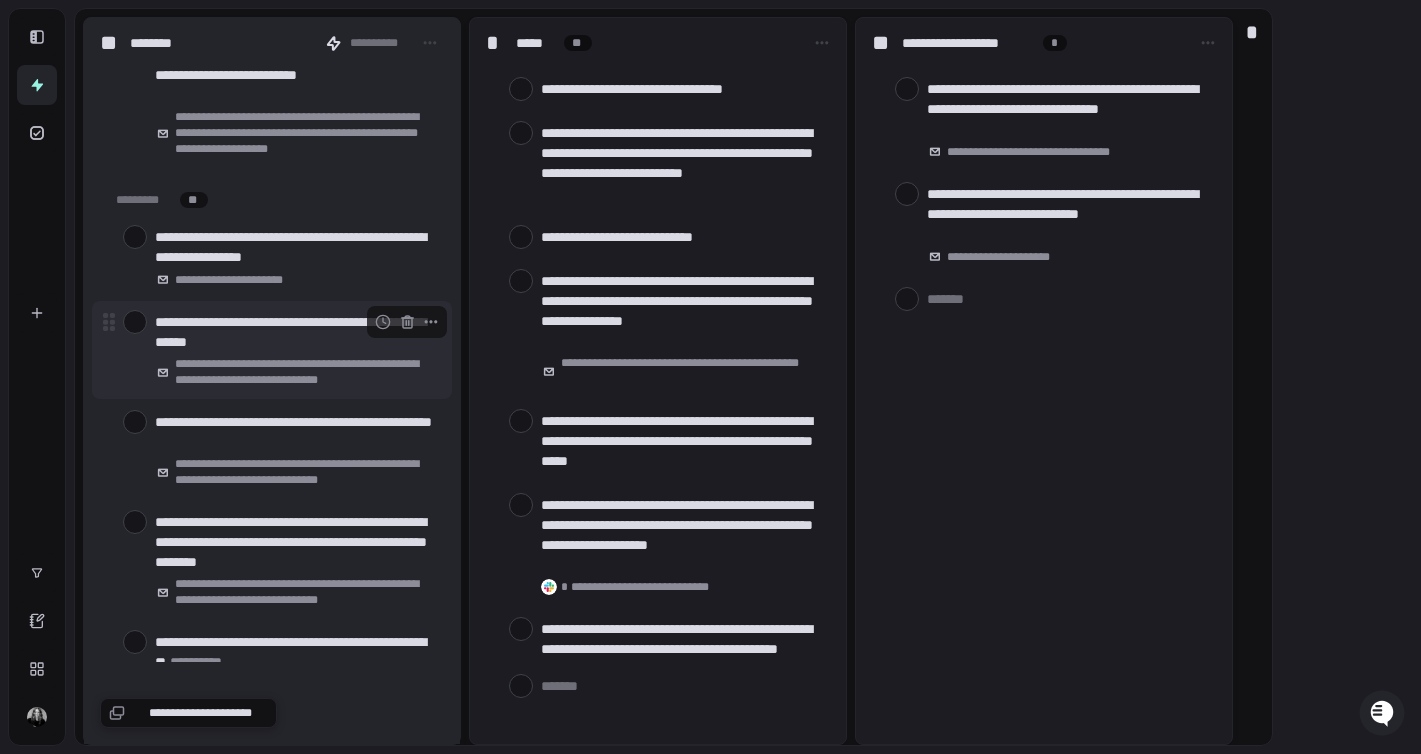 click at bounding box center (135, 322) 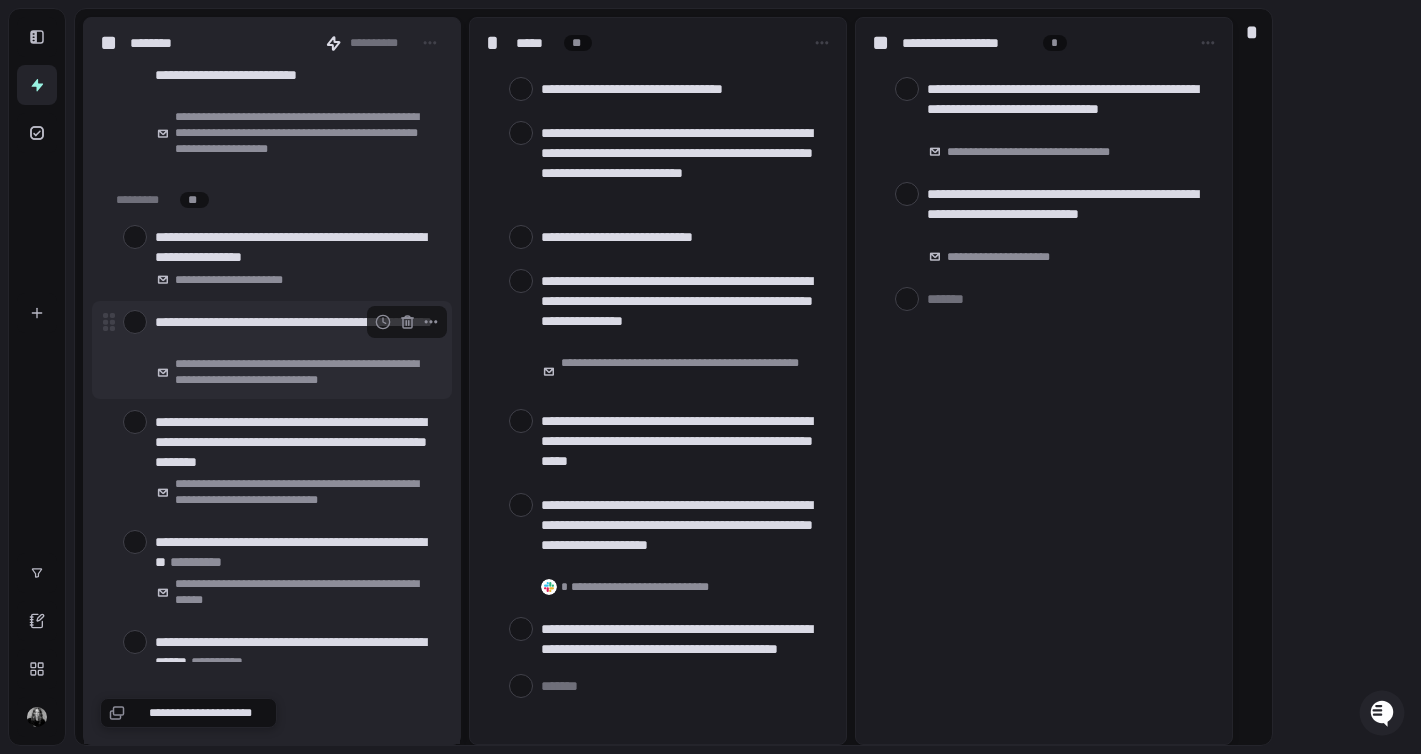 click at bounding box center (135, 322) 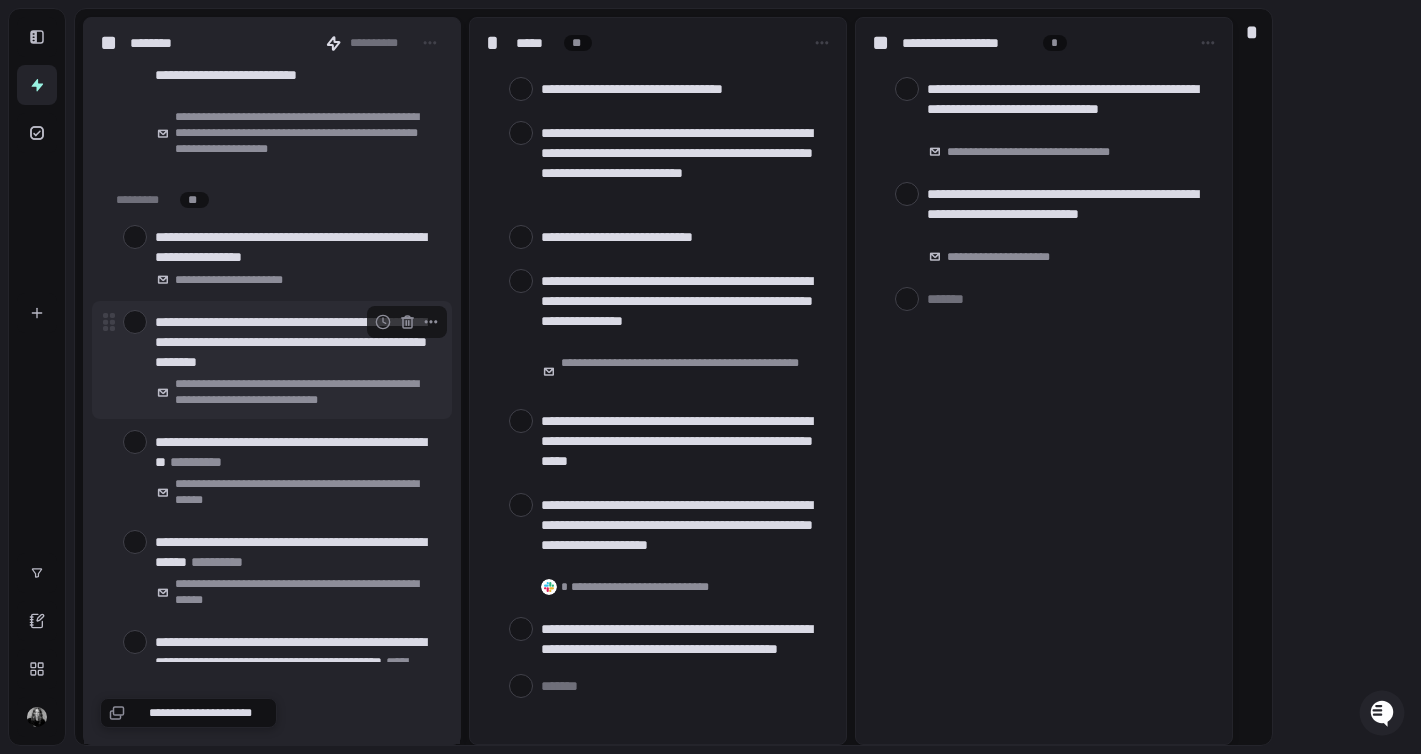 click at bounding box center [135, 322] 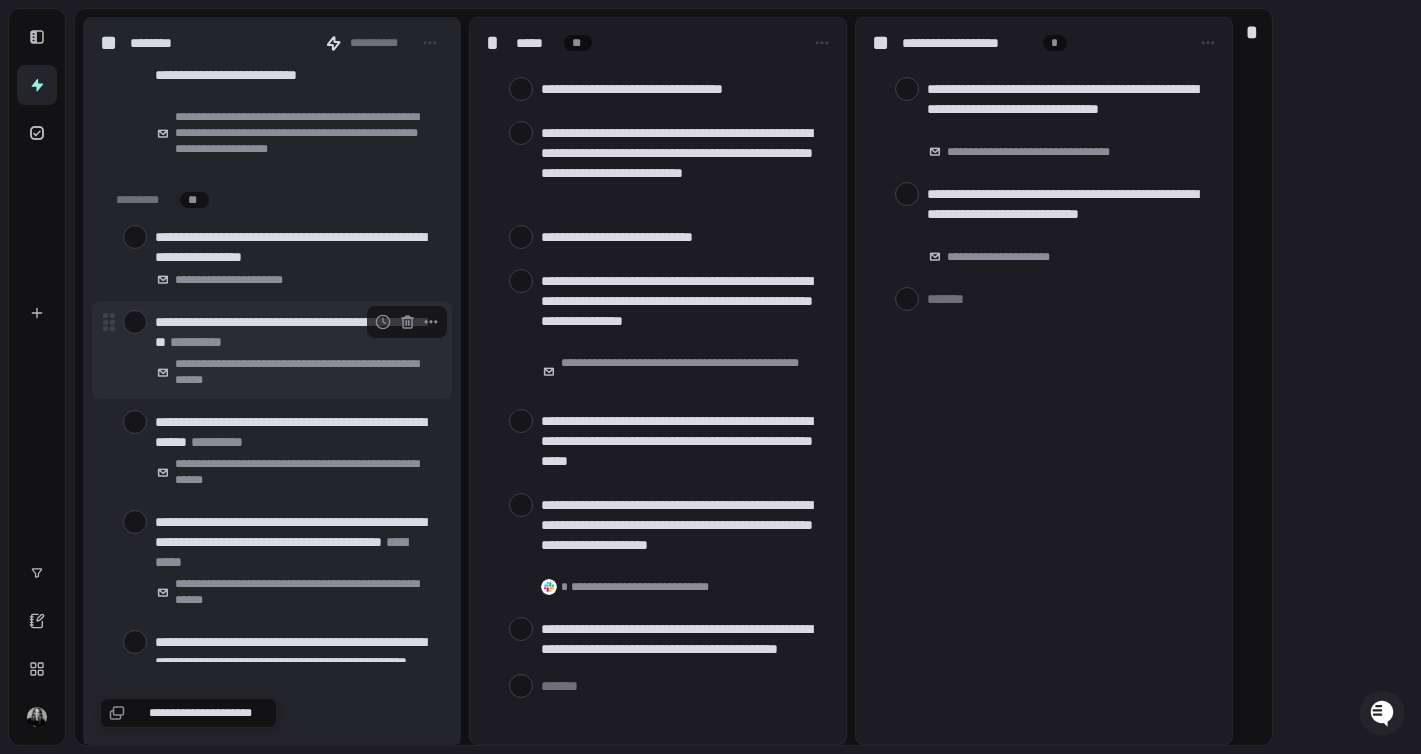 click at bounding box center (135, 322) 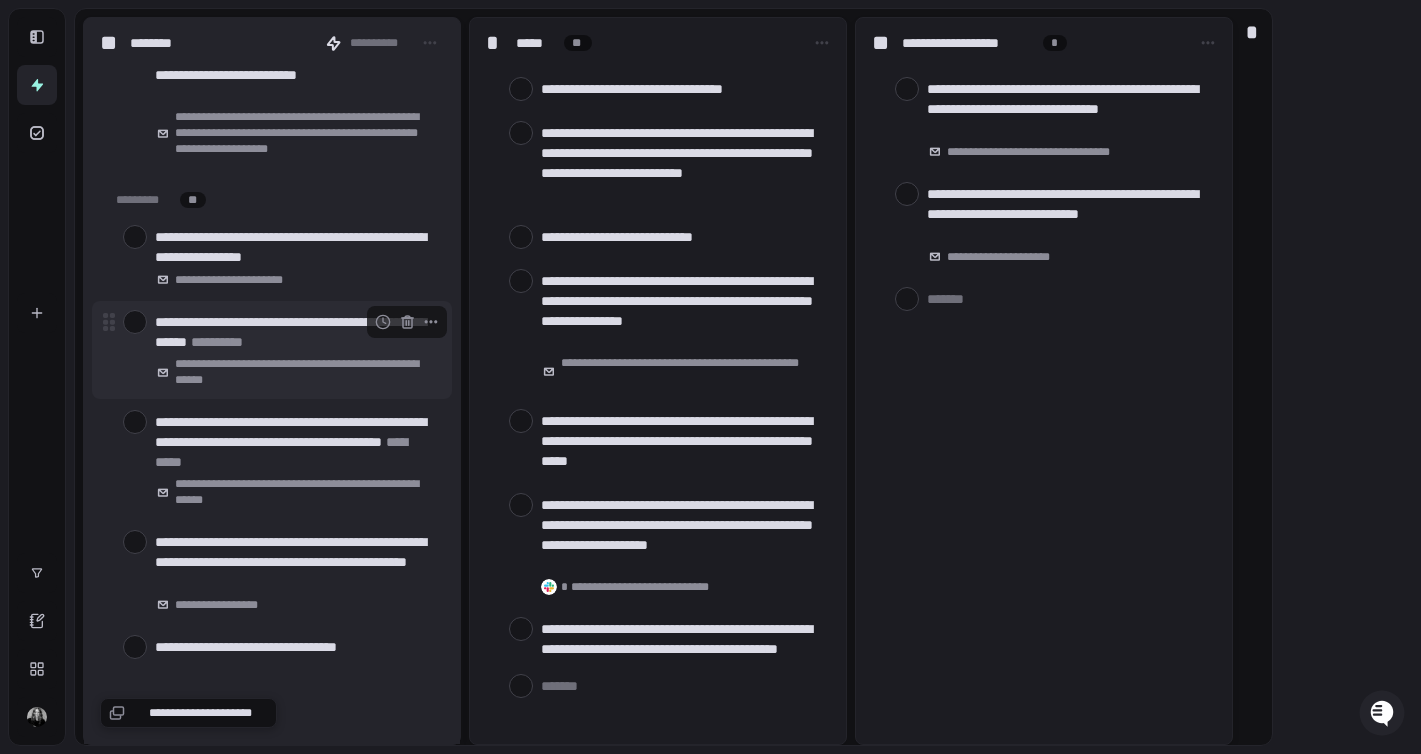 click at bounding box center [135, 322] 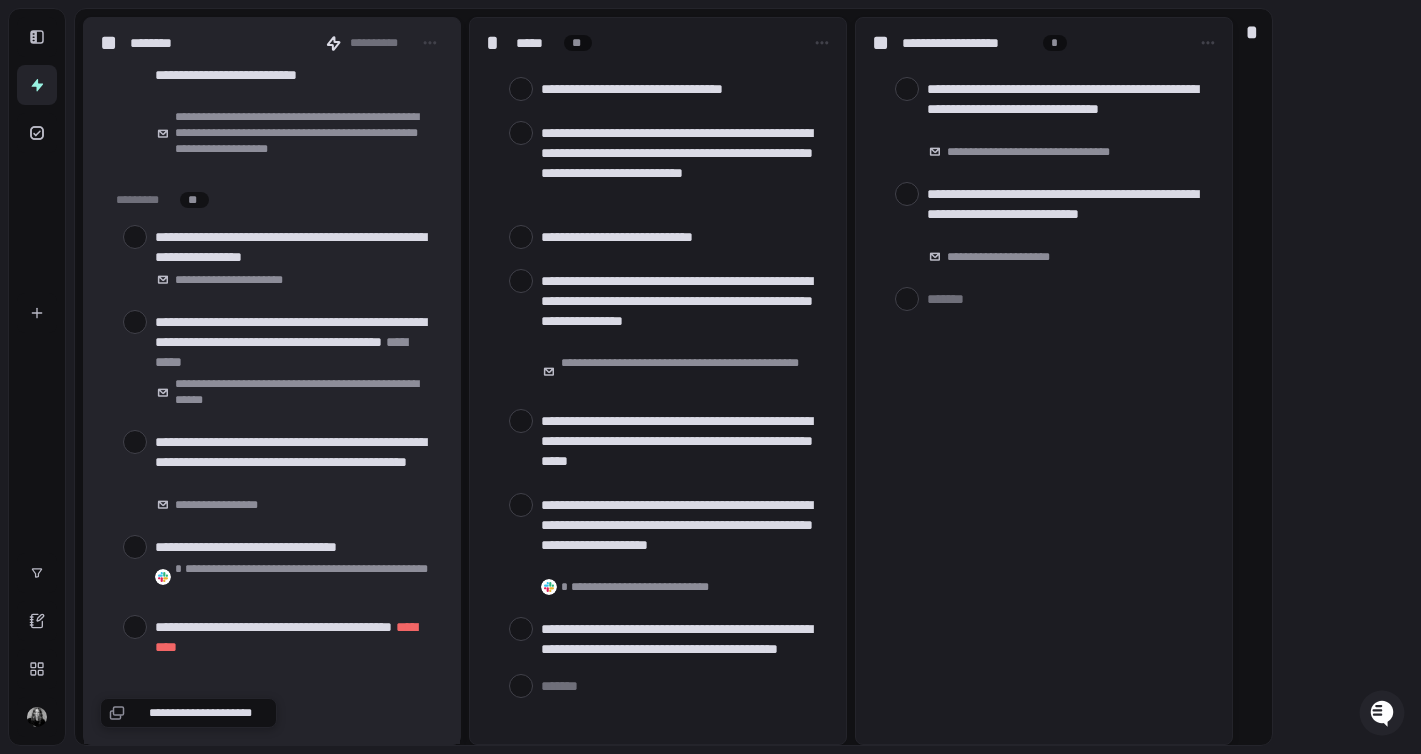 click at bounding box center (135, 322) 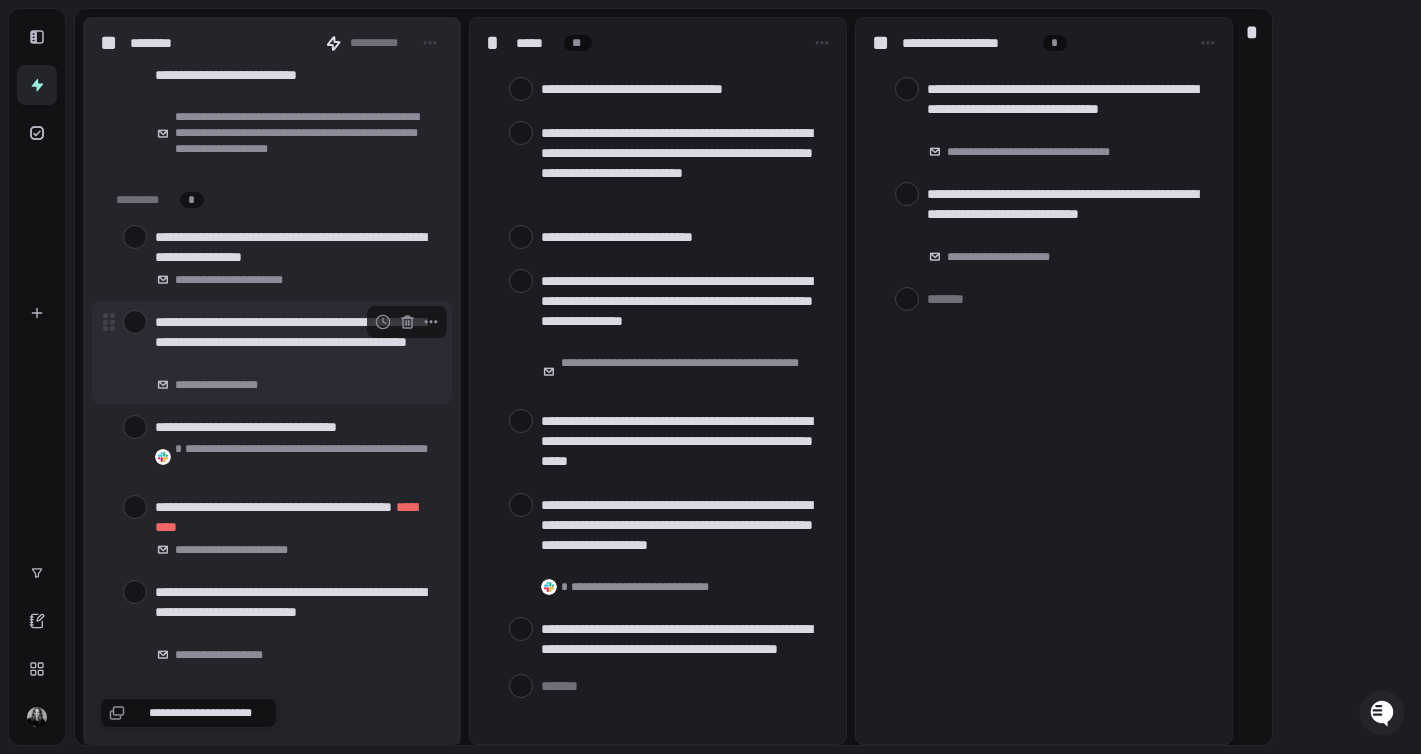 click at bounding box center [135, 322] 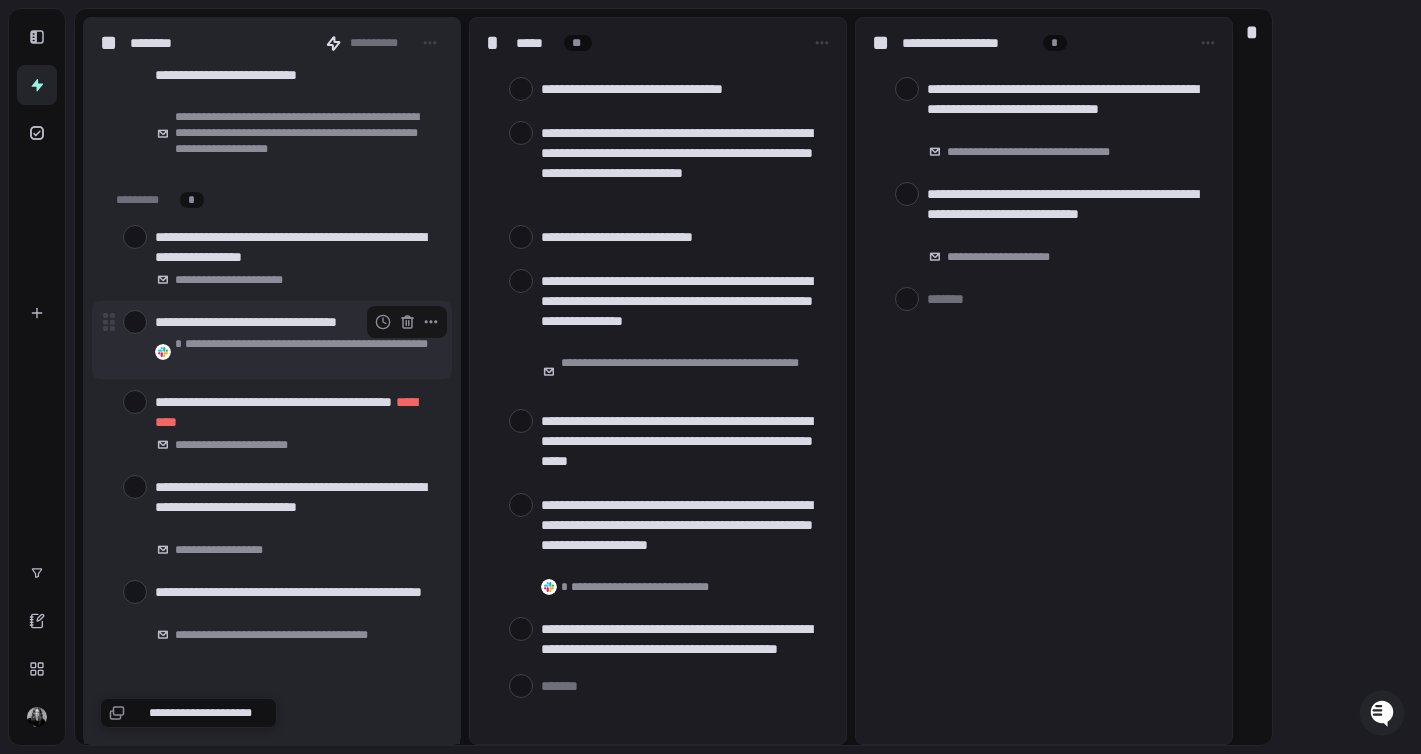 click at bounding box center [135, 322] 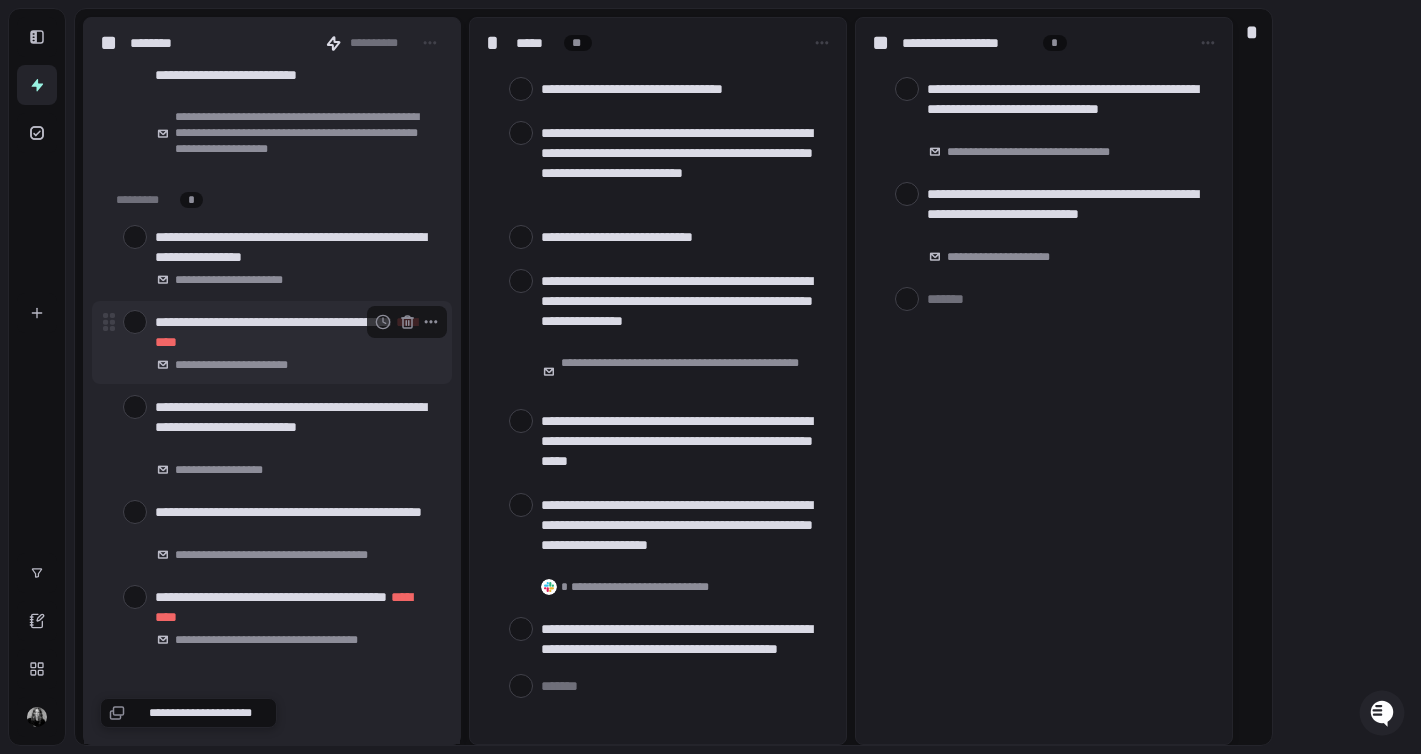 click at bounding box center [135, 322] 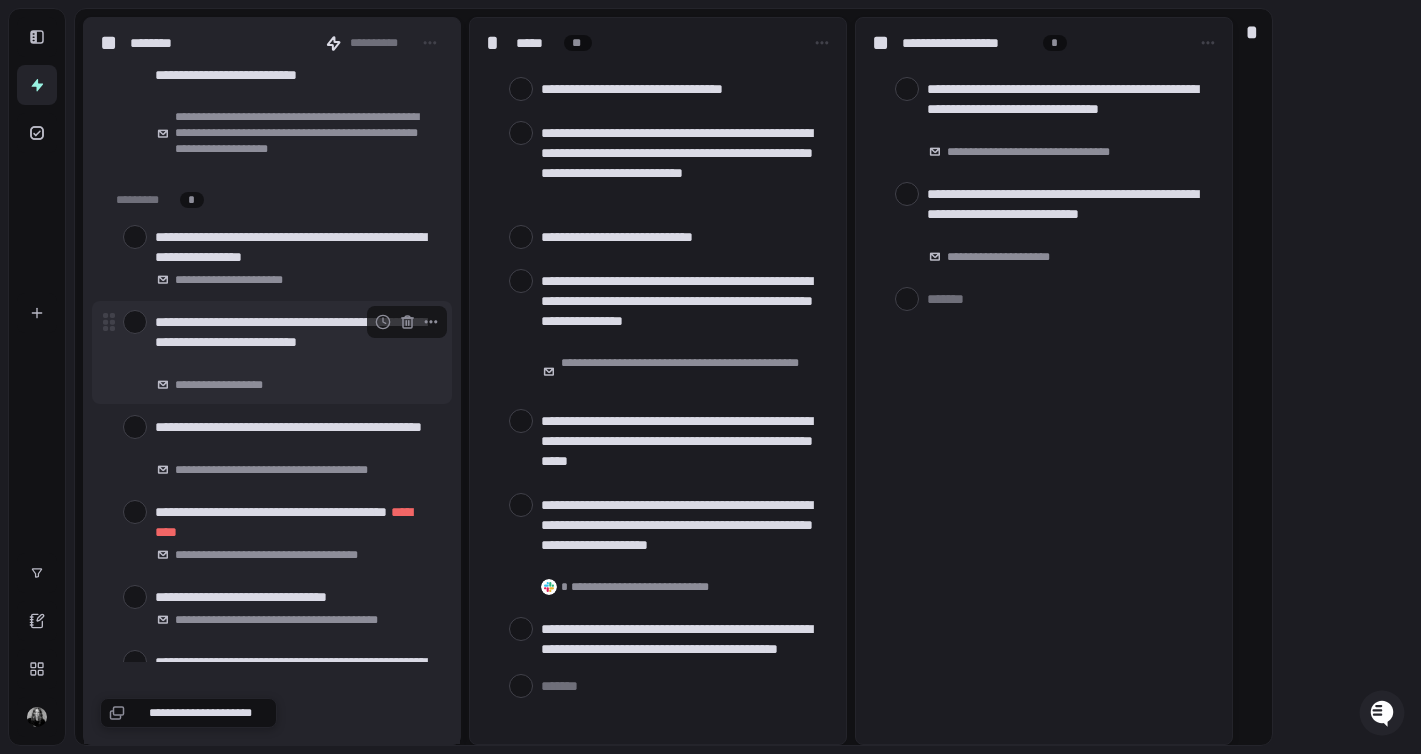 click at bounding box center [135, 322] 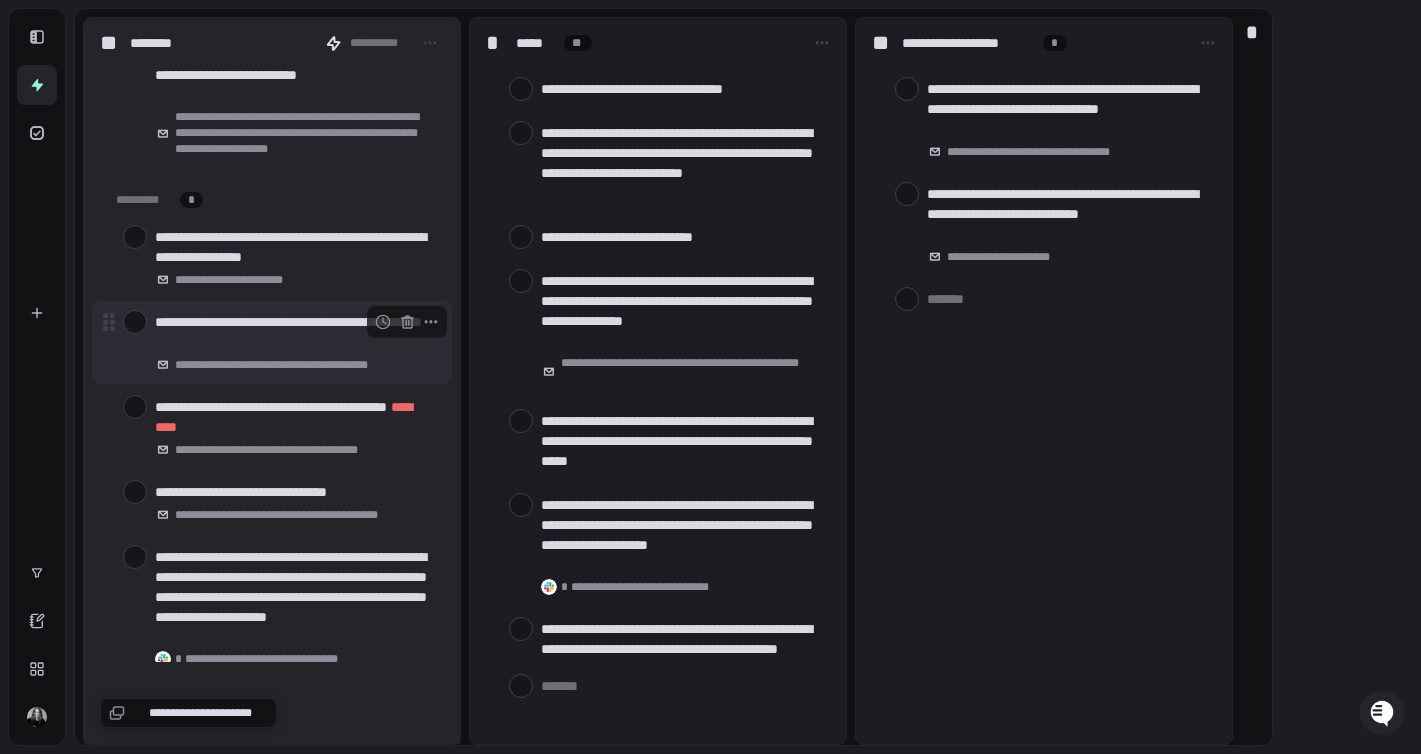 click on "**********" at bounding box center [272, 342] 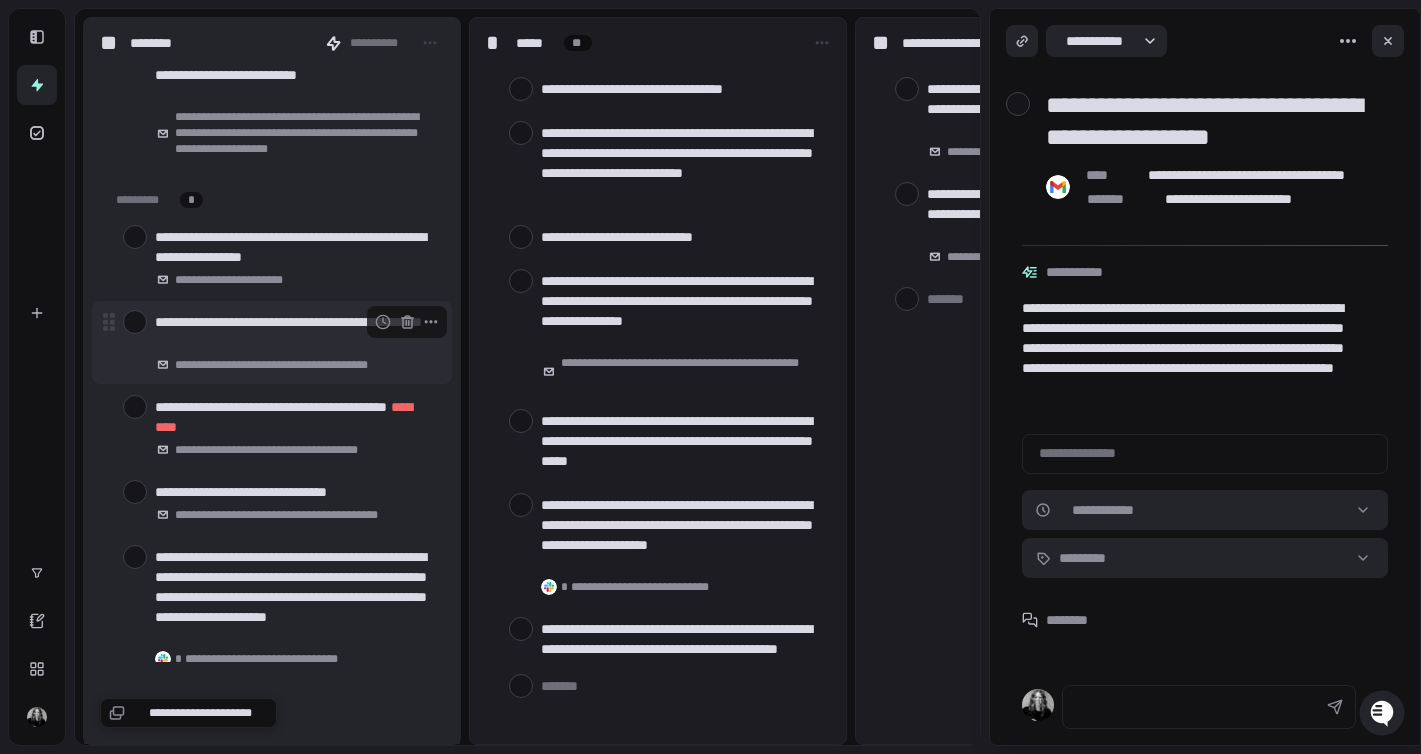 click at bounding box center [135, 322] 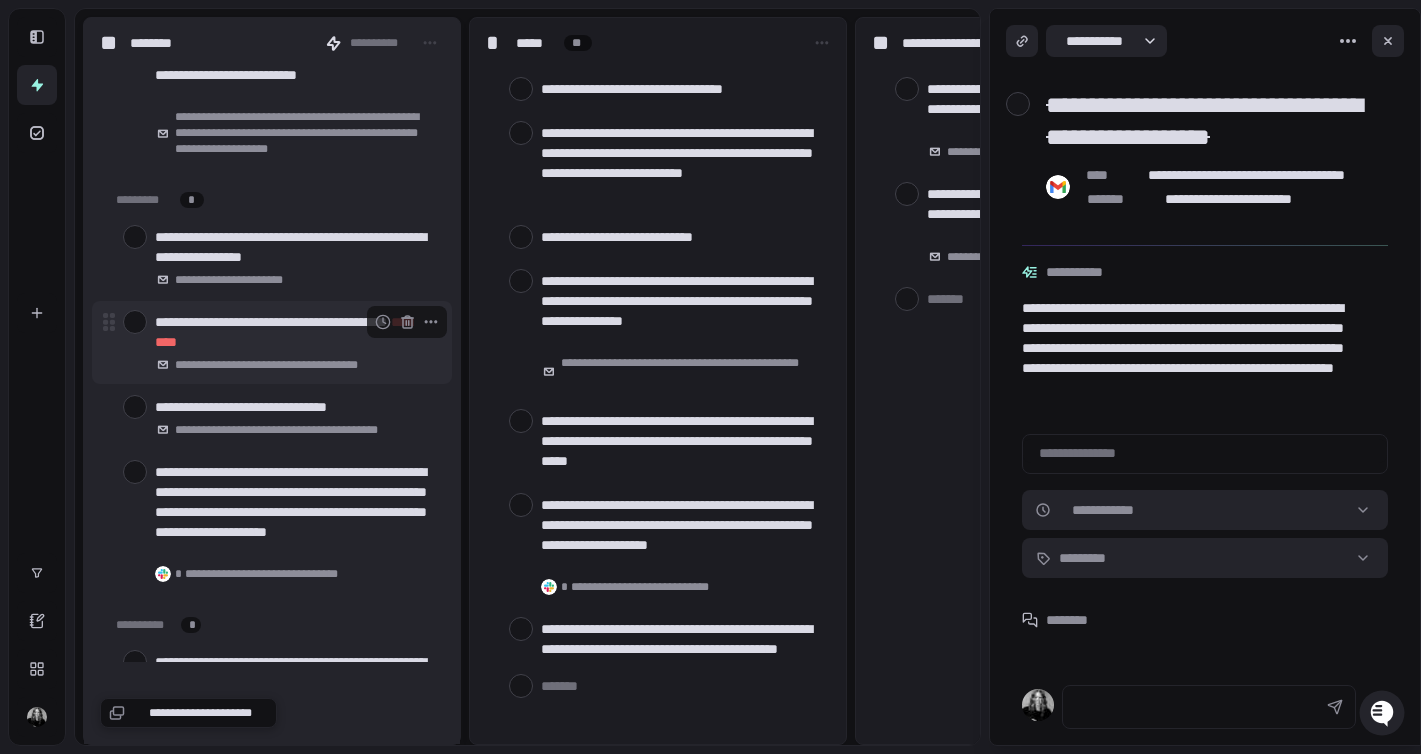 click at bounding box center (135, 322) 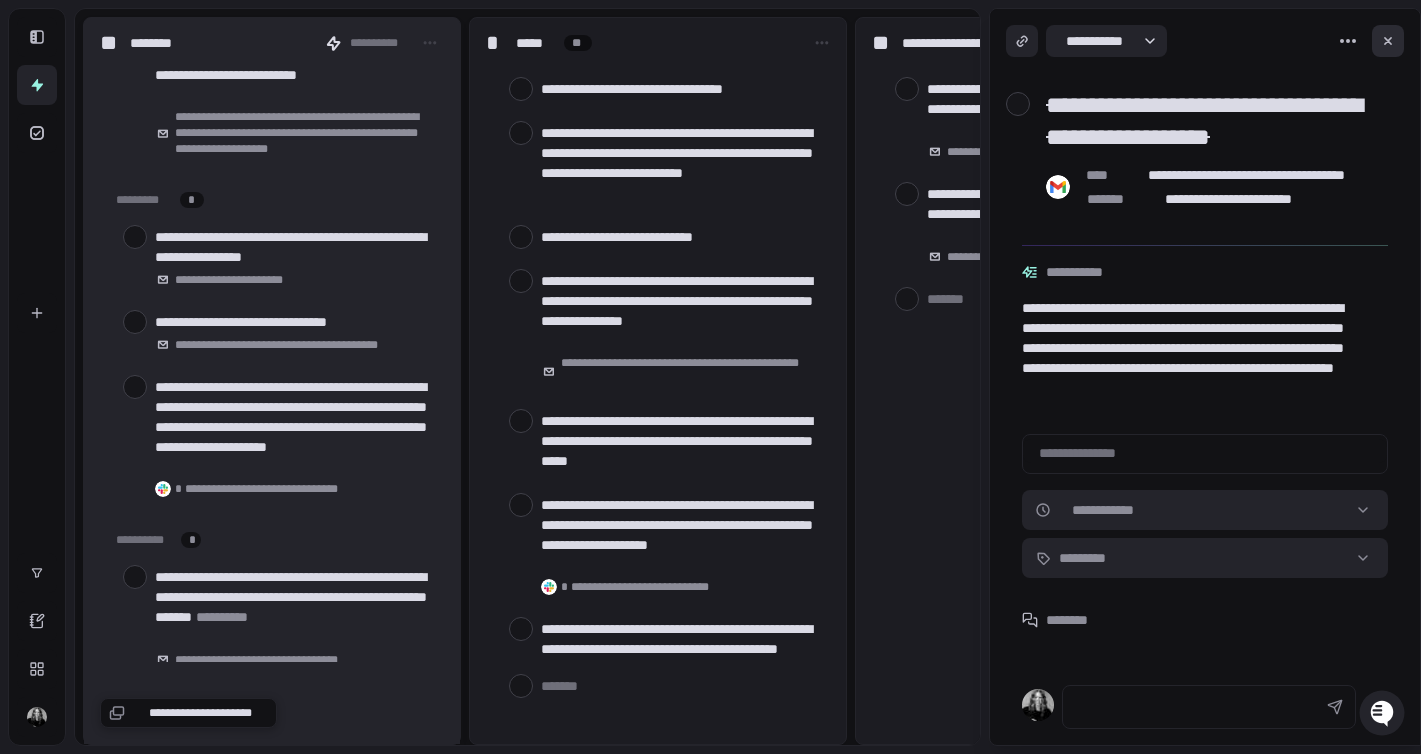 click at bounding box center (1388, 41) 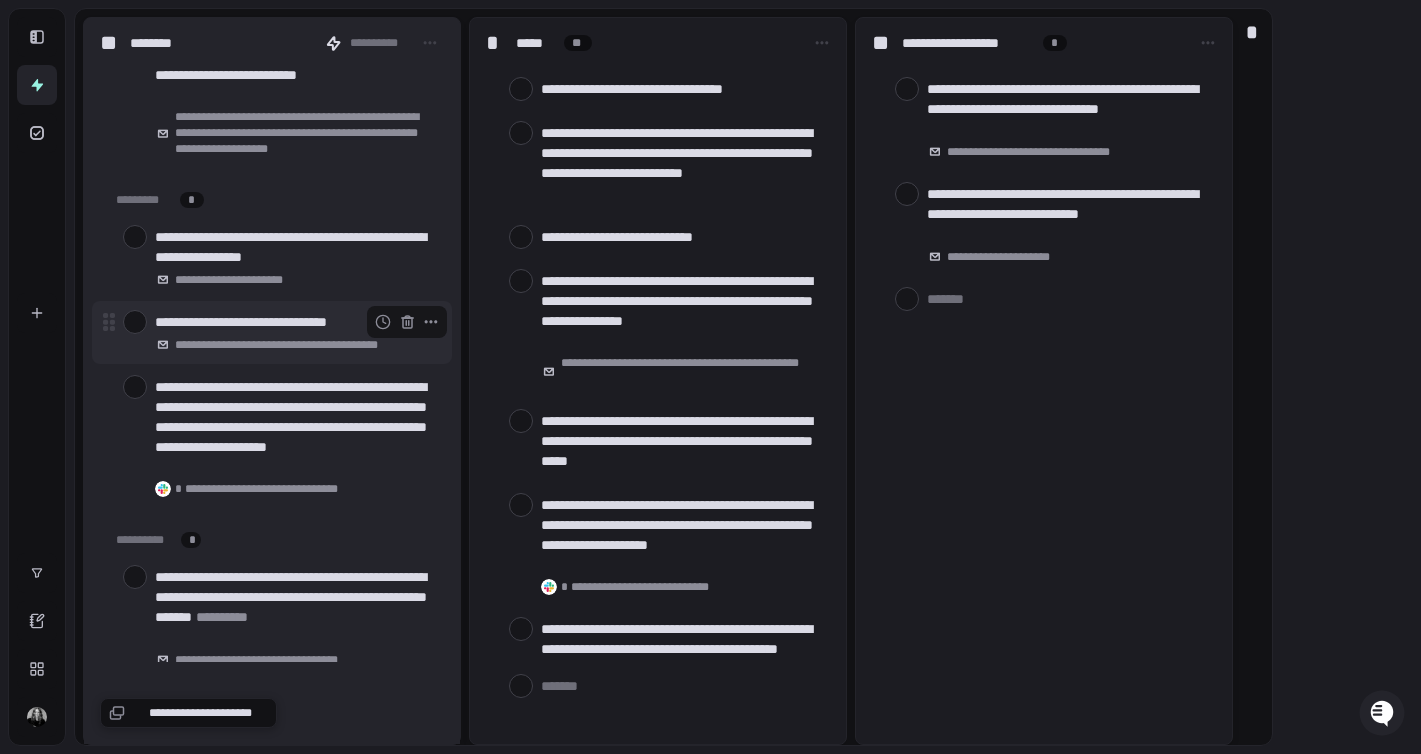 click at bounding box center (135, 322) 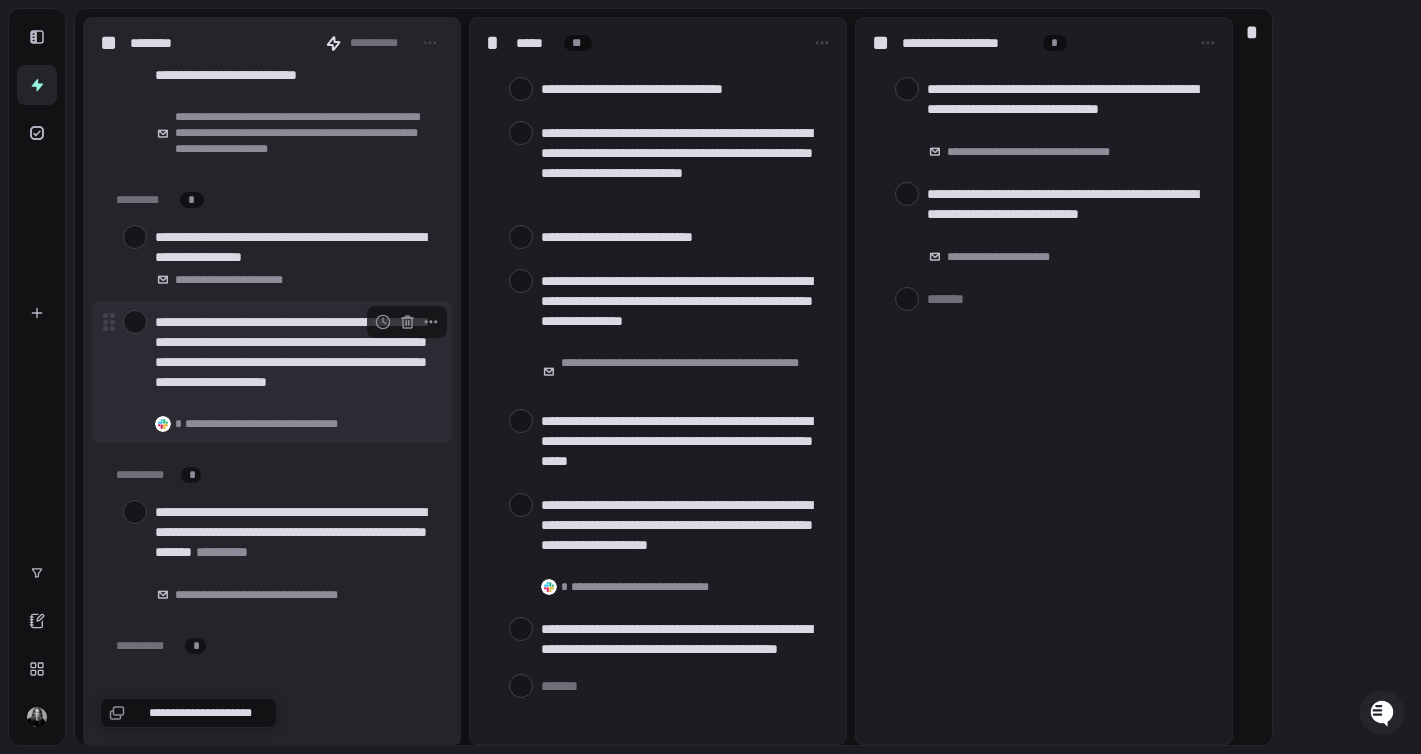 click at bounding box center [135, 322] 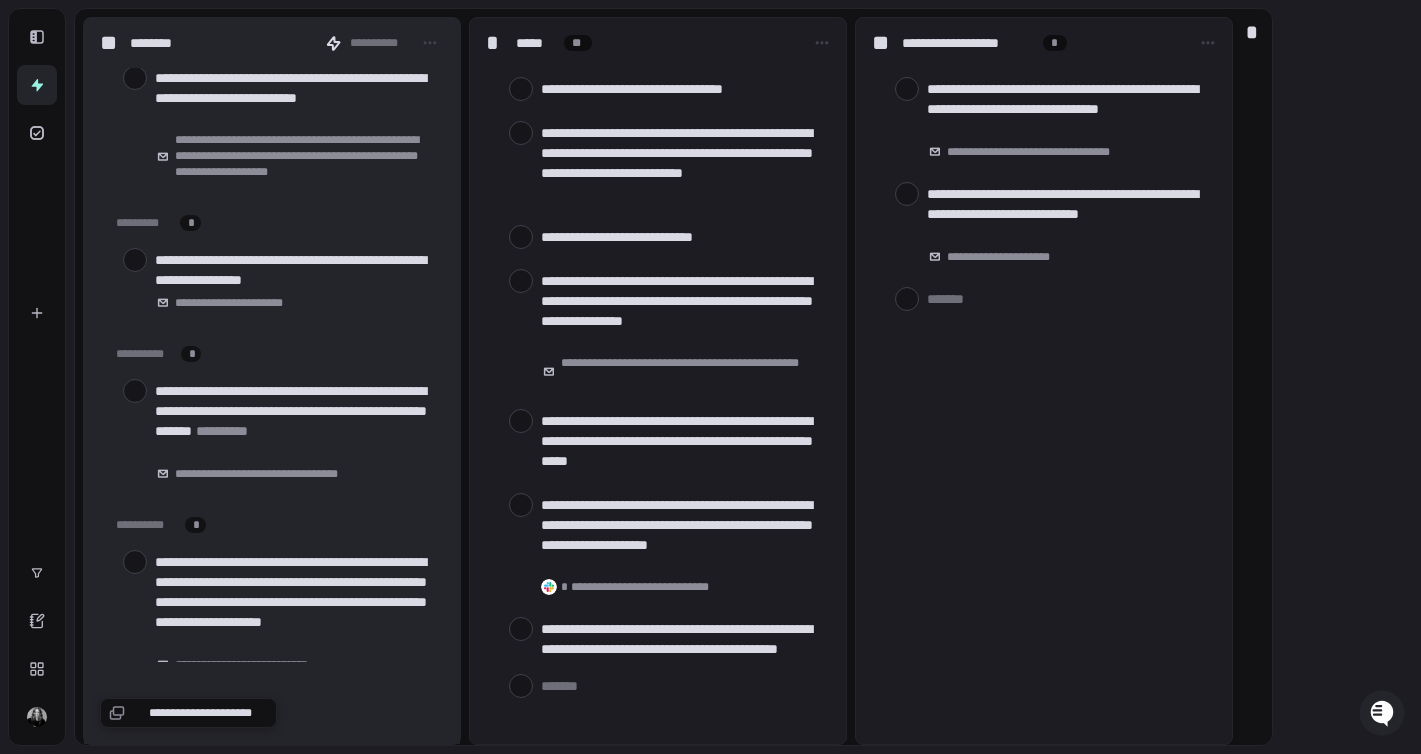 scroll, scrollTop: 0, scrollLeft: 0, axis: both 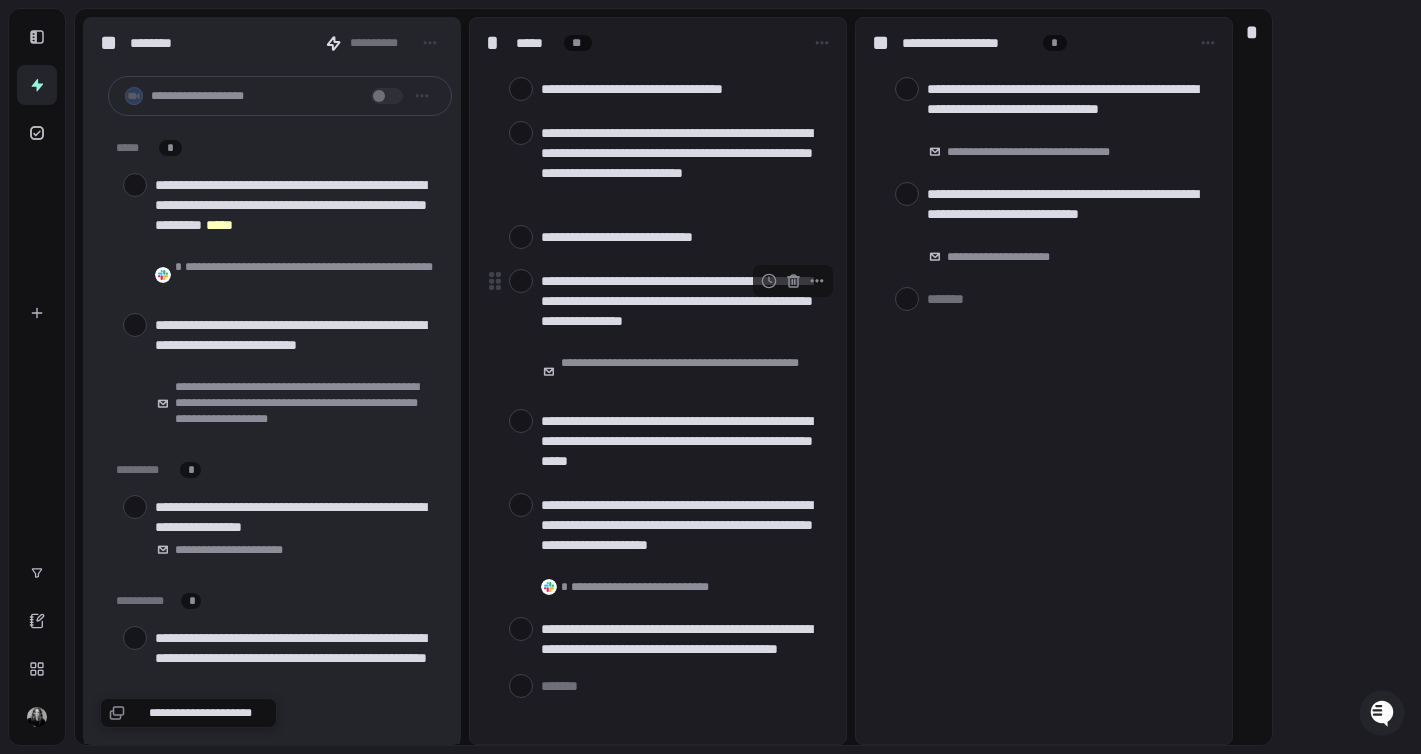click at bounding box center [521, 281] 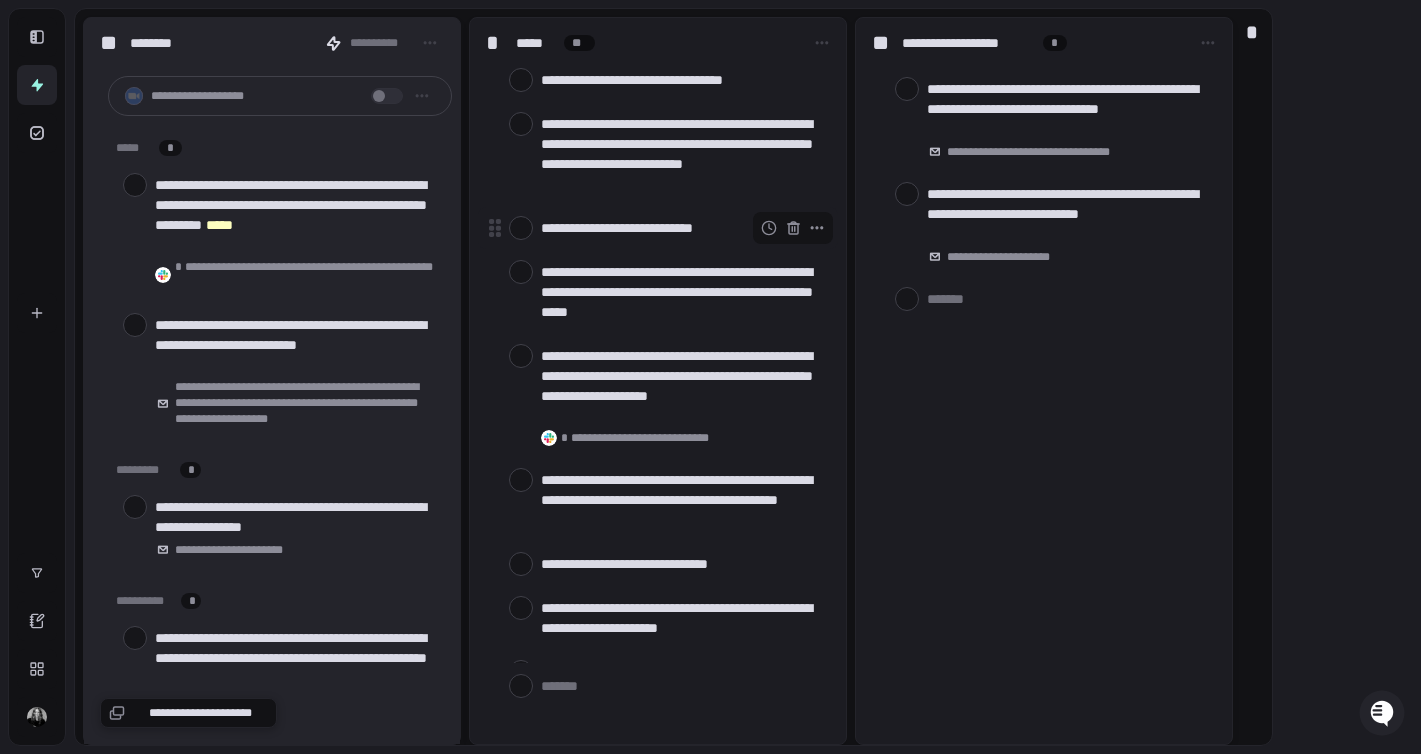 scroll, scrollTop: 0, scrollLeft: 0, axis: both 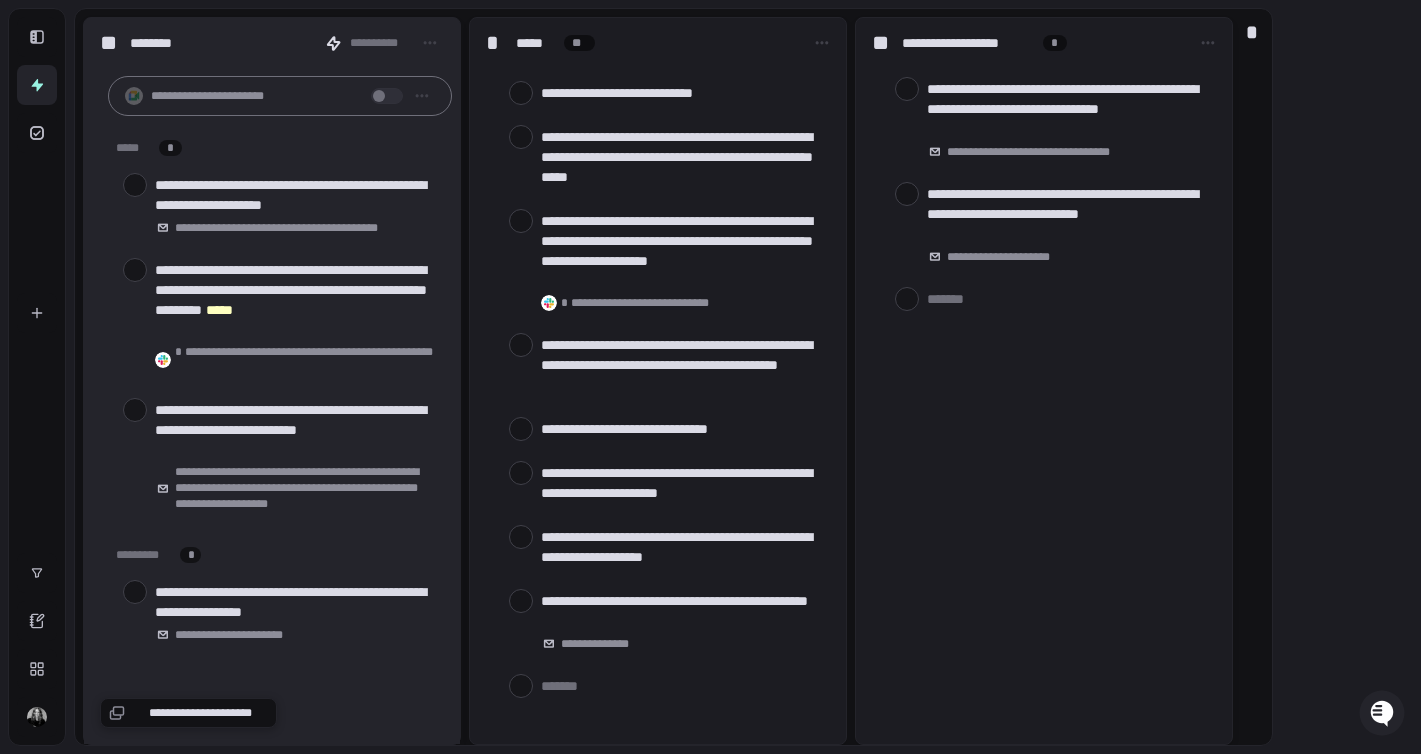 type on "*" 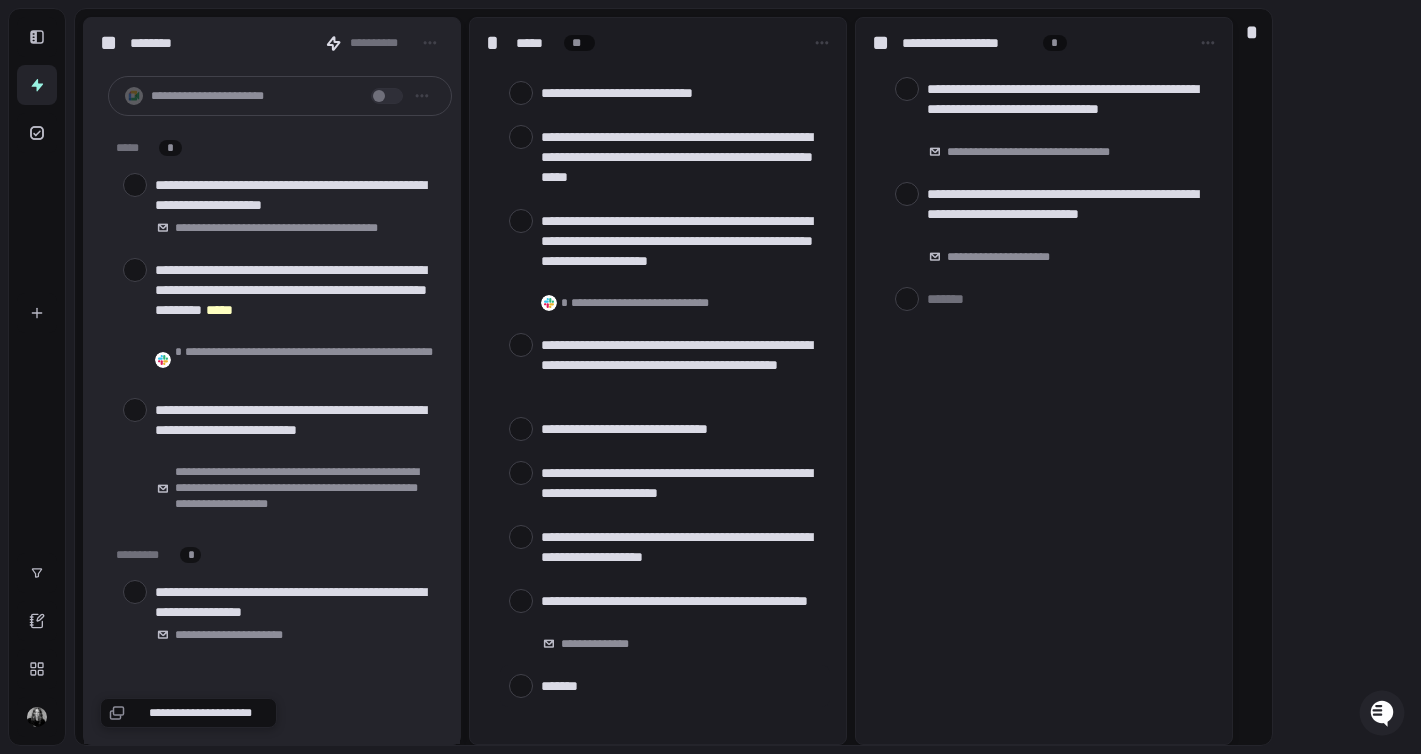 click at bounding box center [681, 685] 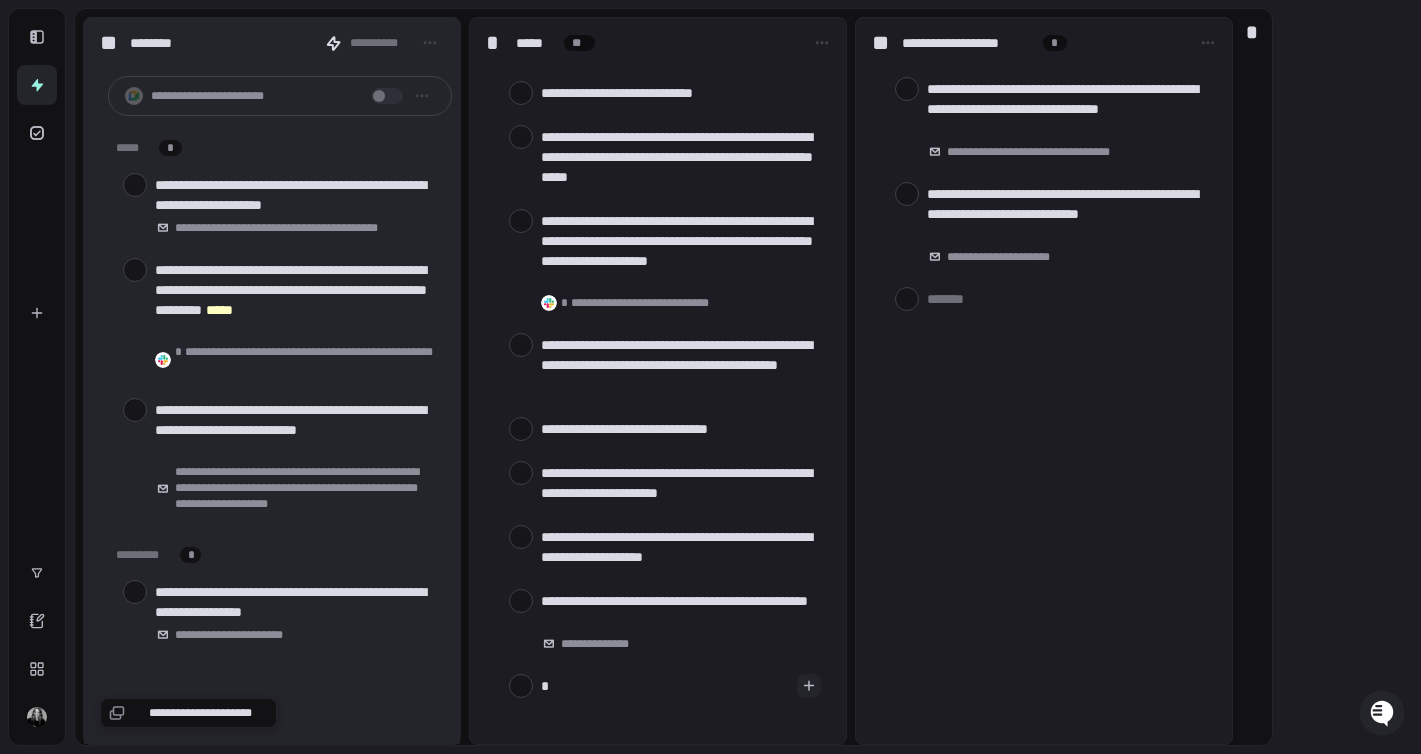 type on "**" 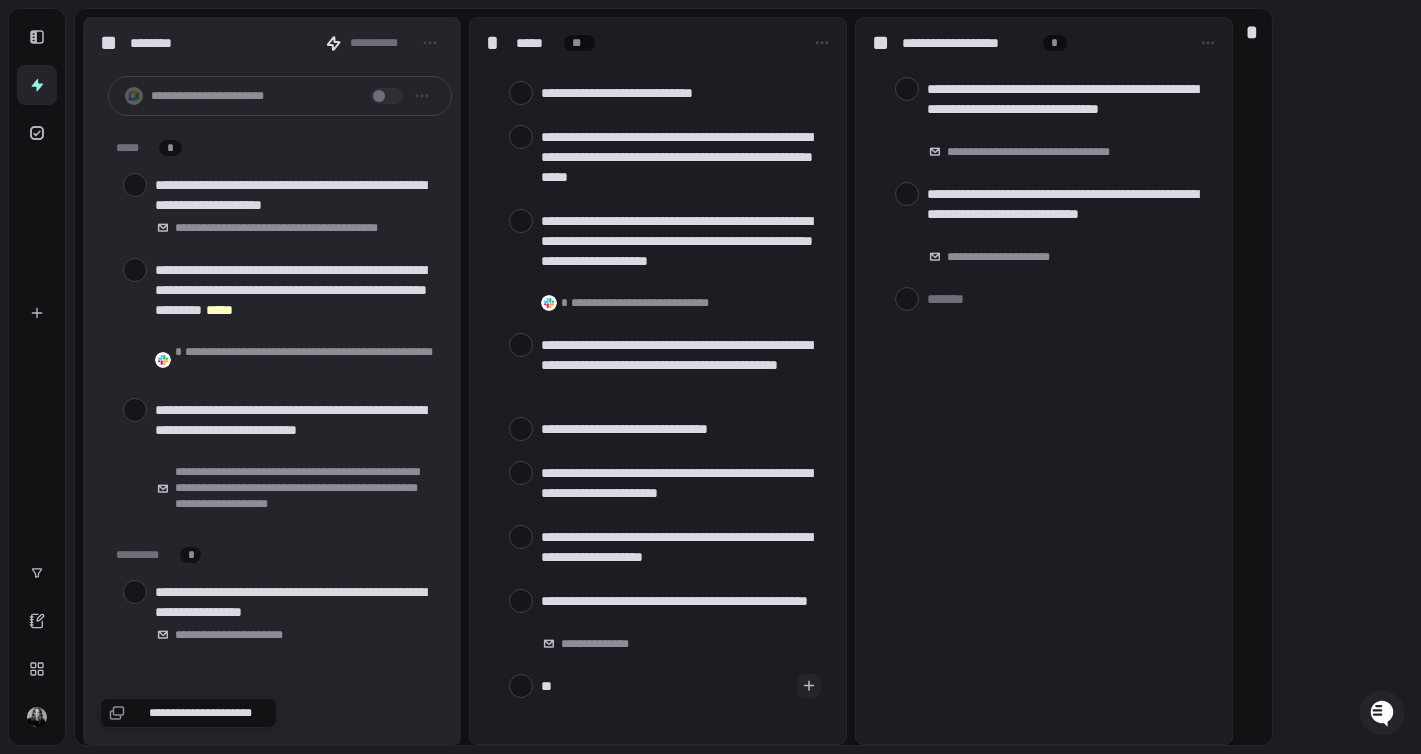 type on "*" 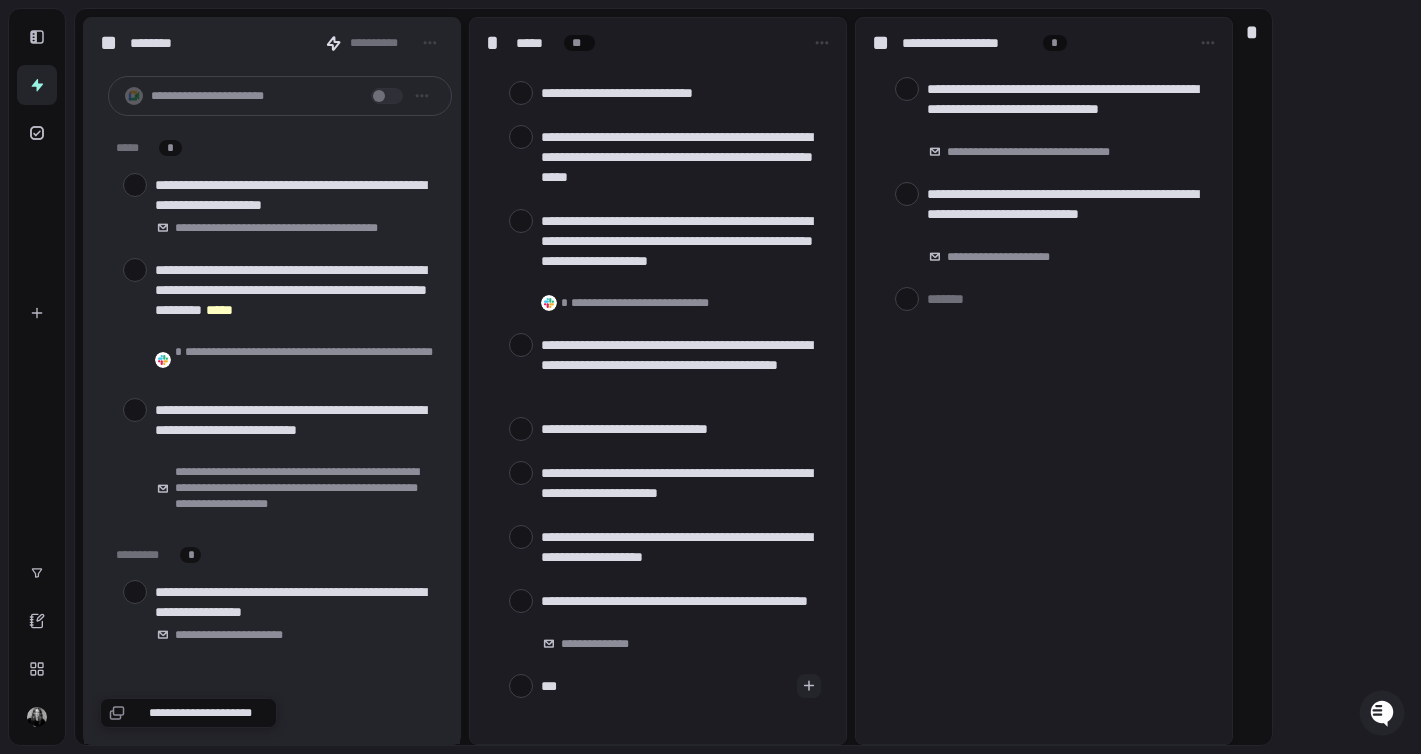 type on "****" 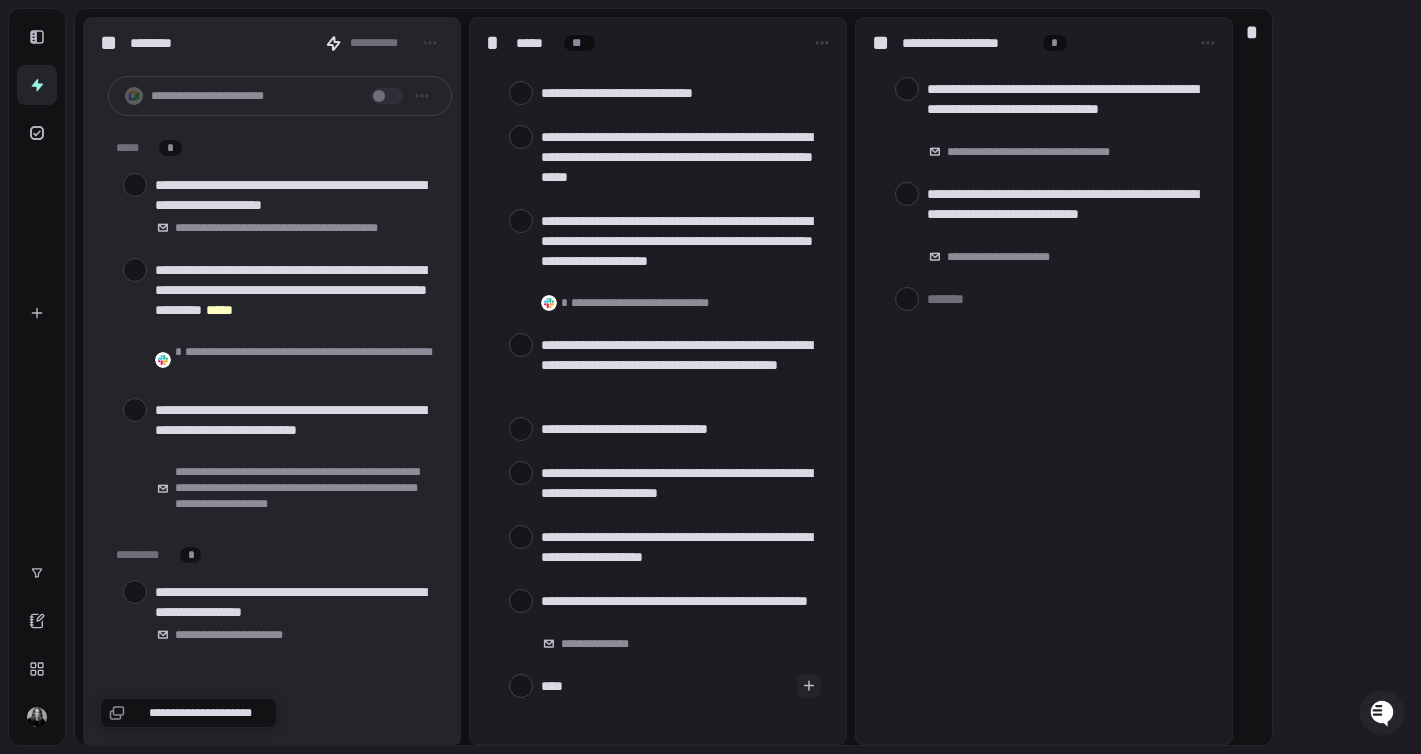 type on "*****" 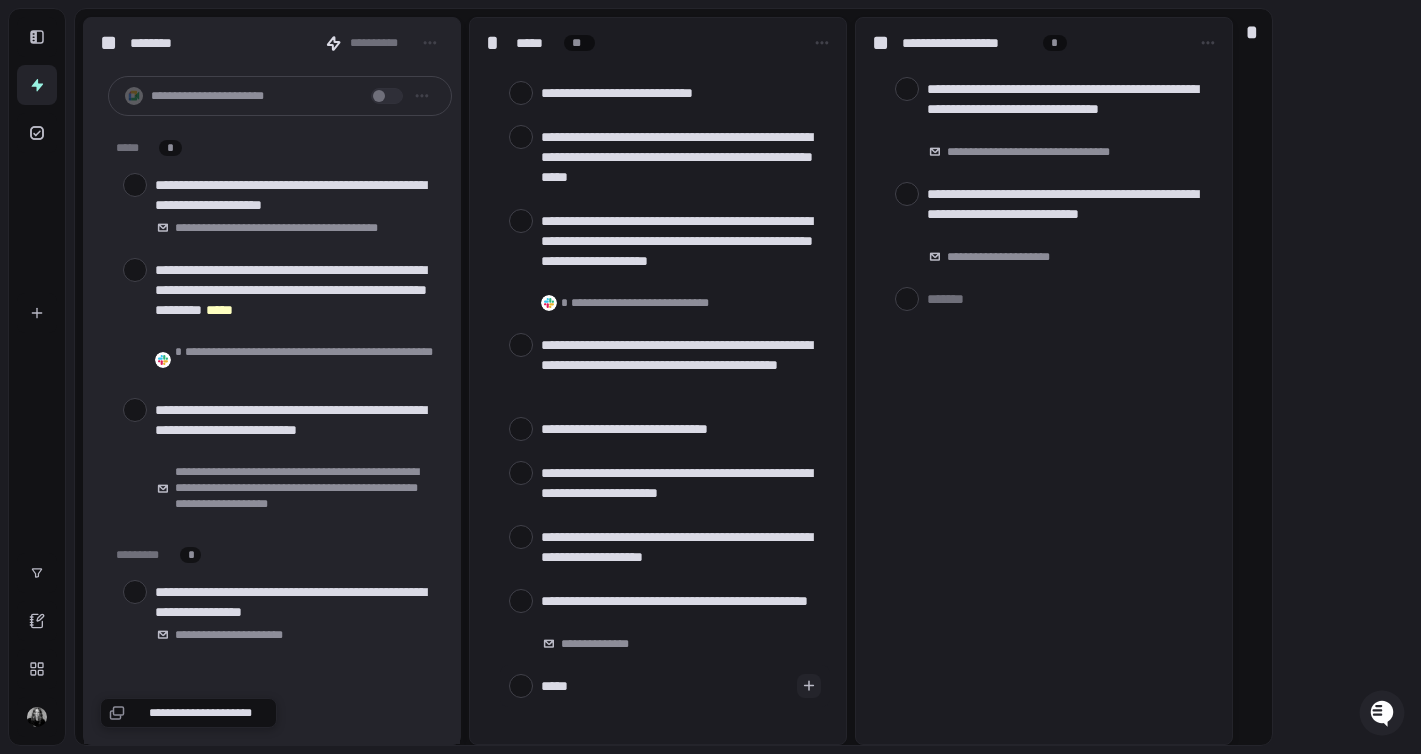 type on "*****" 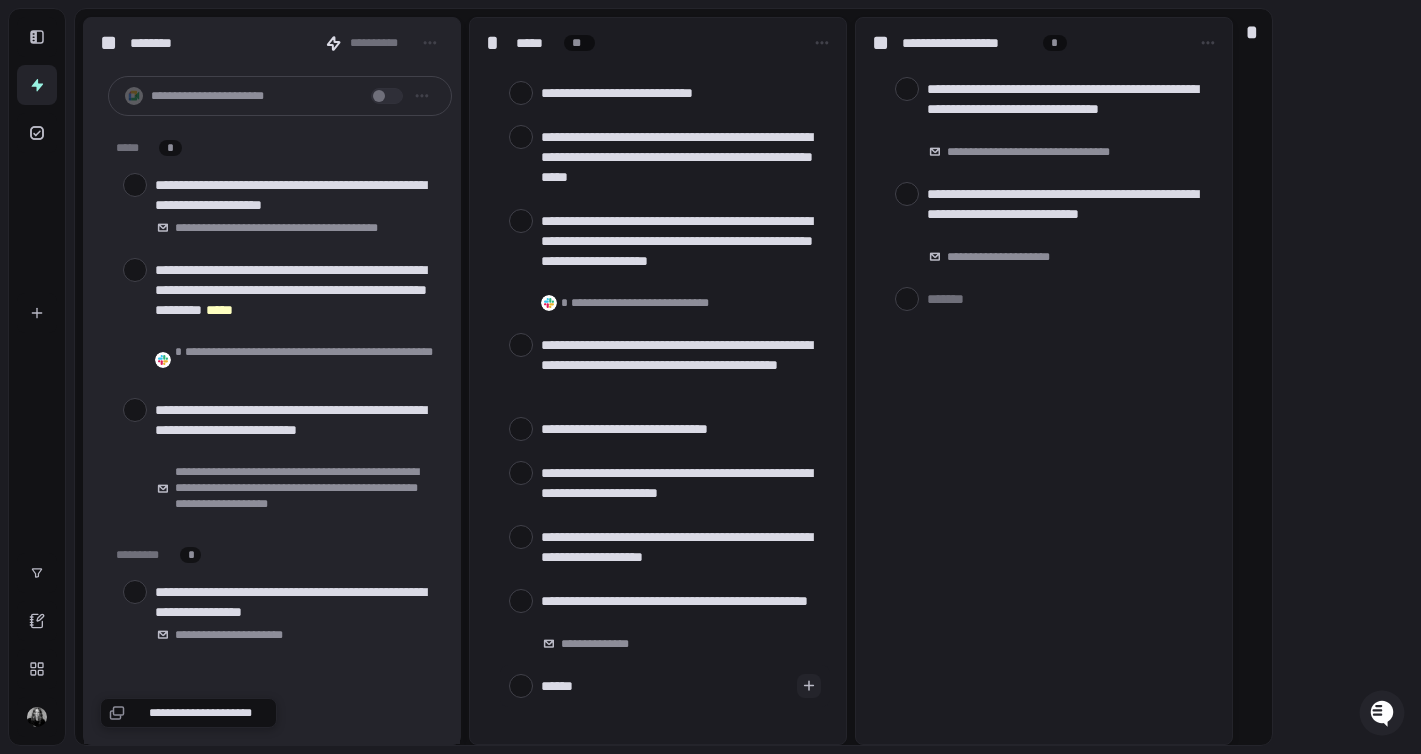 type on "*******" 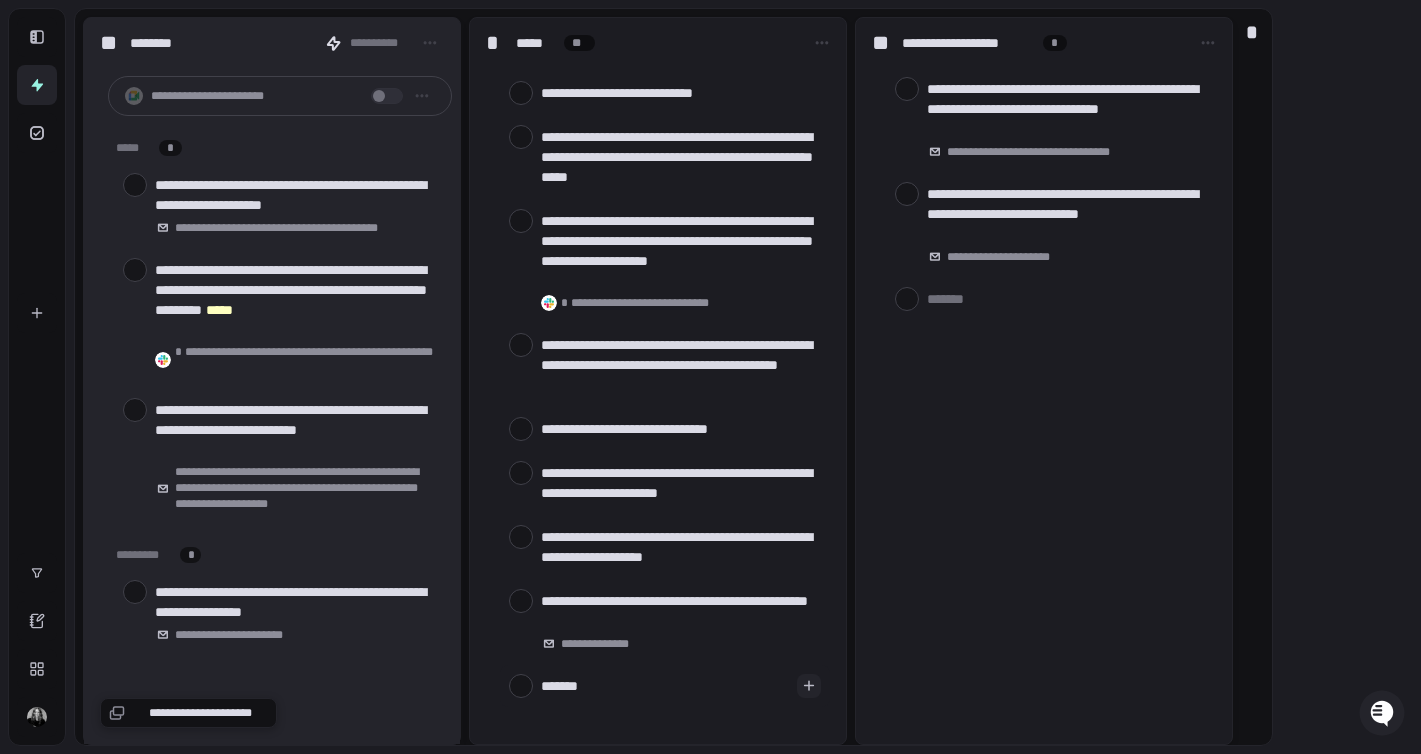 type on "*****" 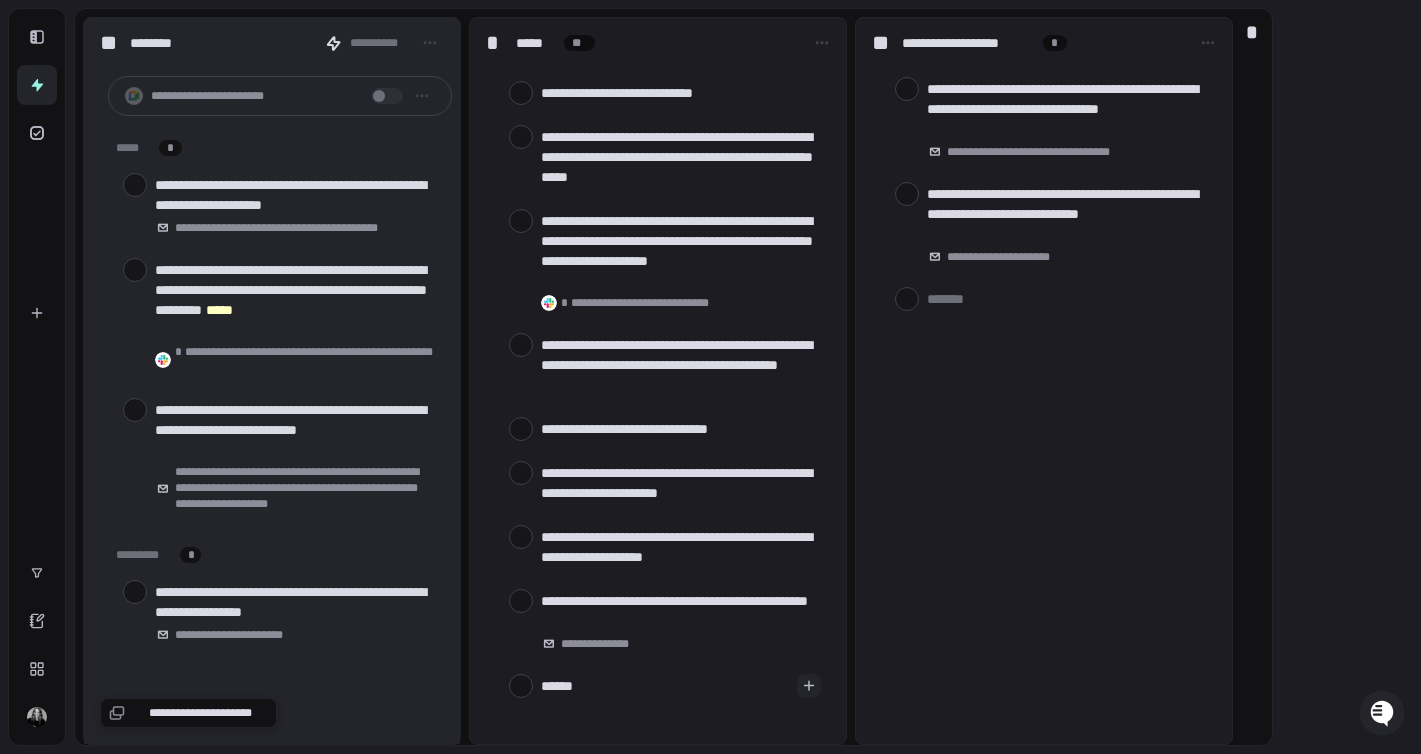 type on "*" 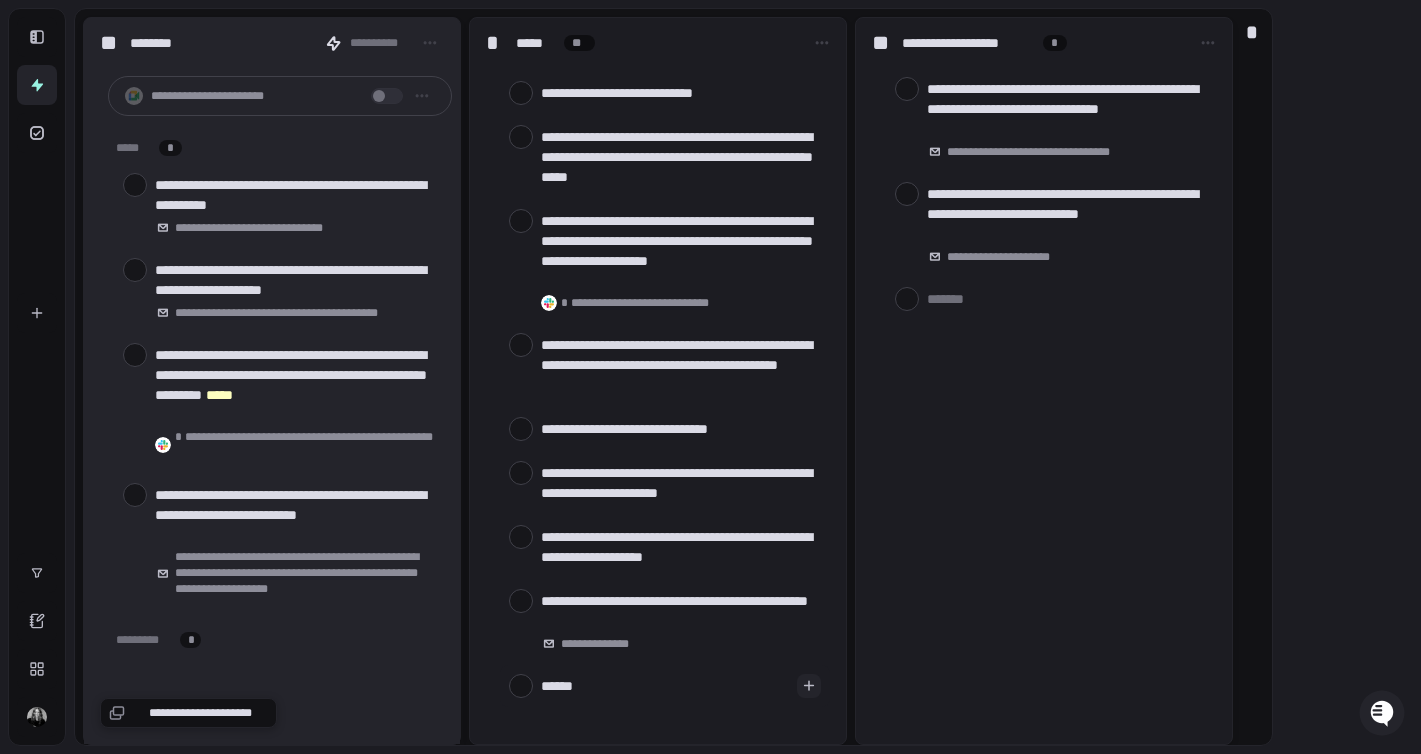type on "*******" 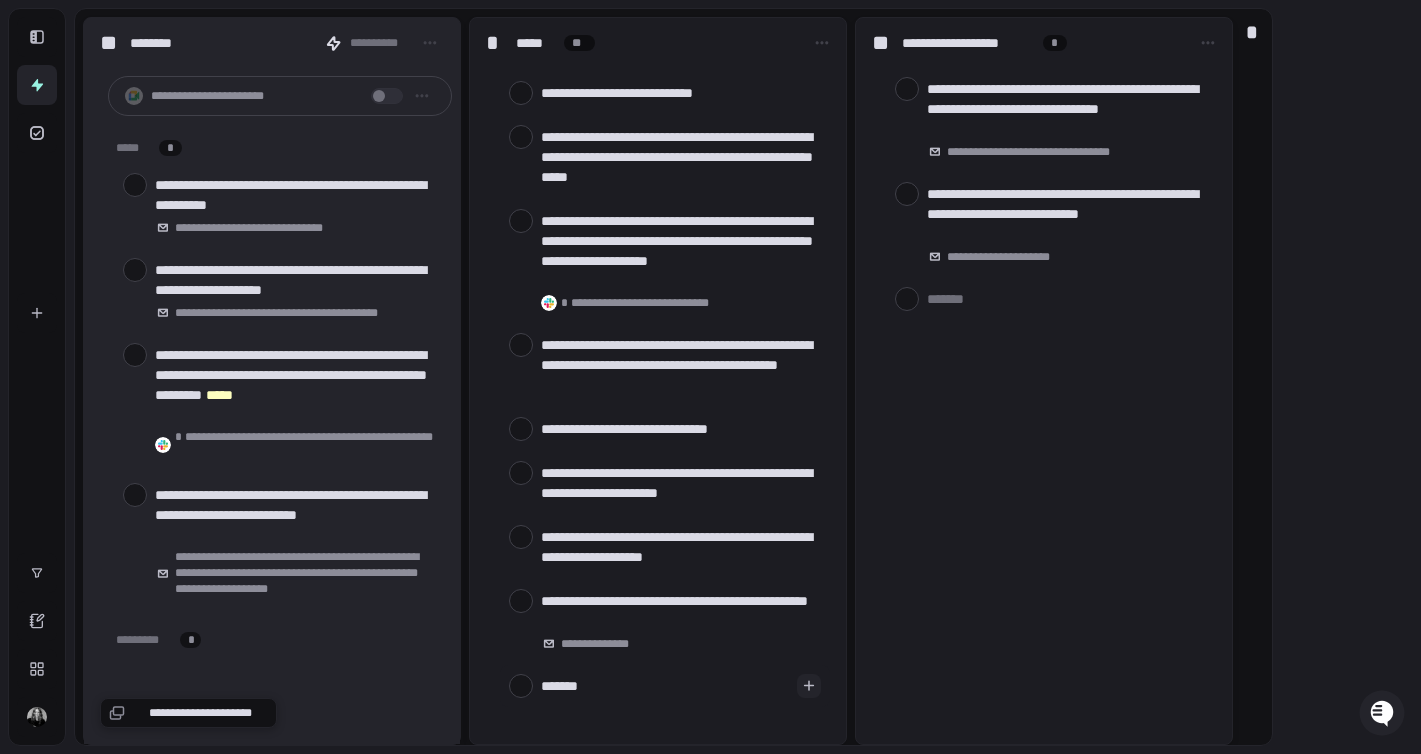 type on "*" 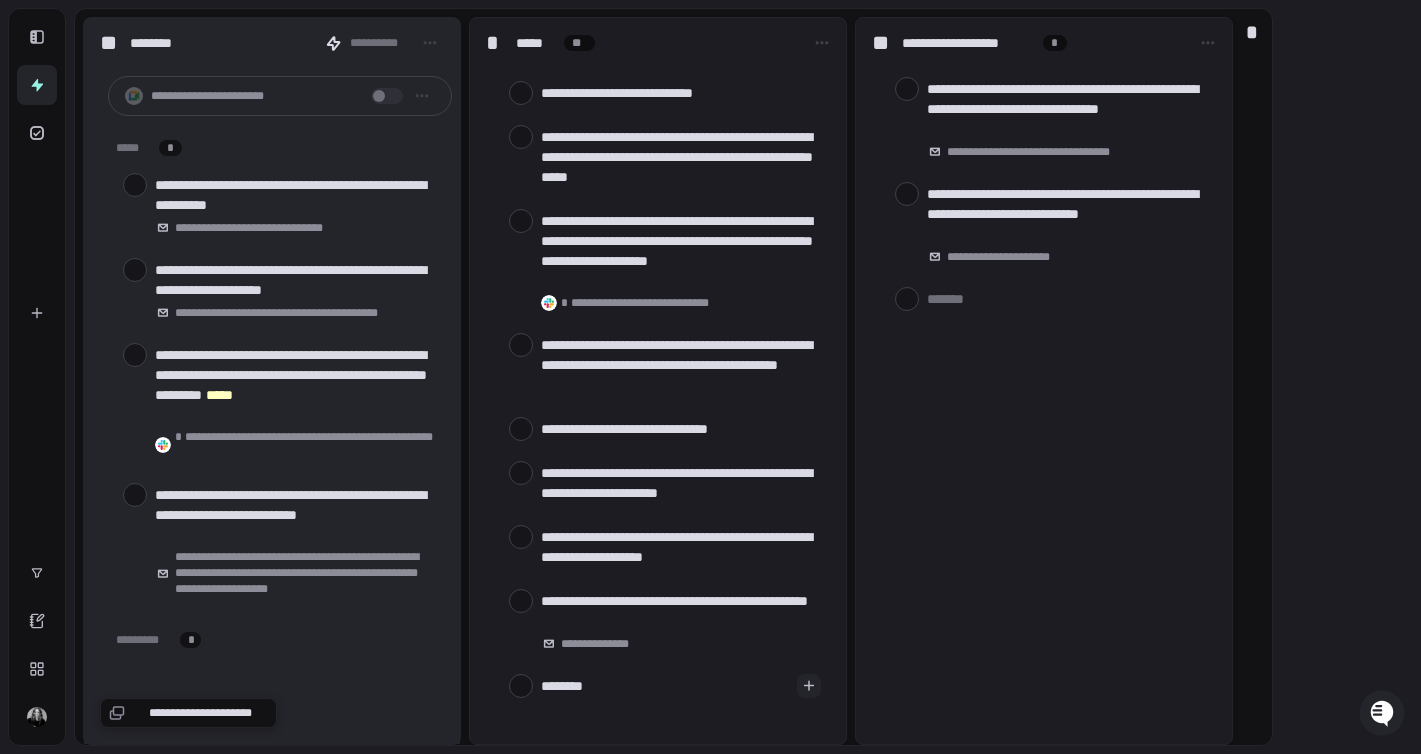 type on "*********" 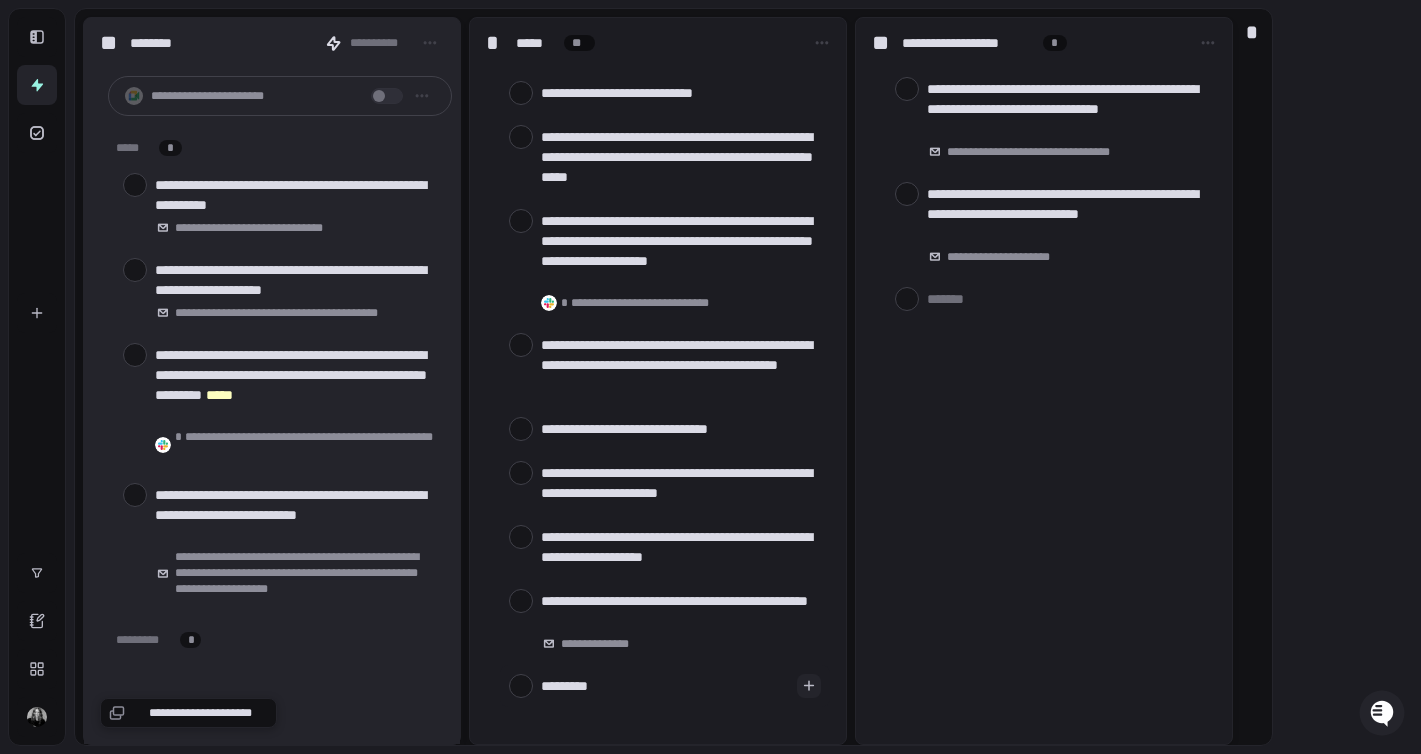 type on "*********" 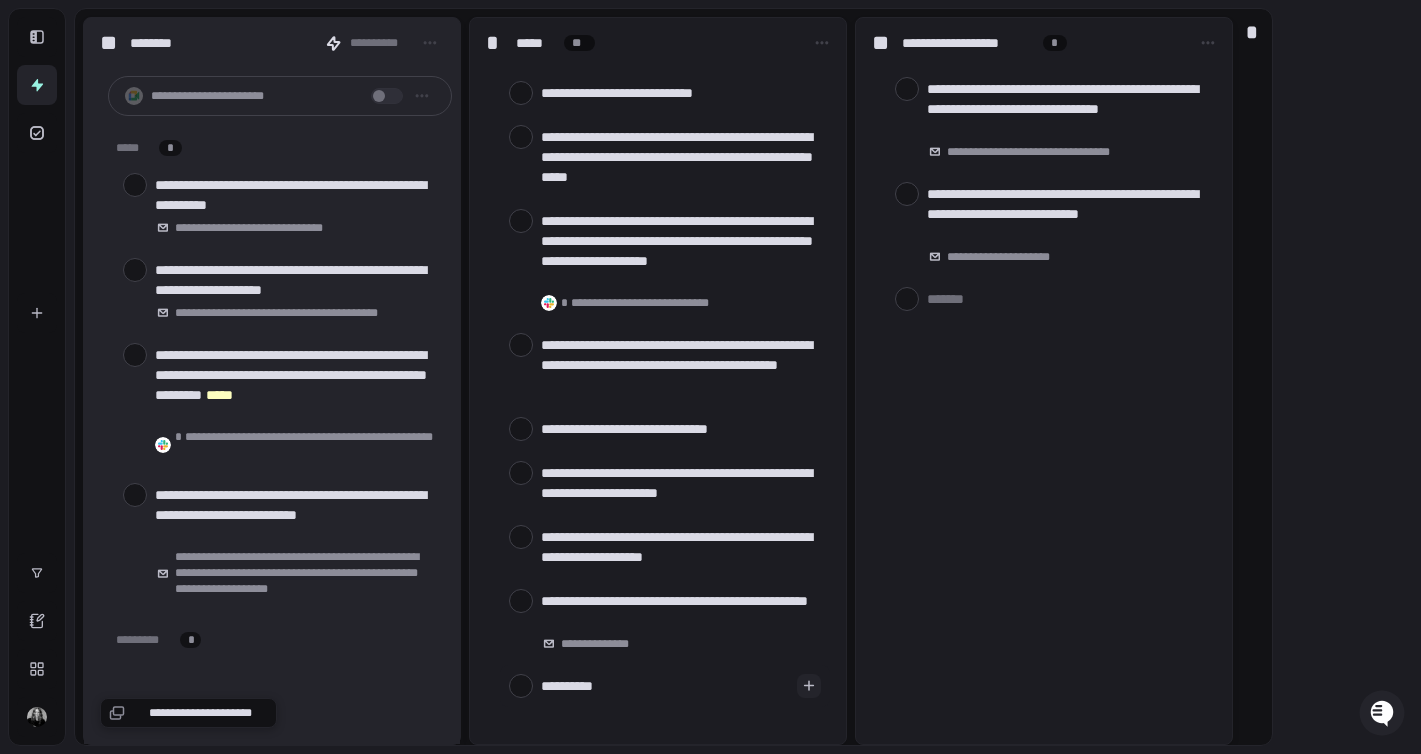 type on "**********" 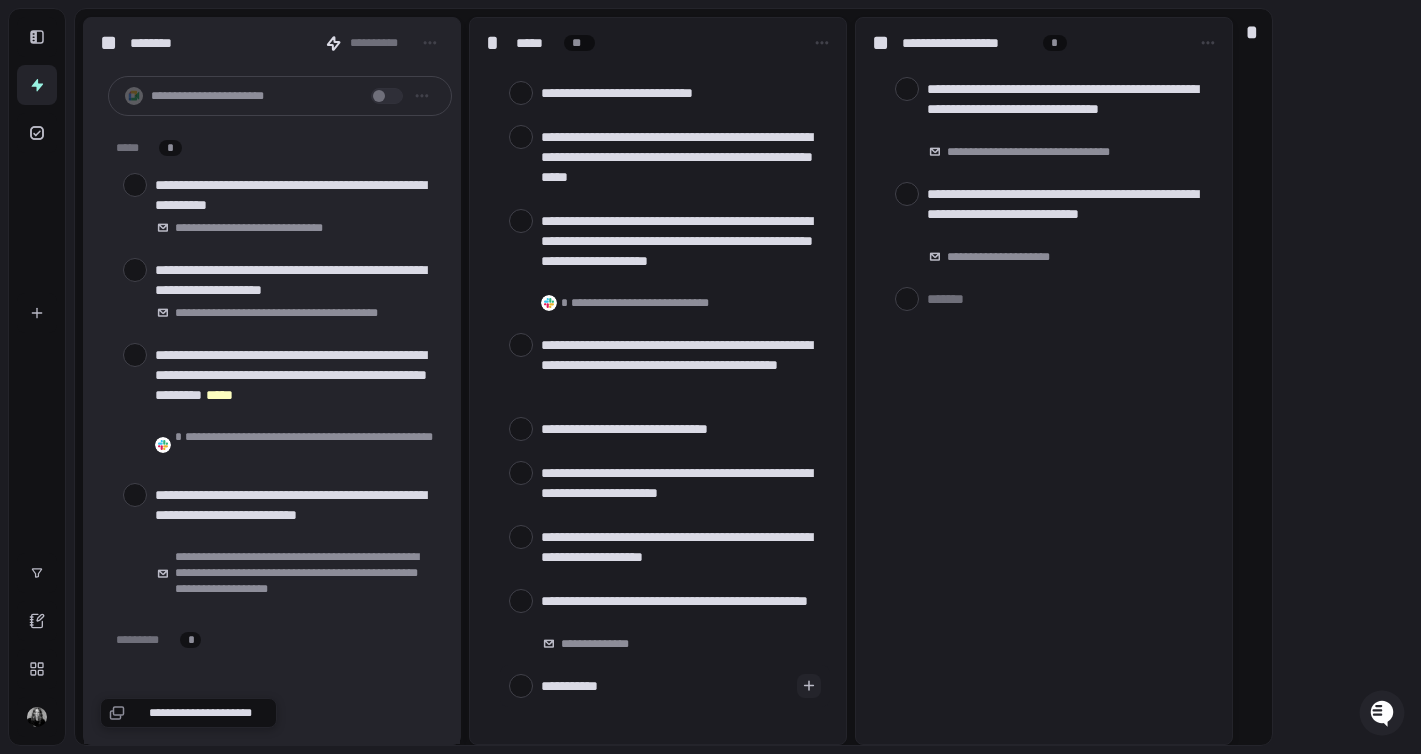 type on "**********" 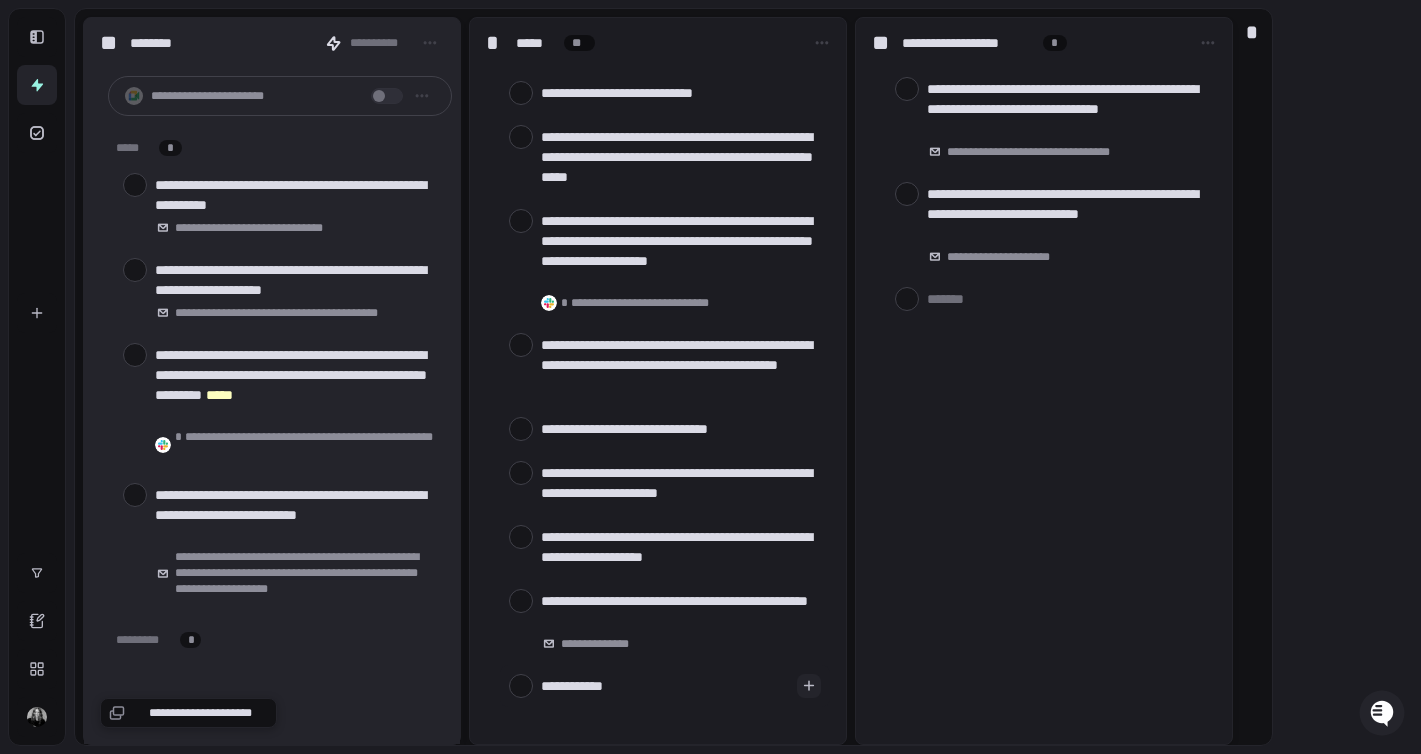 type on "**********" 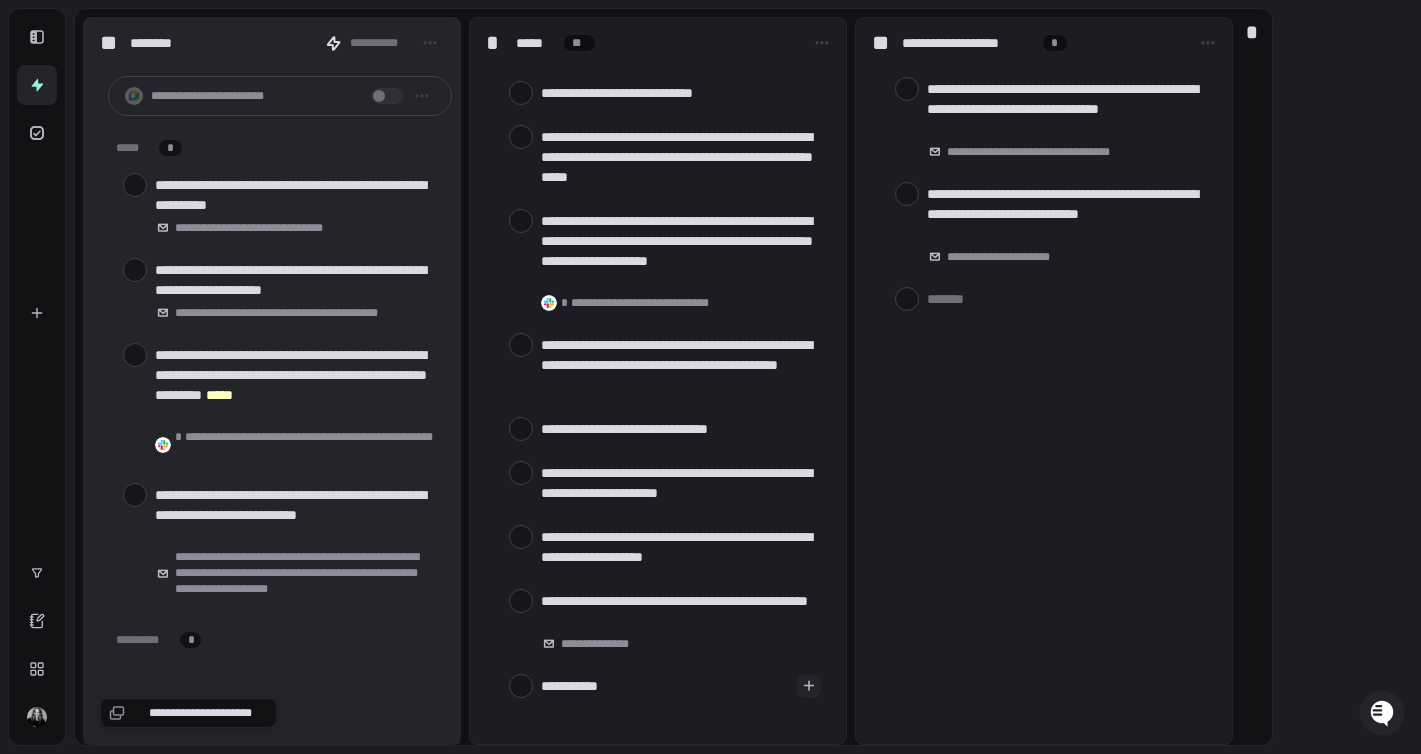 type on "*********" 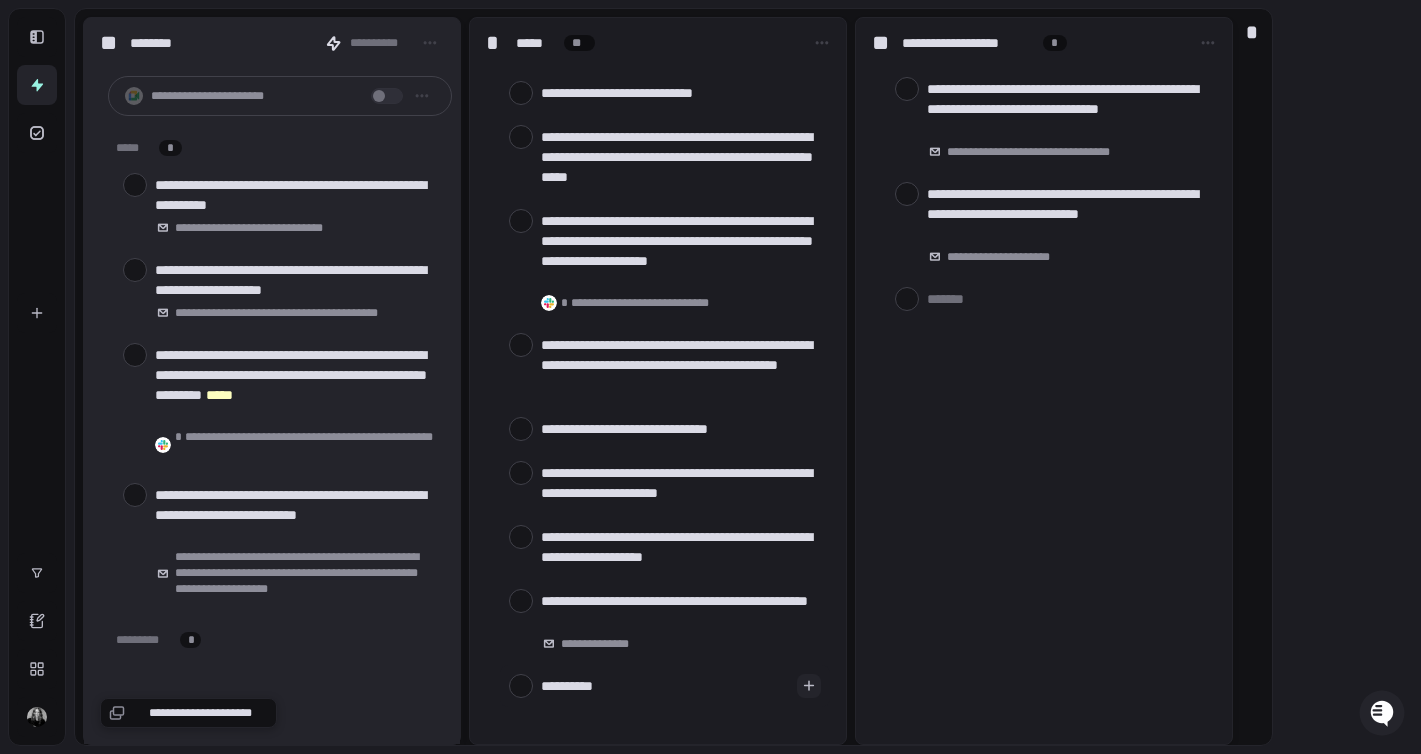 type on "*********" 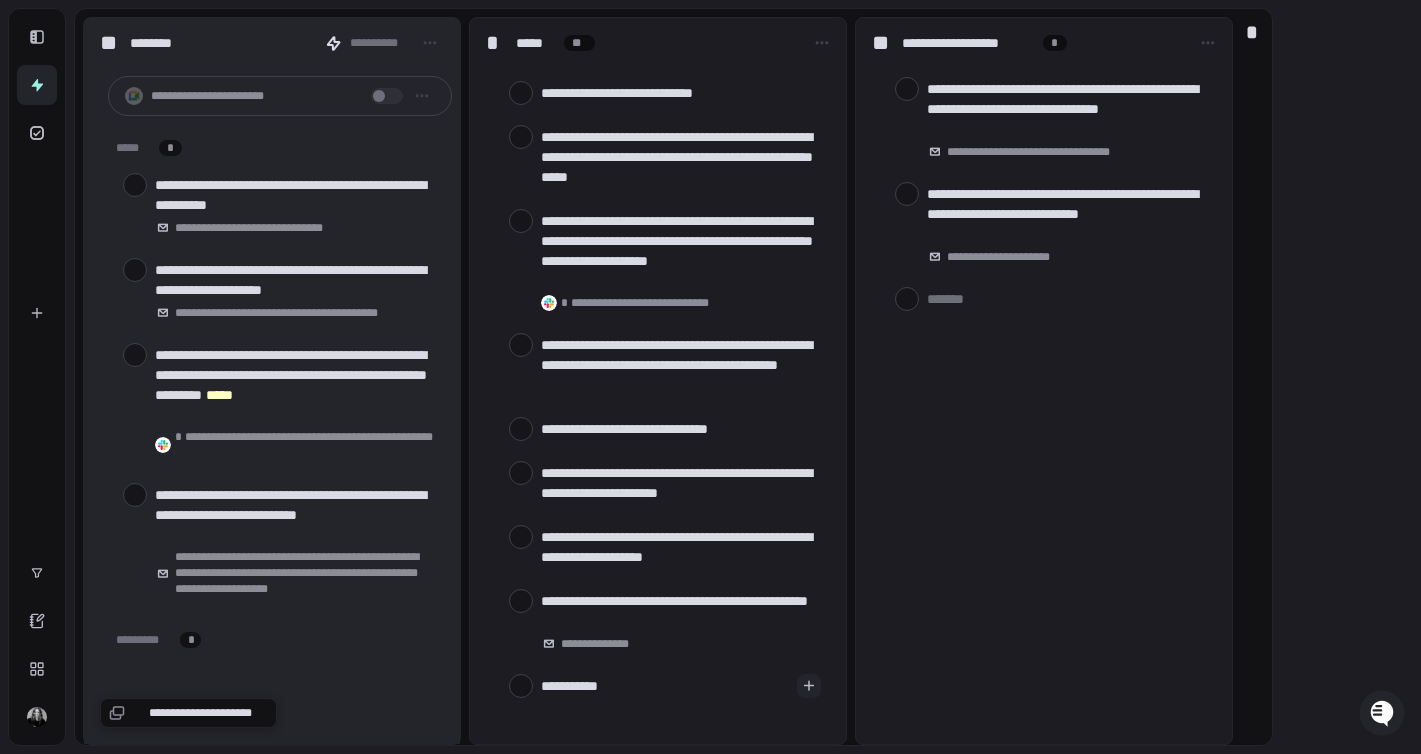 type on "*********" 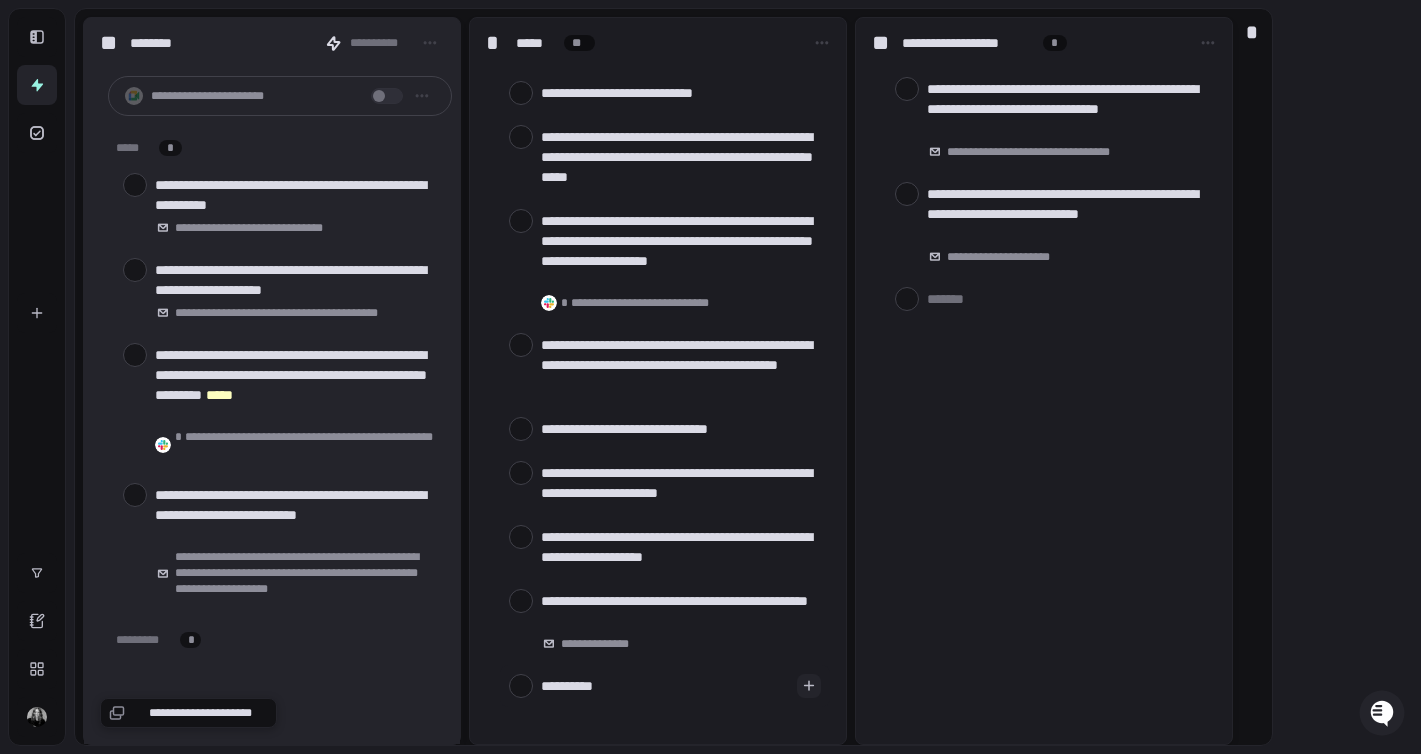 type on "**********" 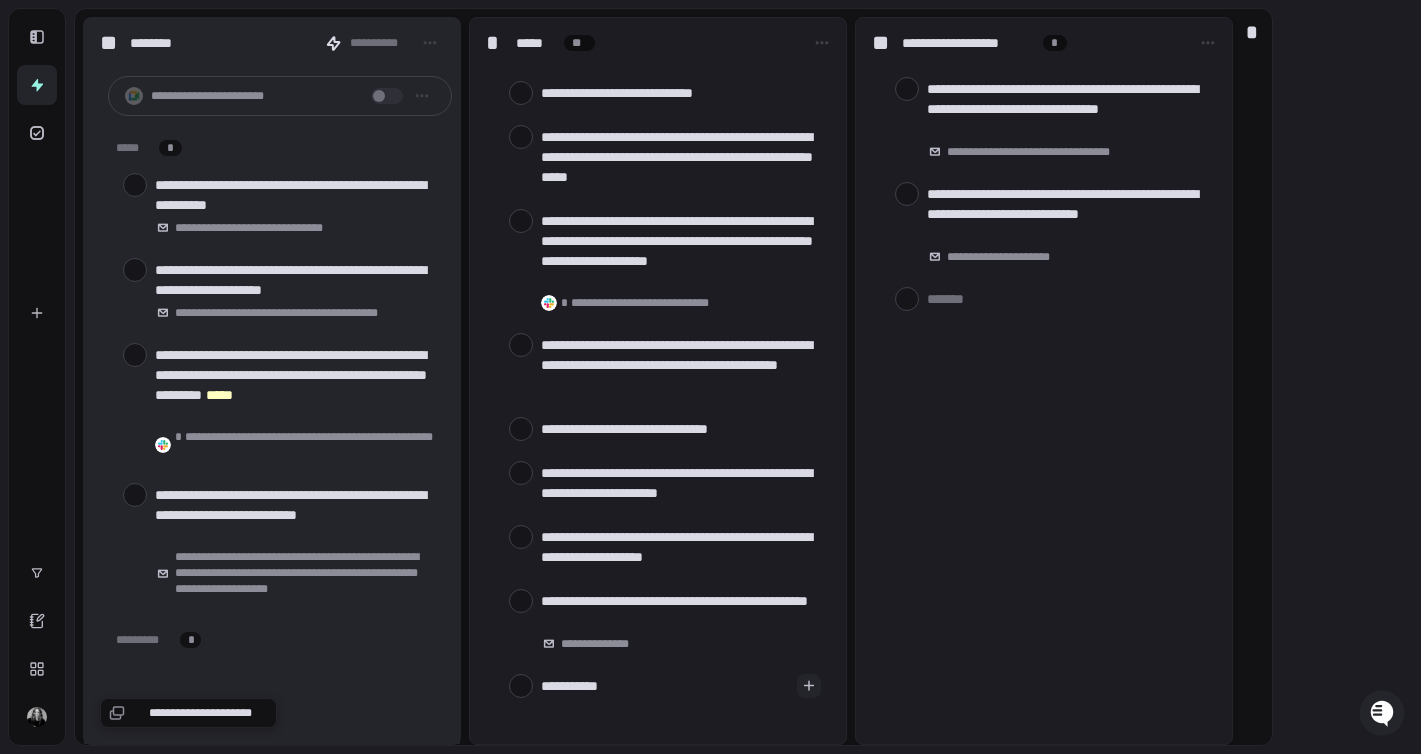 type on "**********" 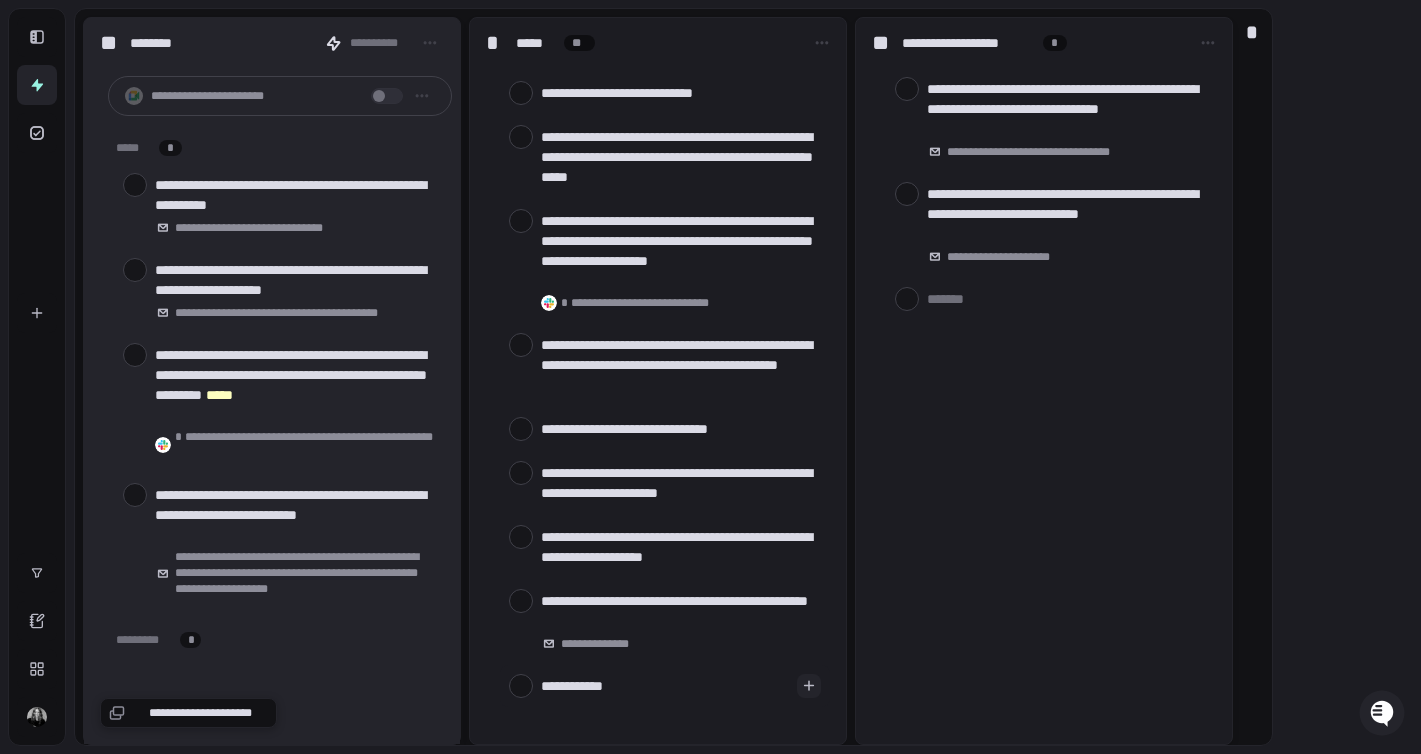 type on "**********" 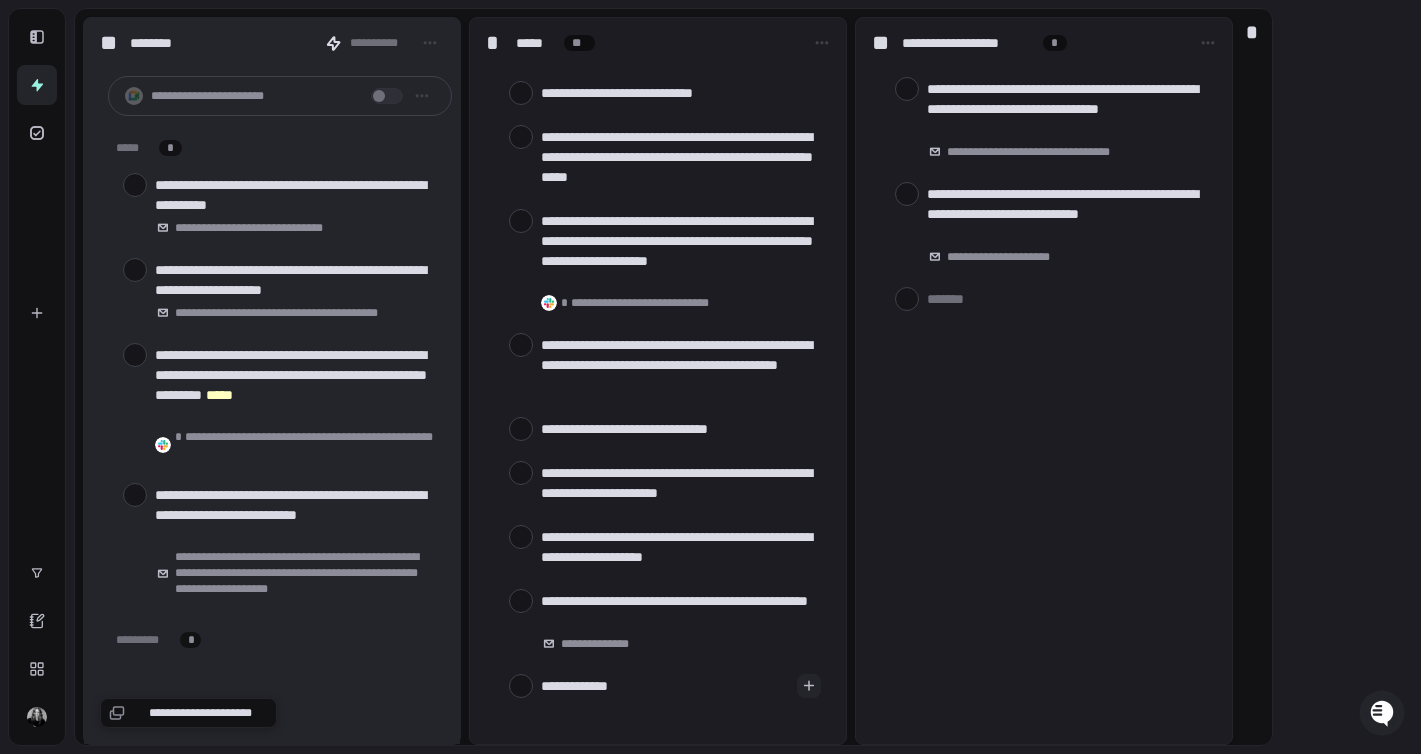 type on "**********" 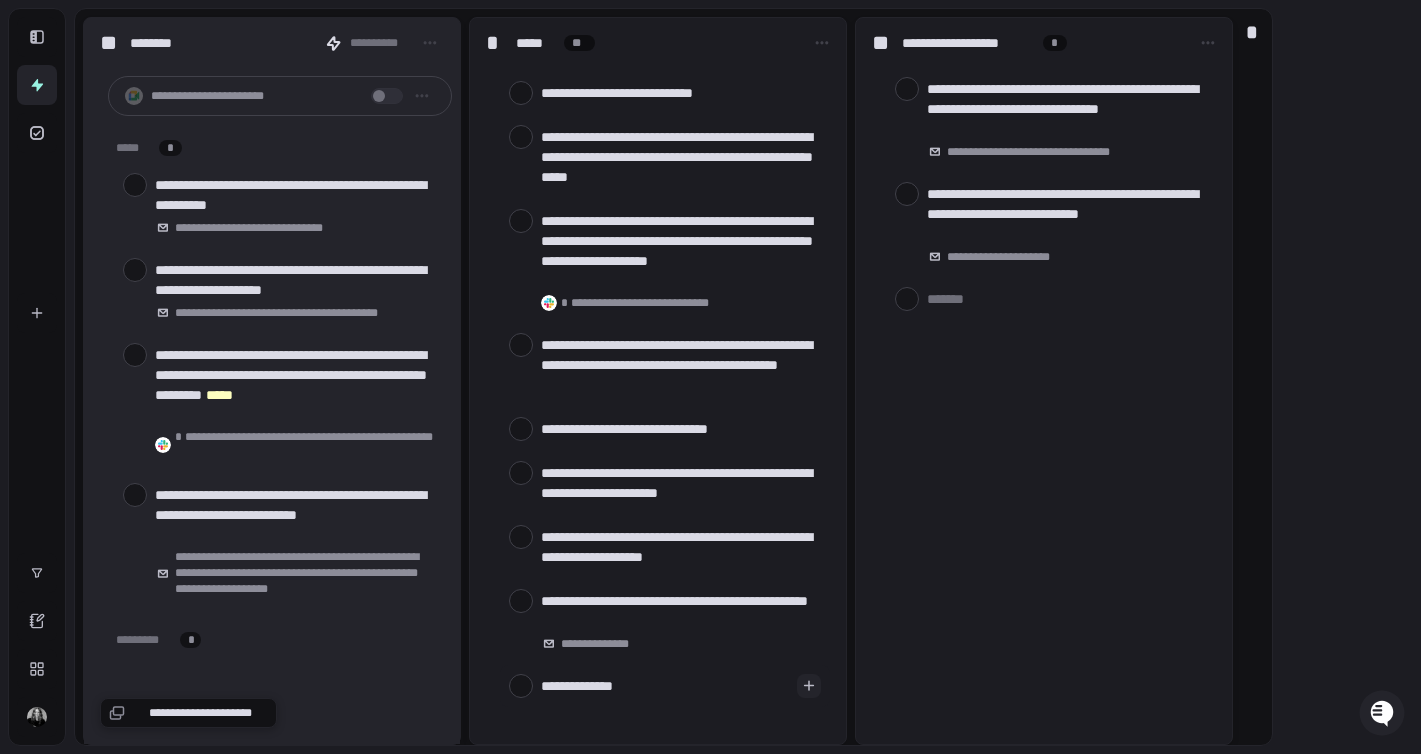 type on "**********" 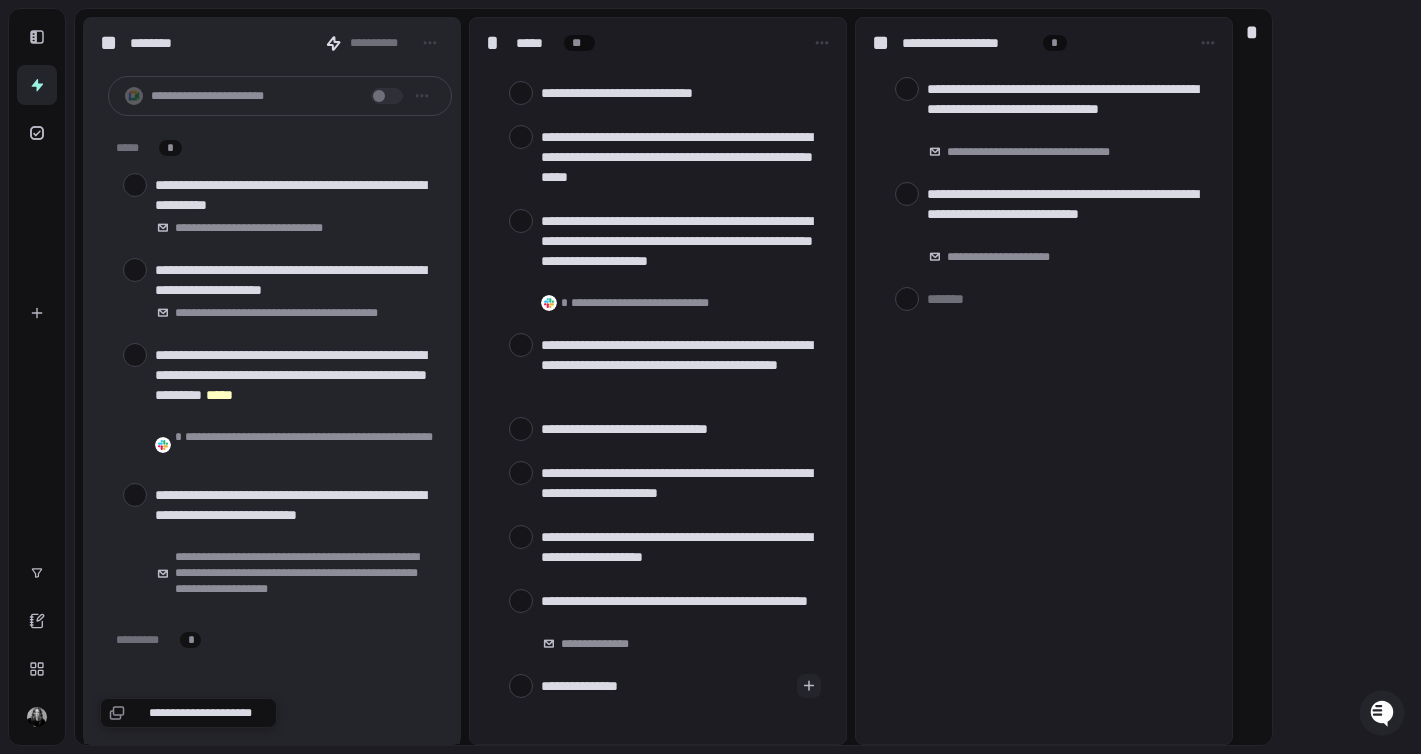 type on "**********" 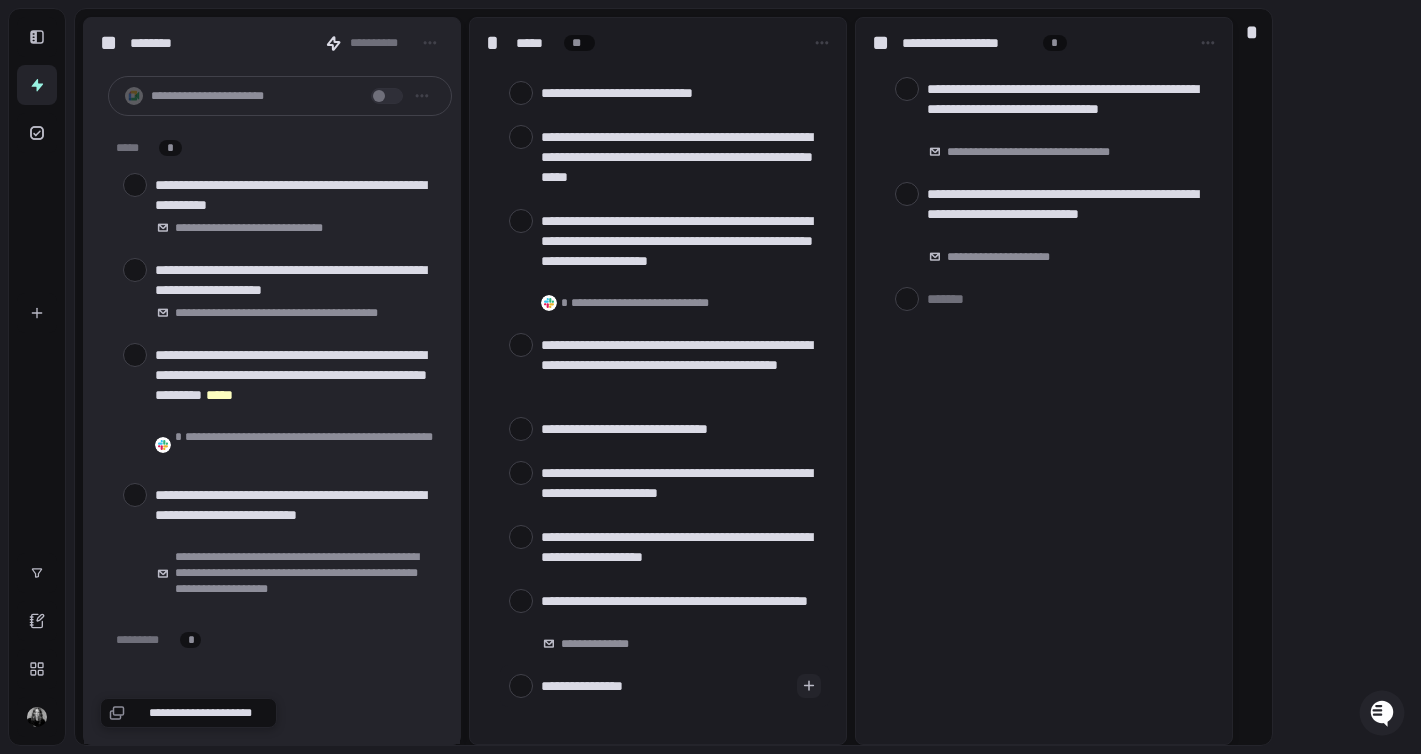 type on "**********" 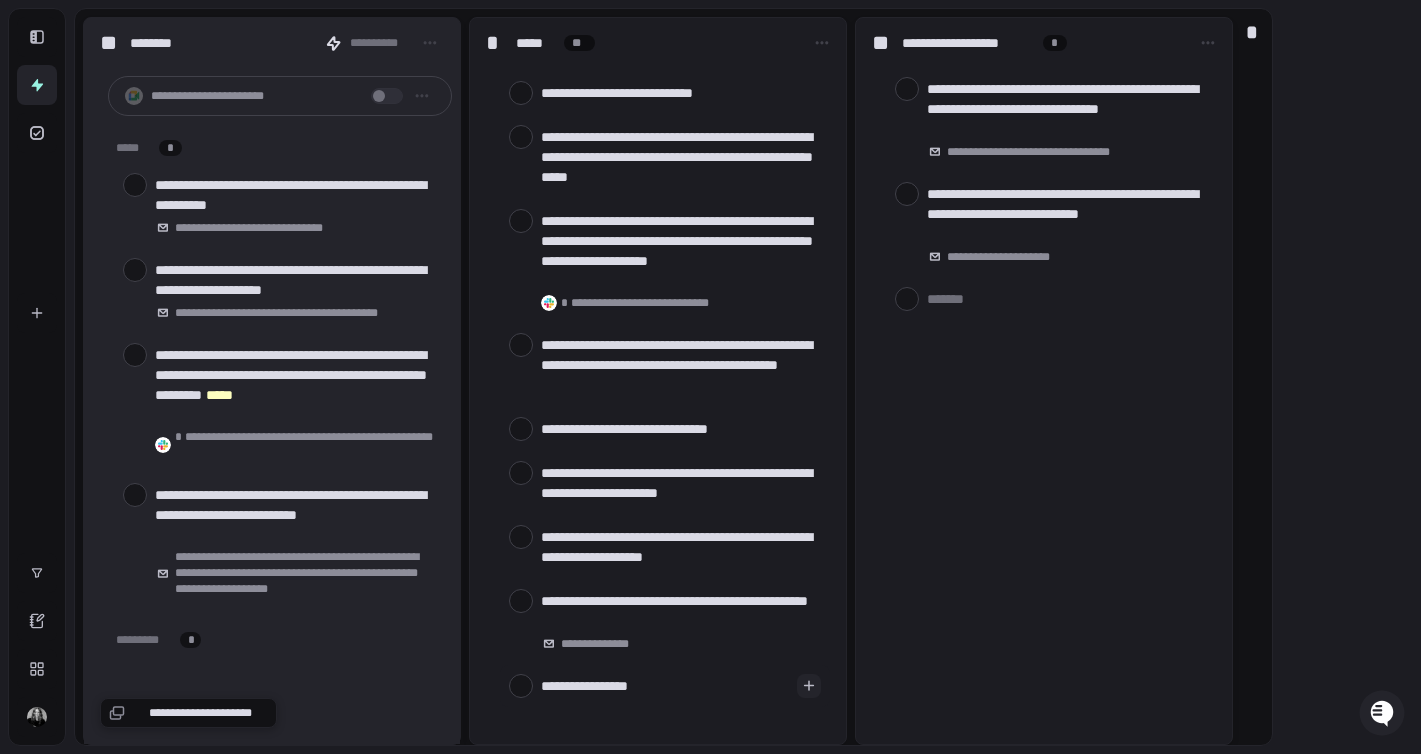 type on "**********" 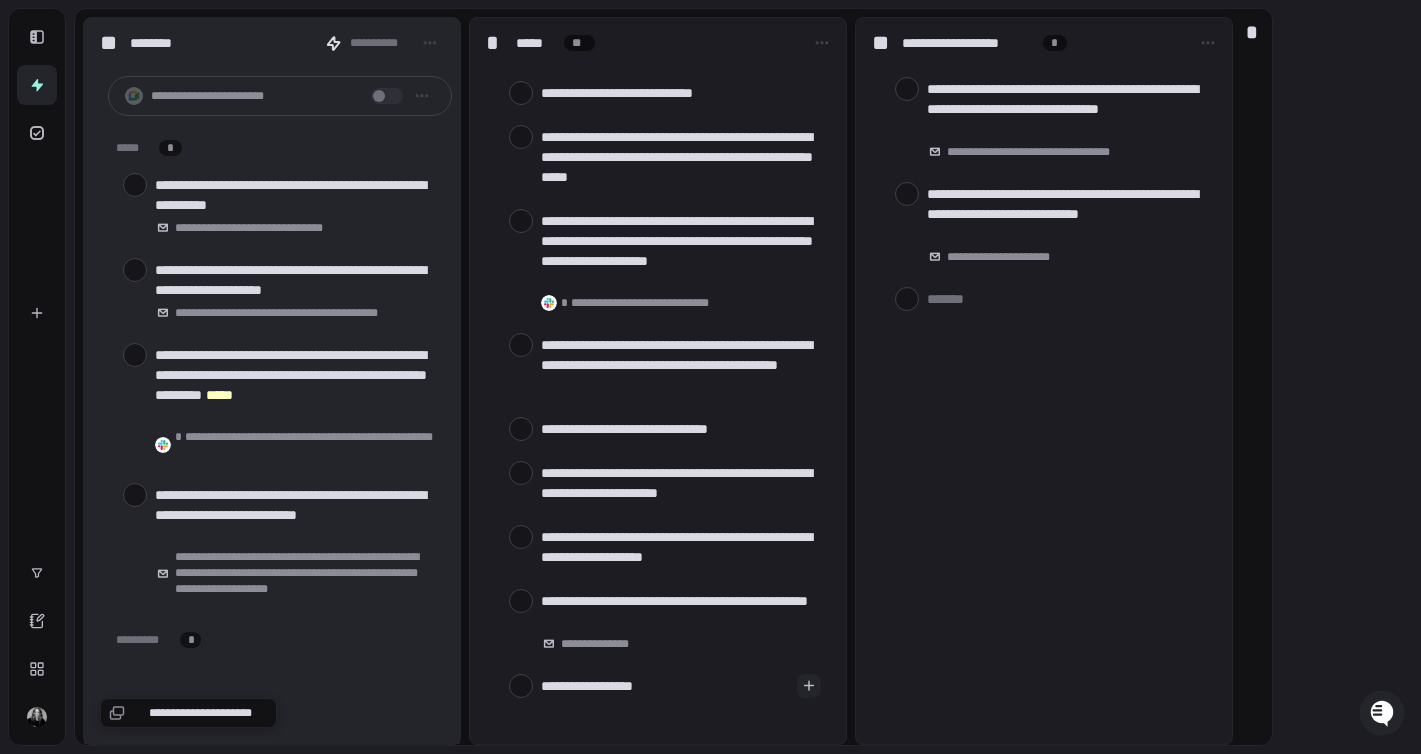 type on "*" 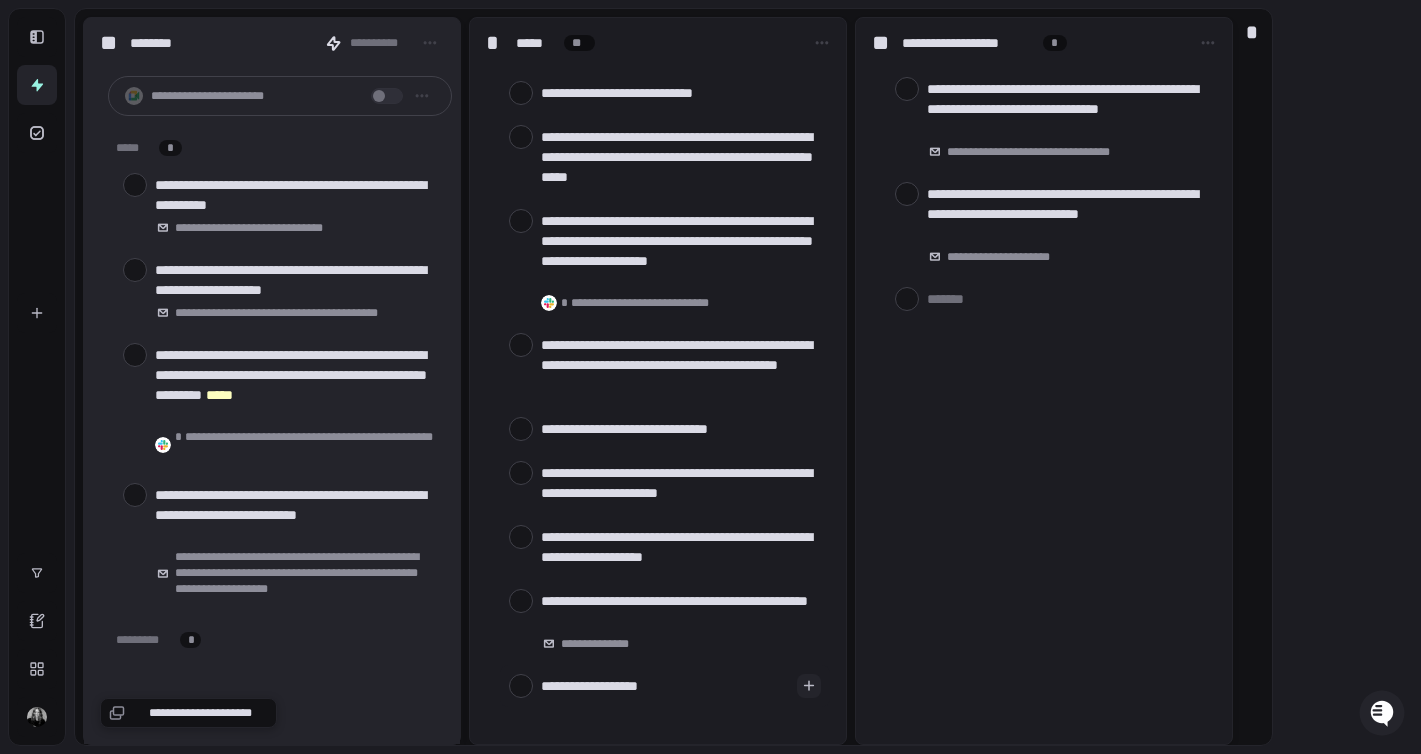 type on "**********" 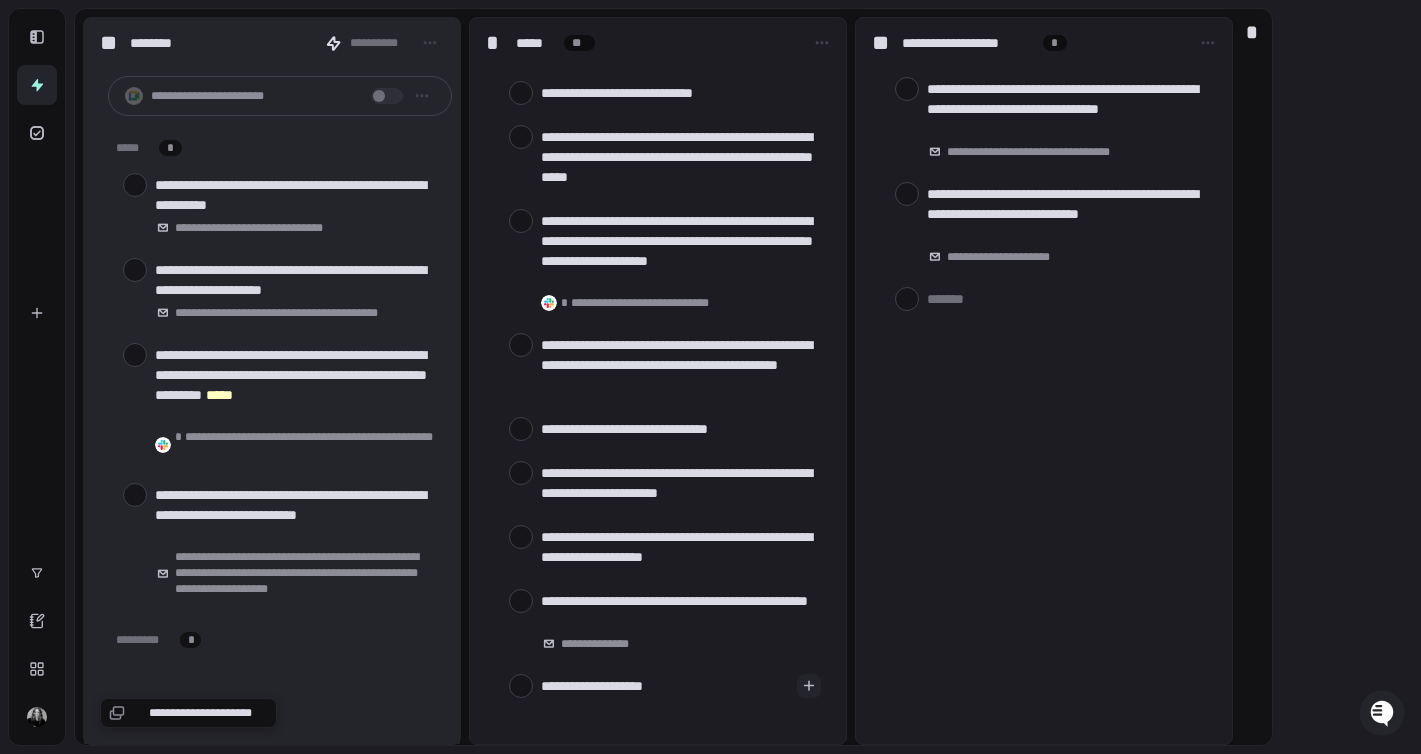 type on "**********" 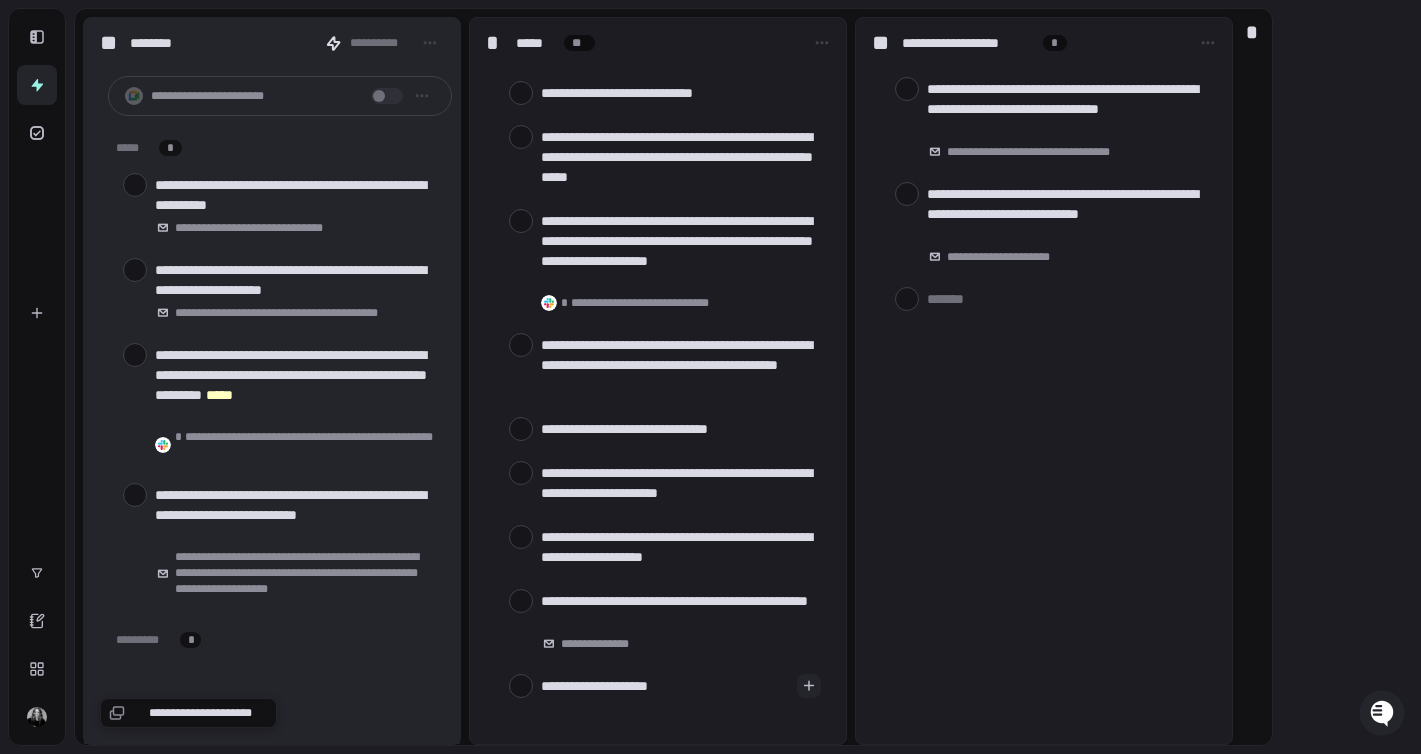 type on "**********" 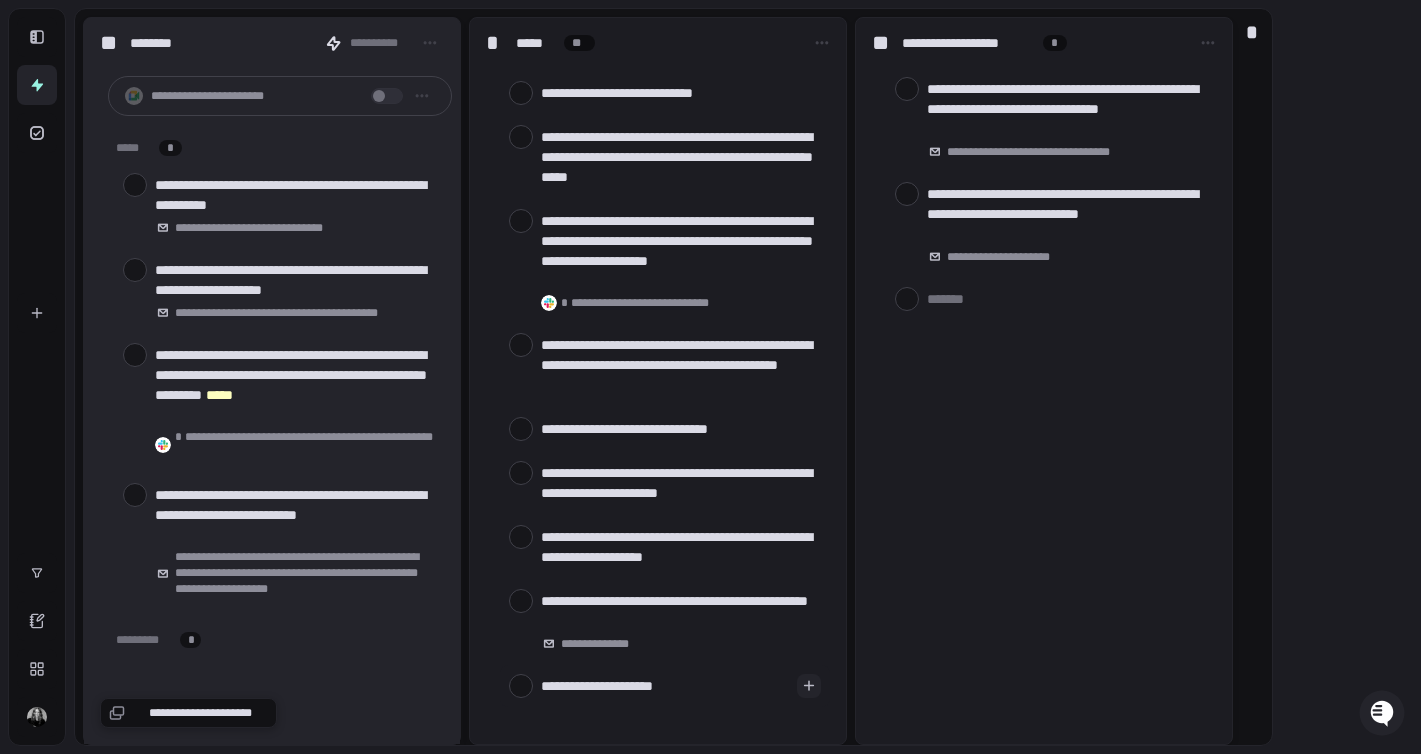 type on "**********" 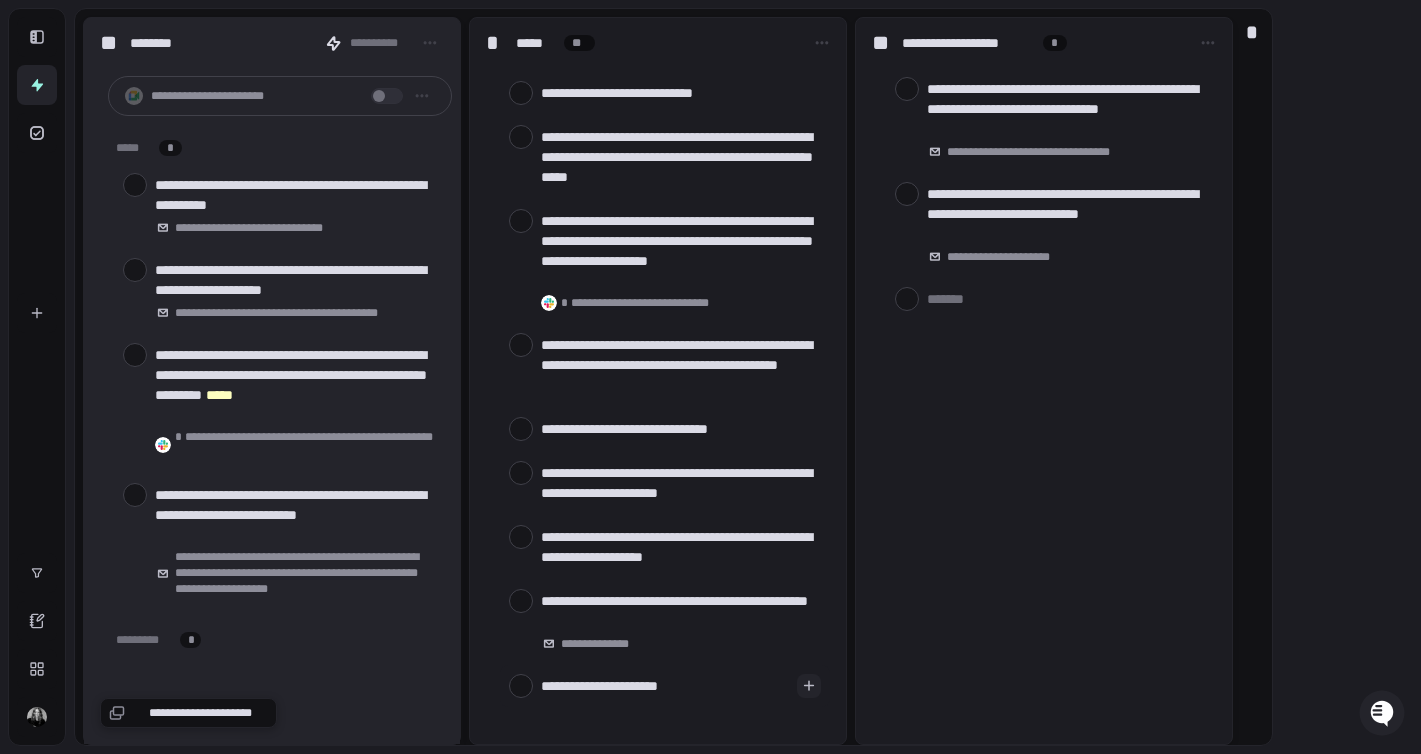 type on "**********" 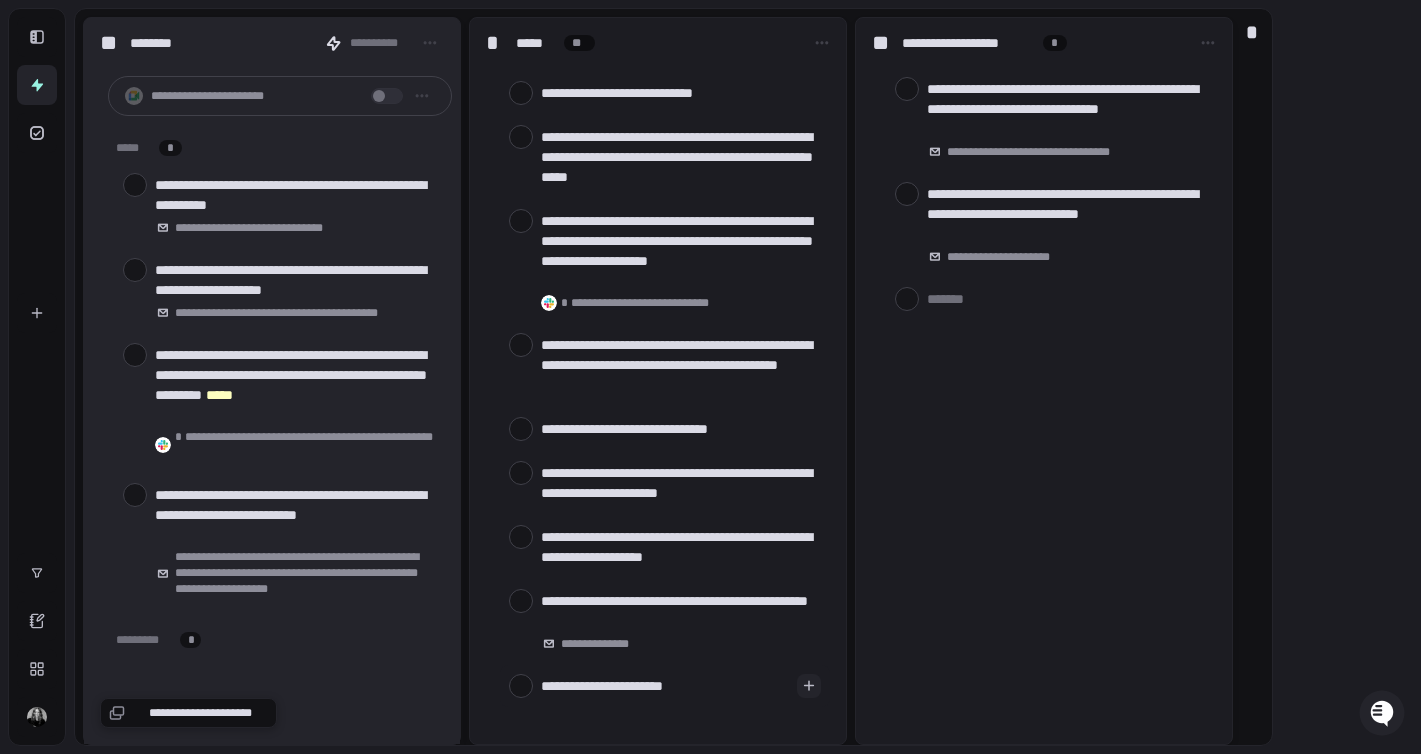 type on "**********" 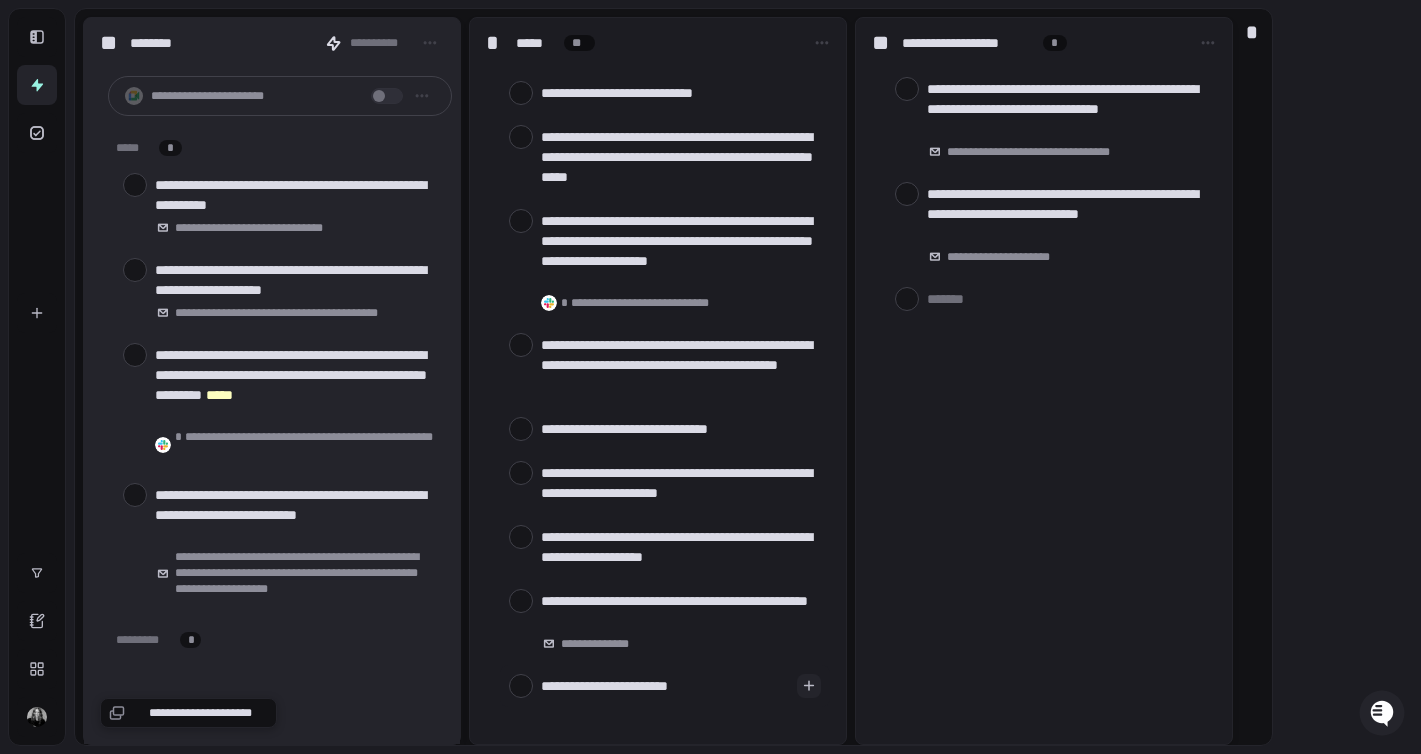 type on "**********" 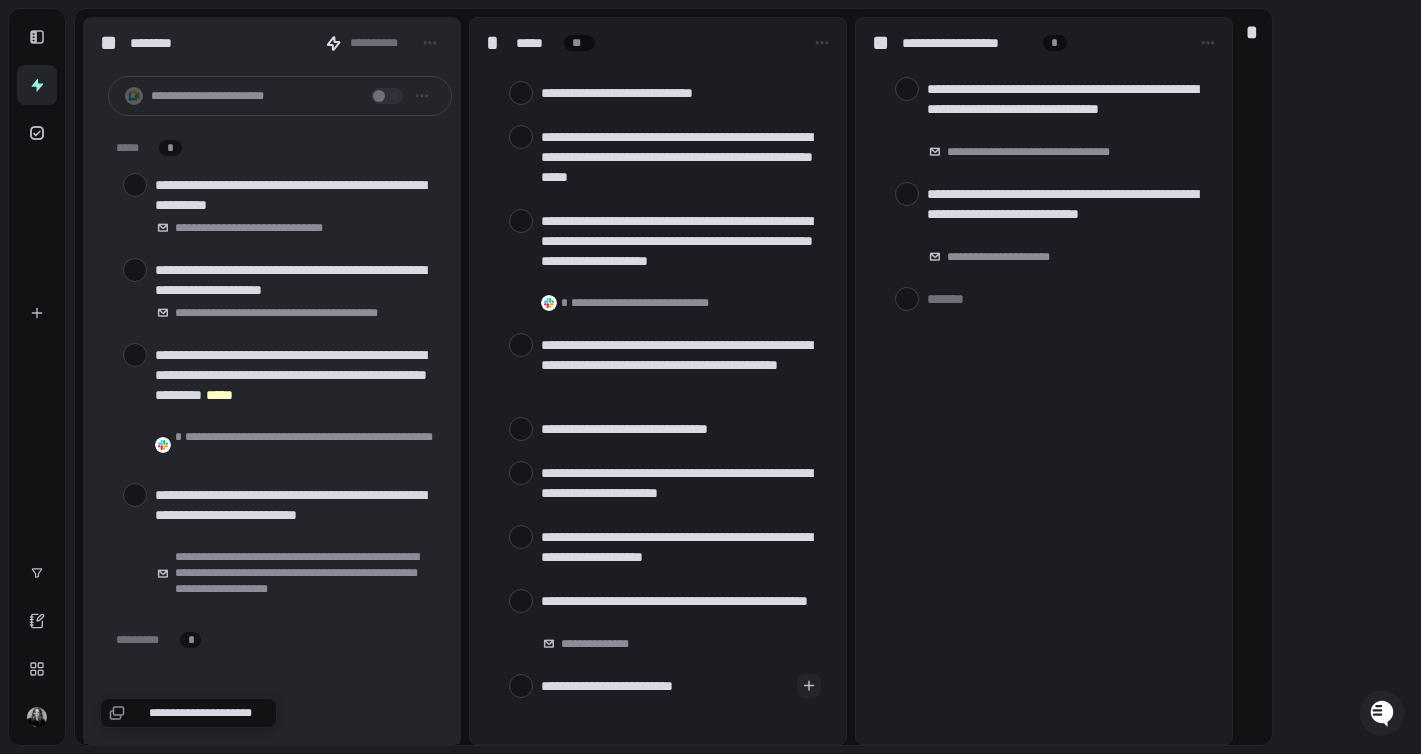 type on "**********" 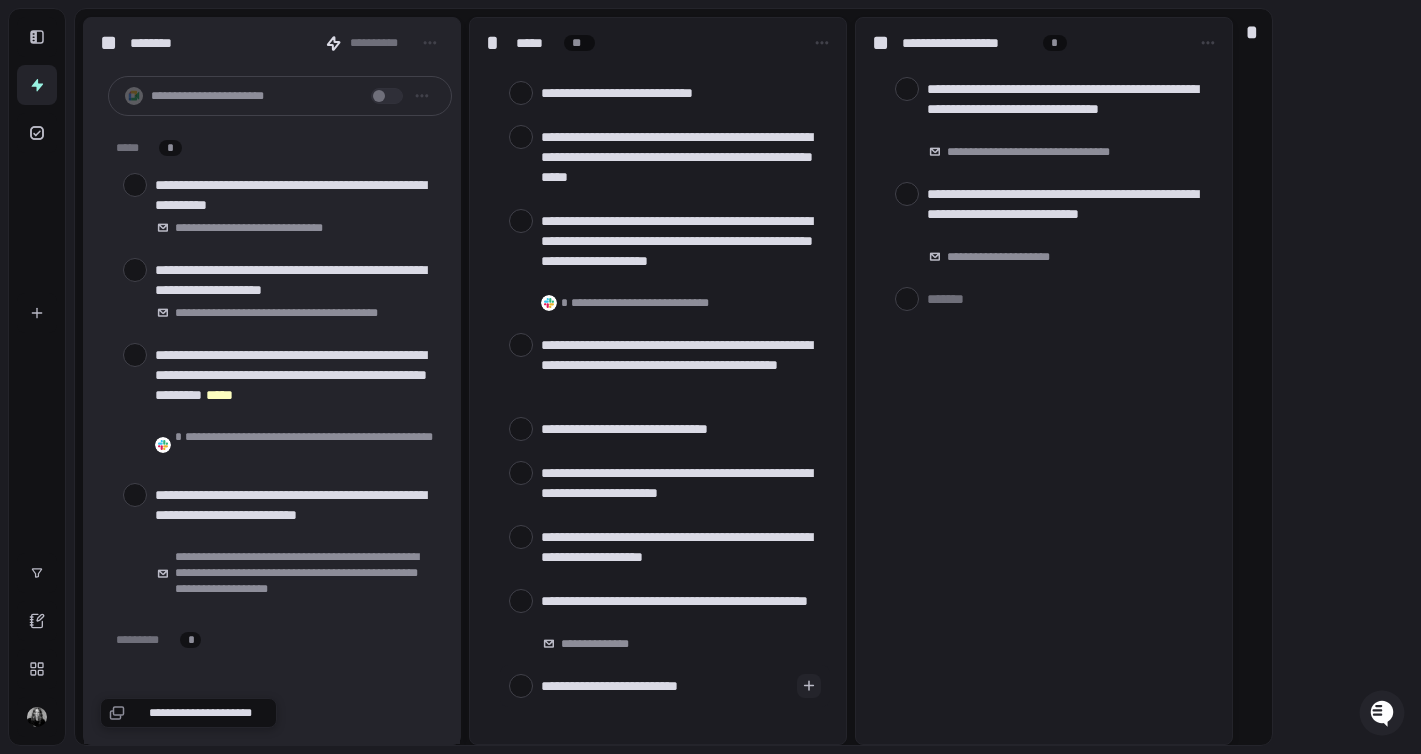 type on "**********" 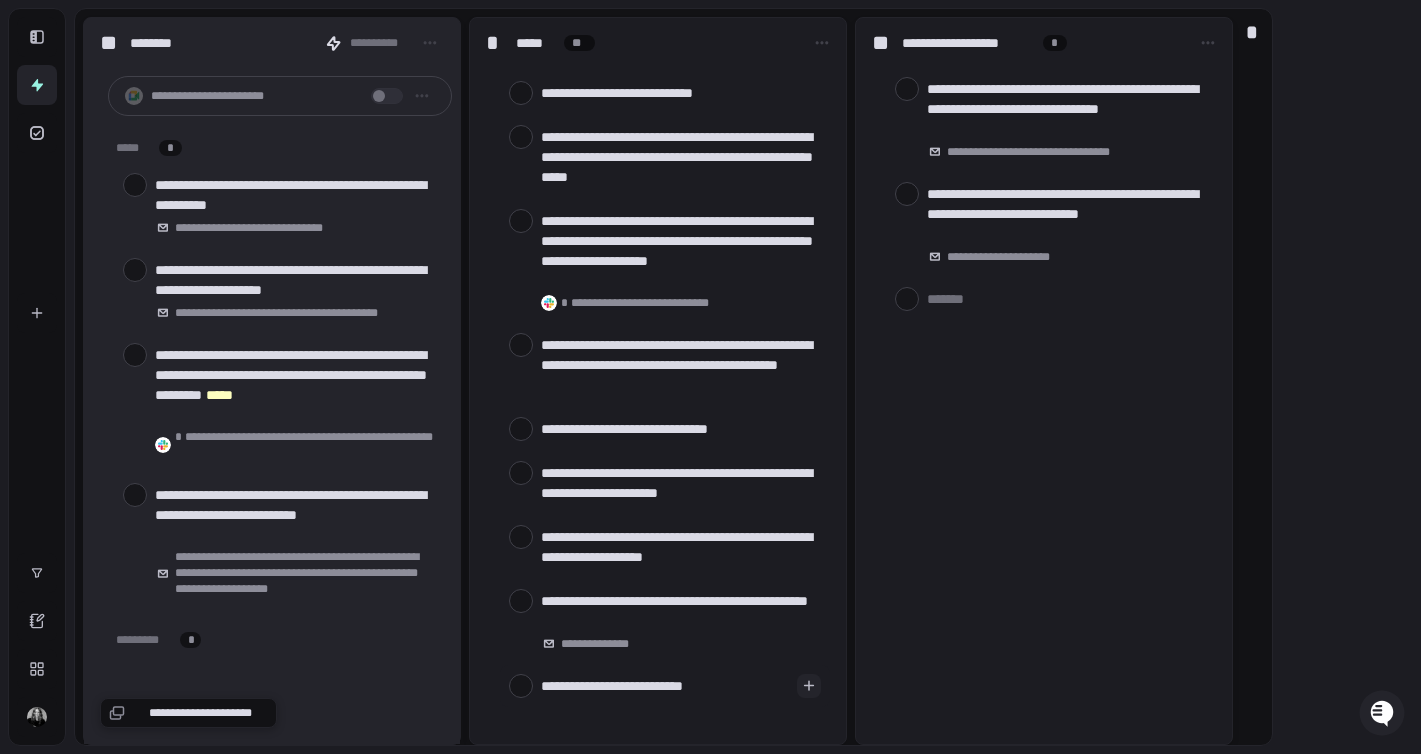 type on "**********" 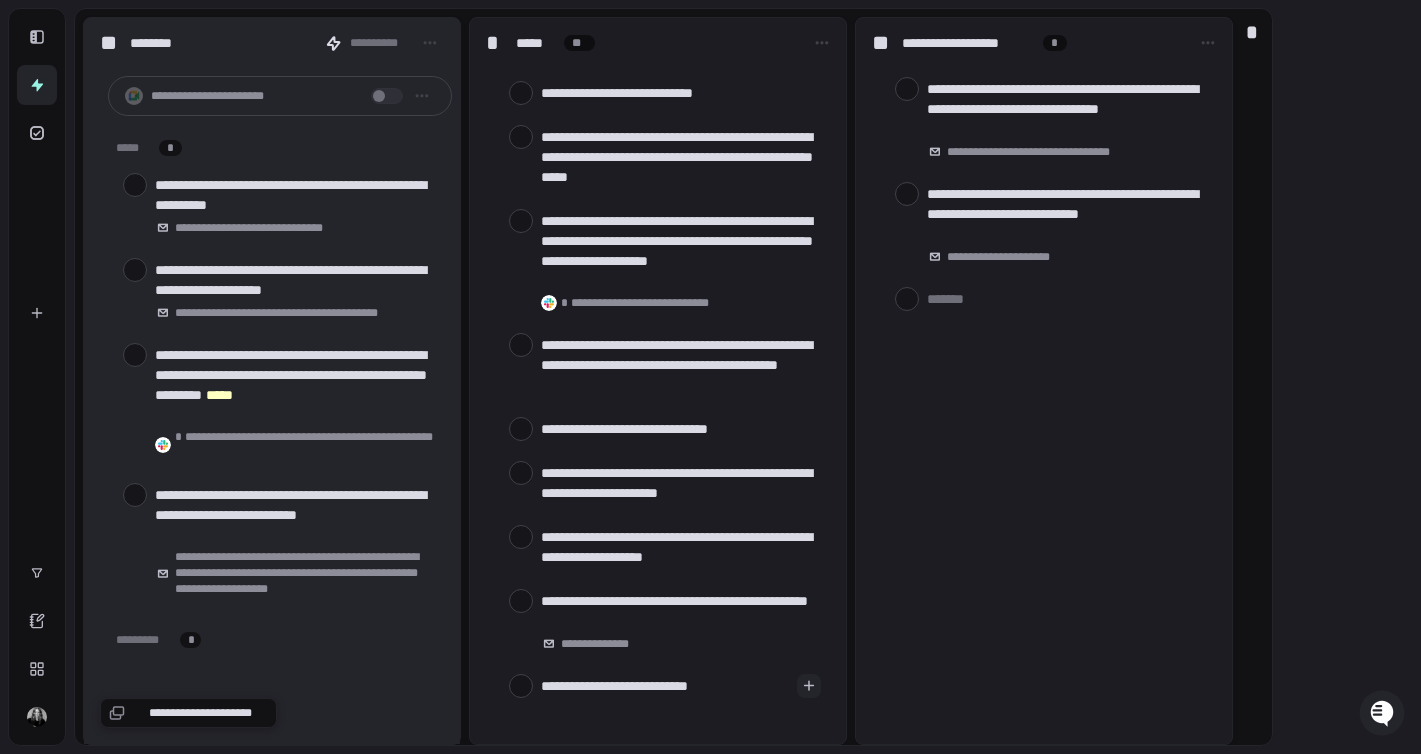 type on "**********" 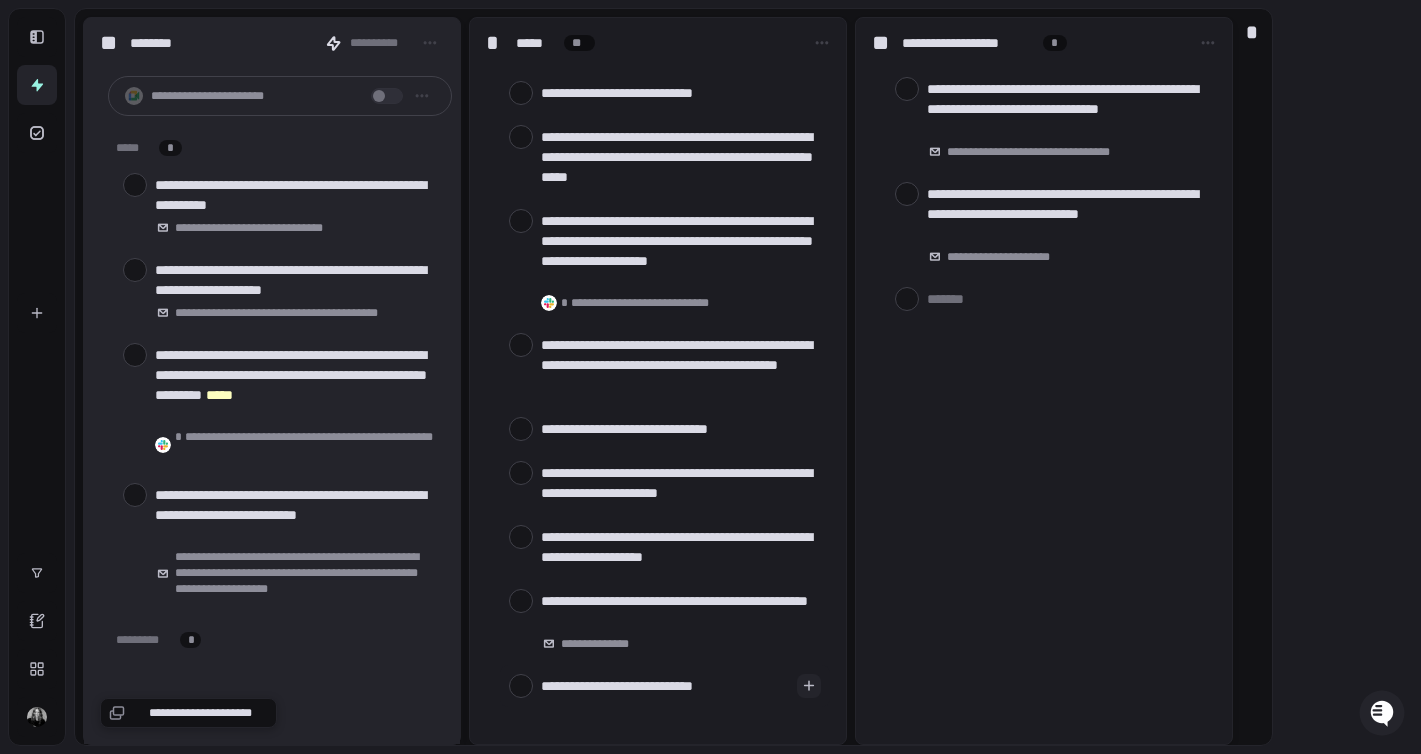type on "**********" 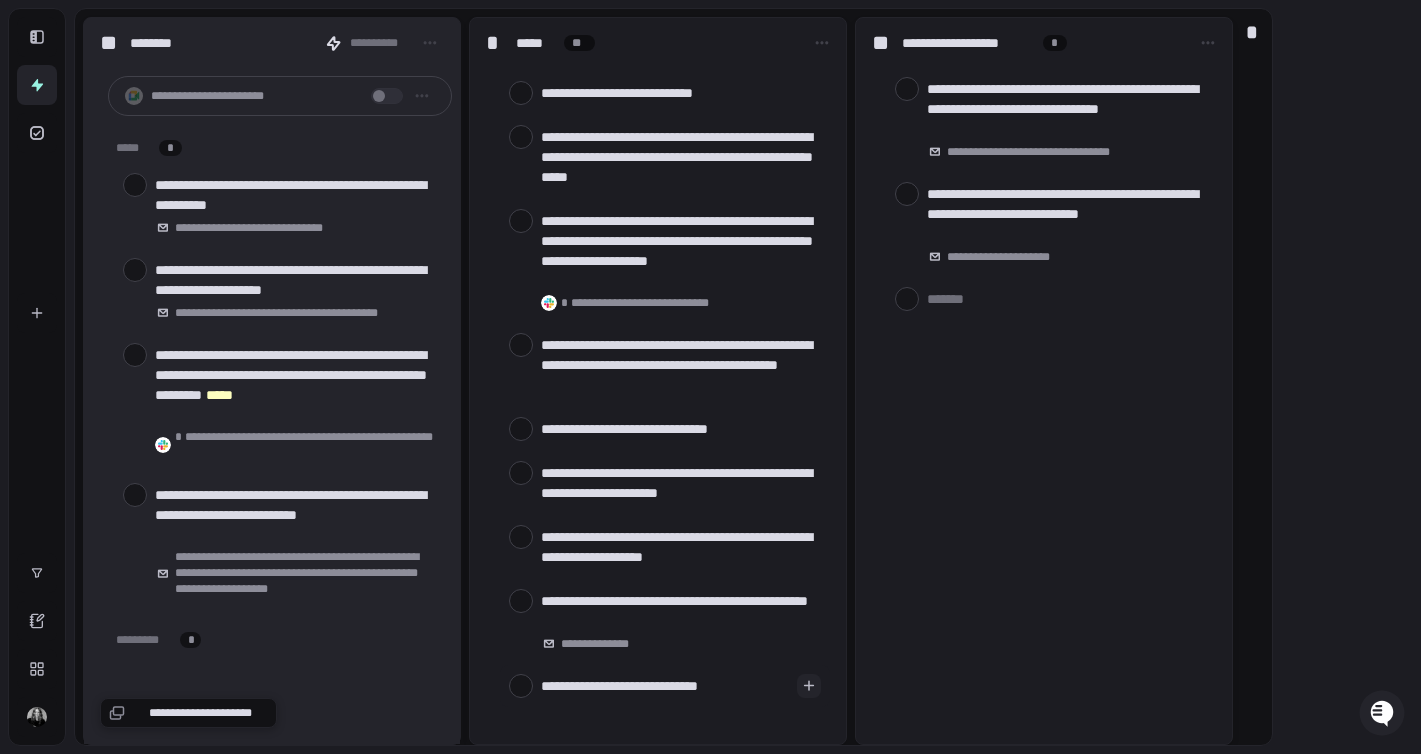 type on "**********" 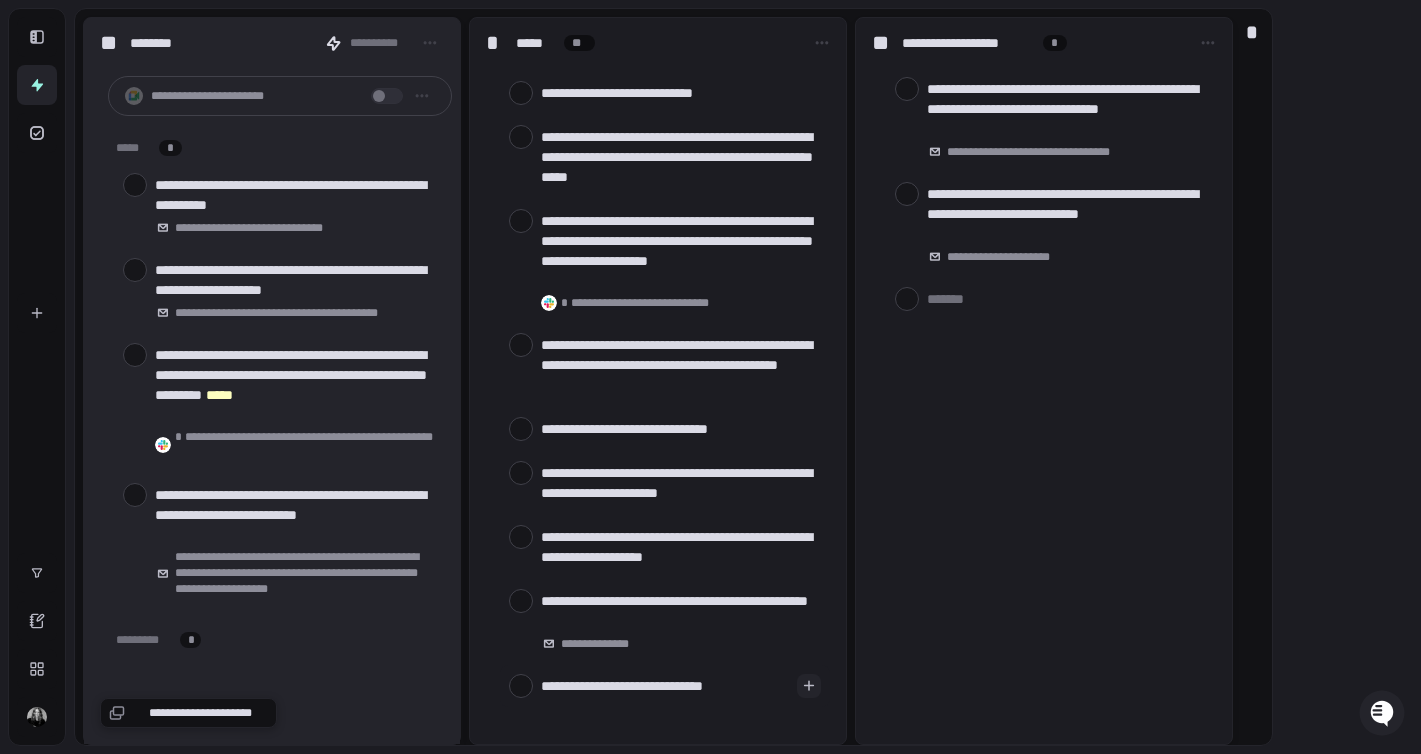 type on "**********" 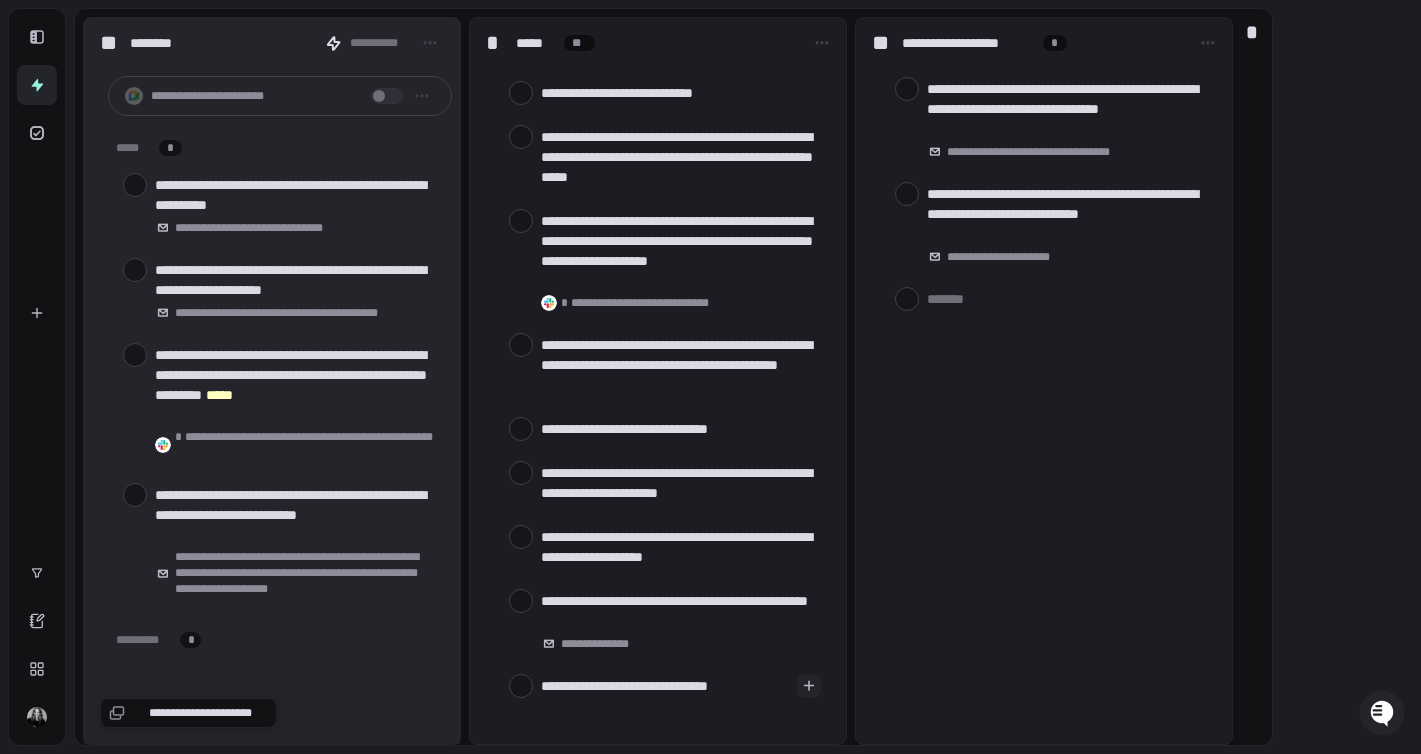 type on "**********" 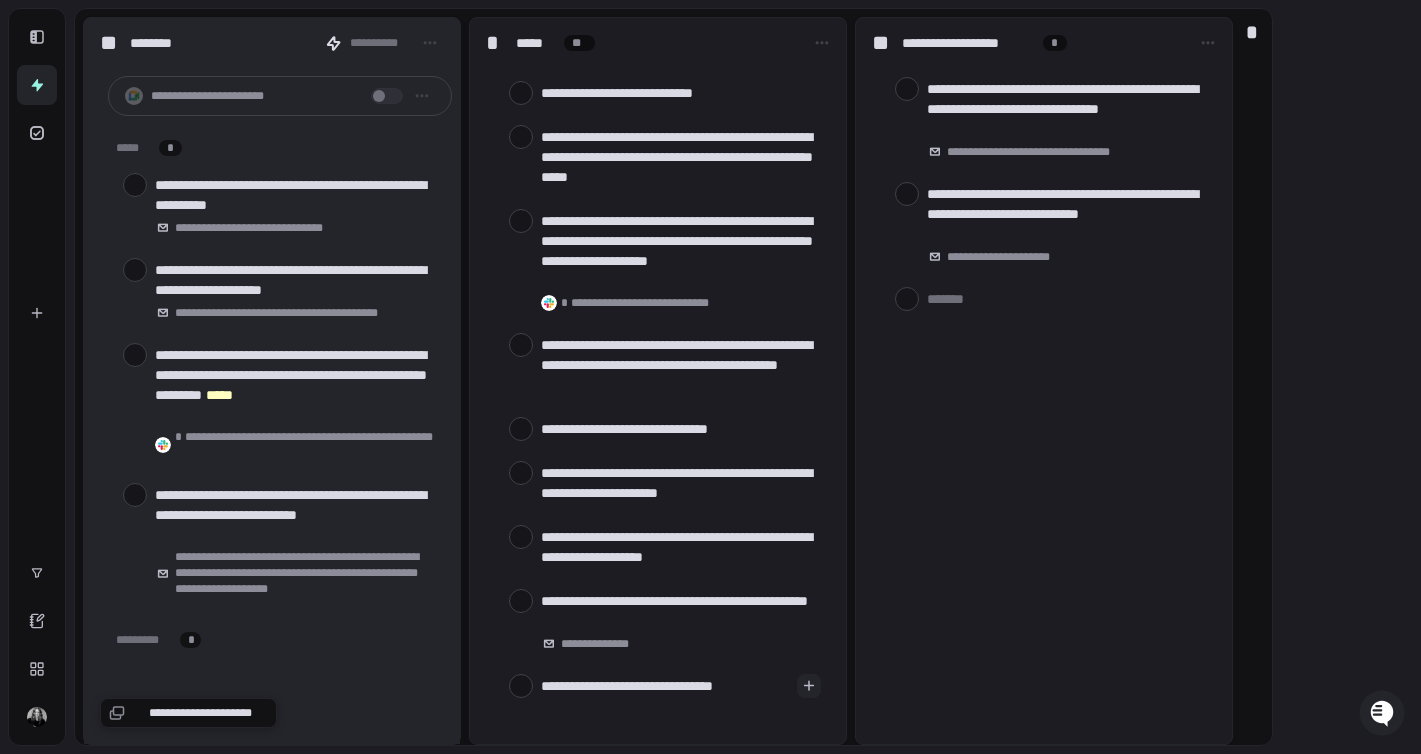 type on "**********" 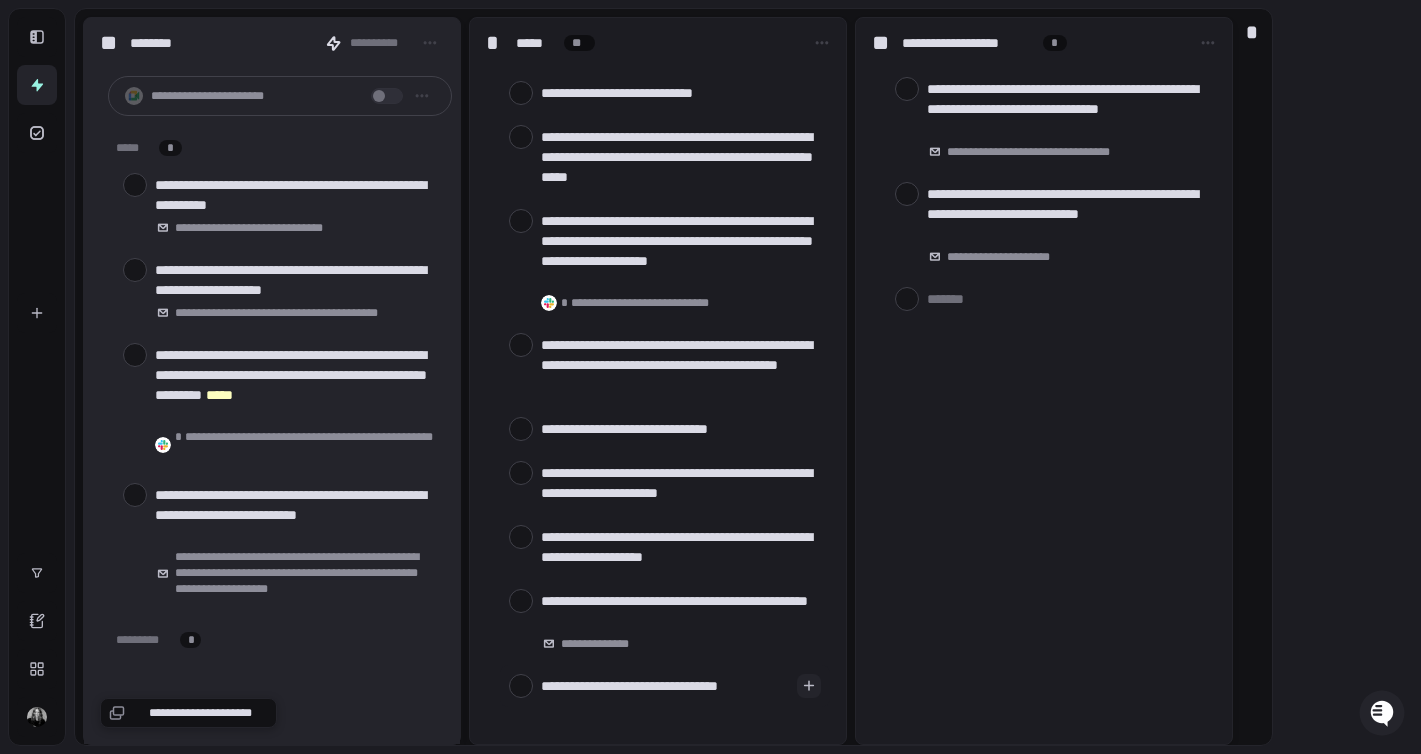 type on "**********" 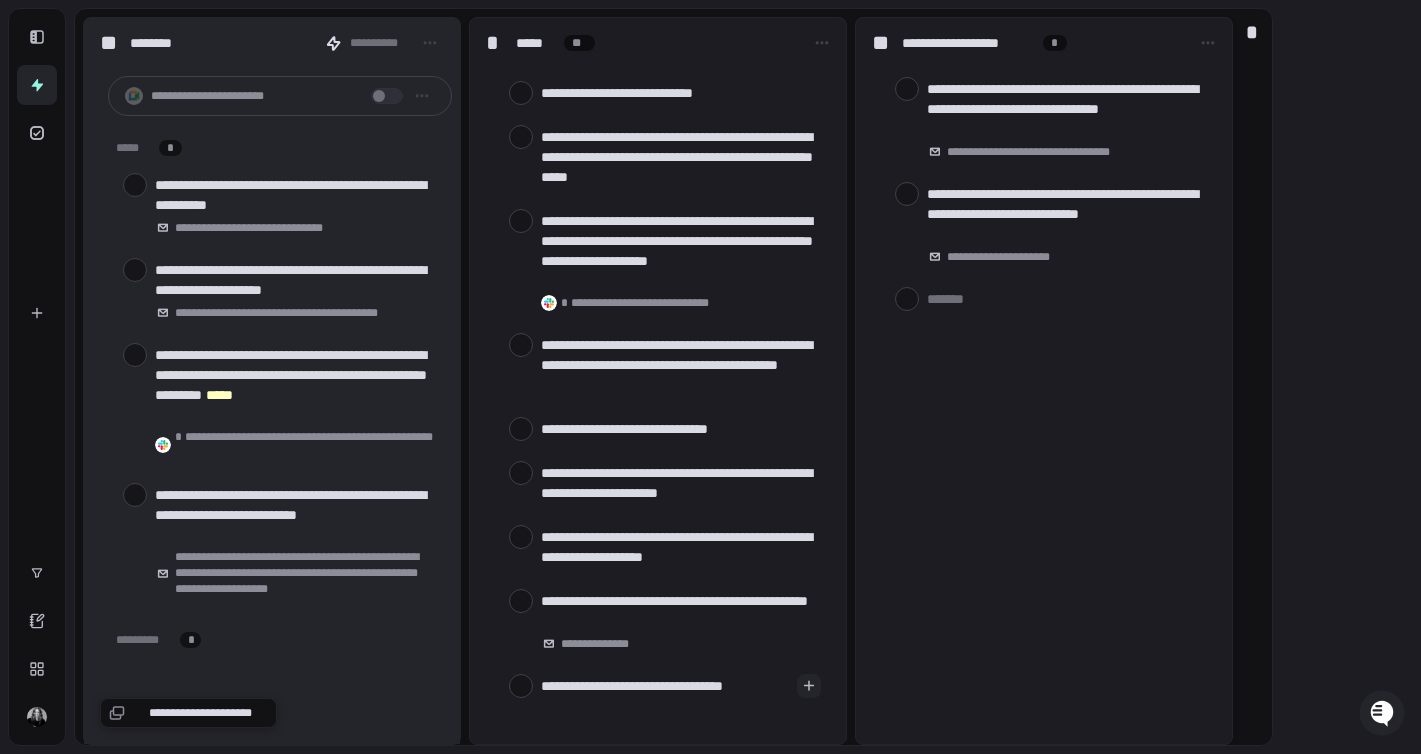 type on "**********" 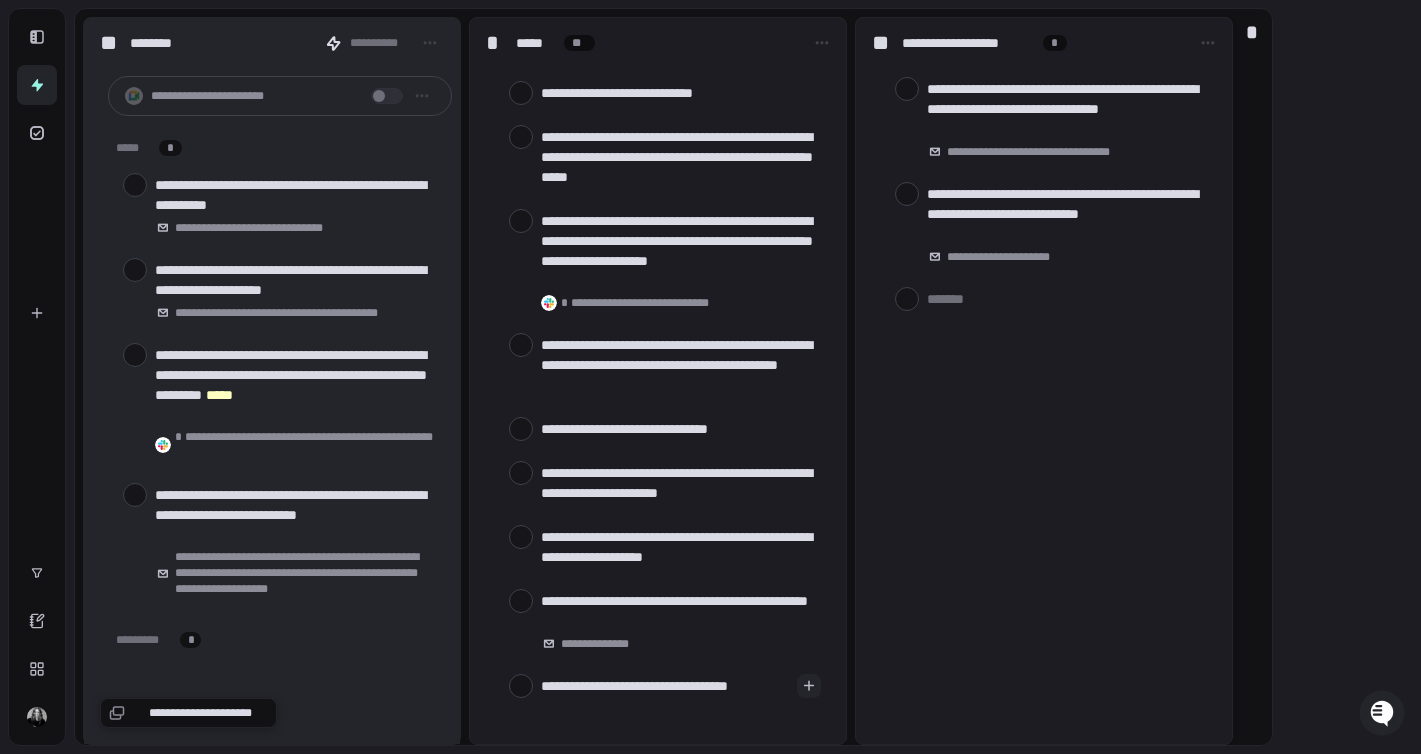 type on "**********" 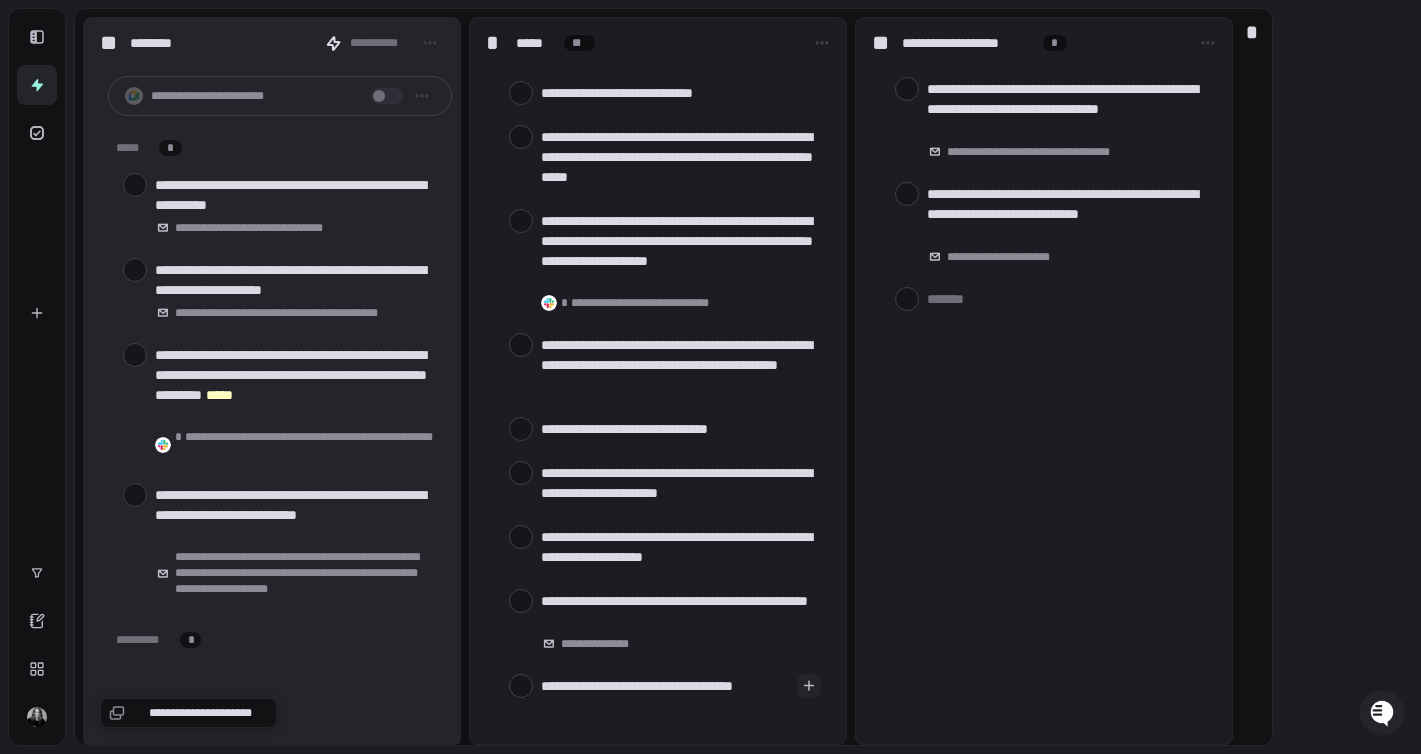 type on "**********" 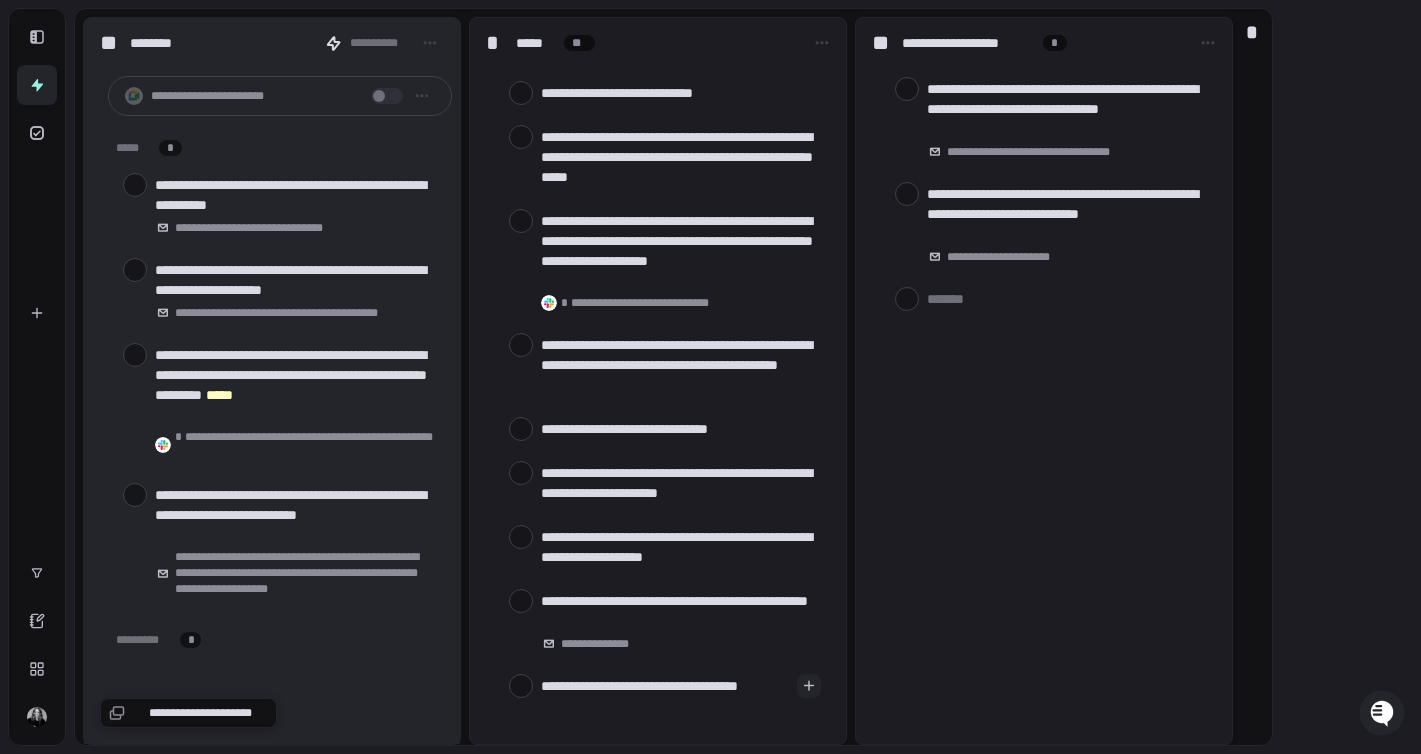 type on "*" 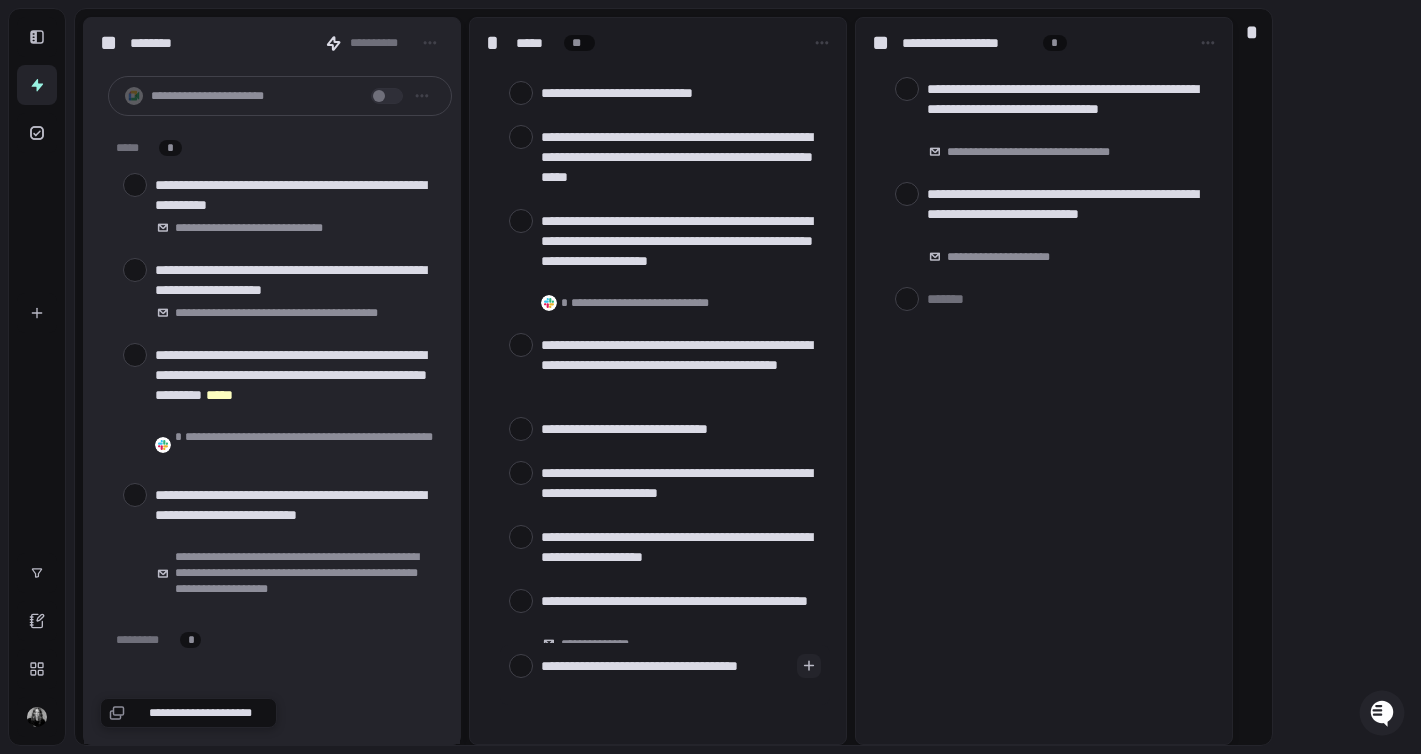 type on "**********" 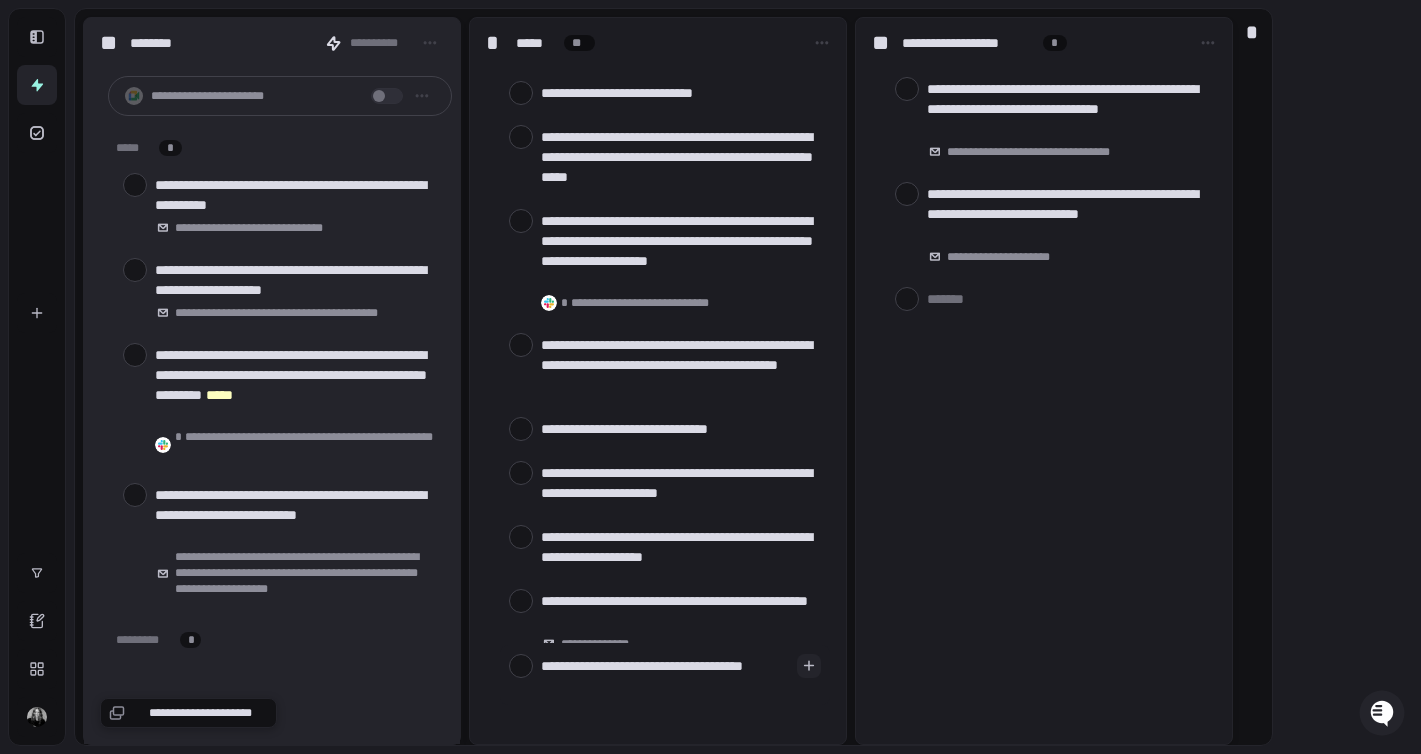 type on "**********" 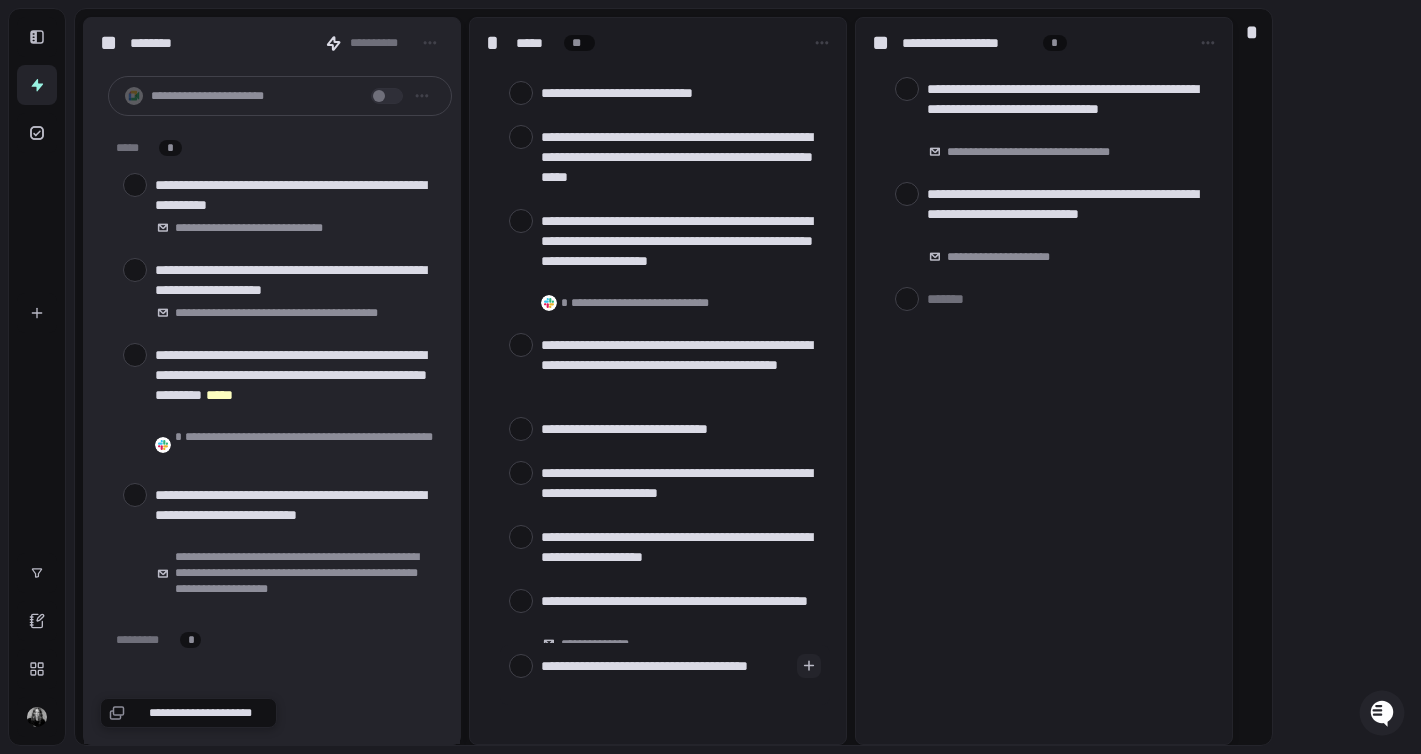 type on "**********" 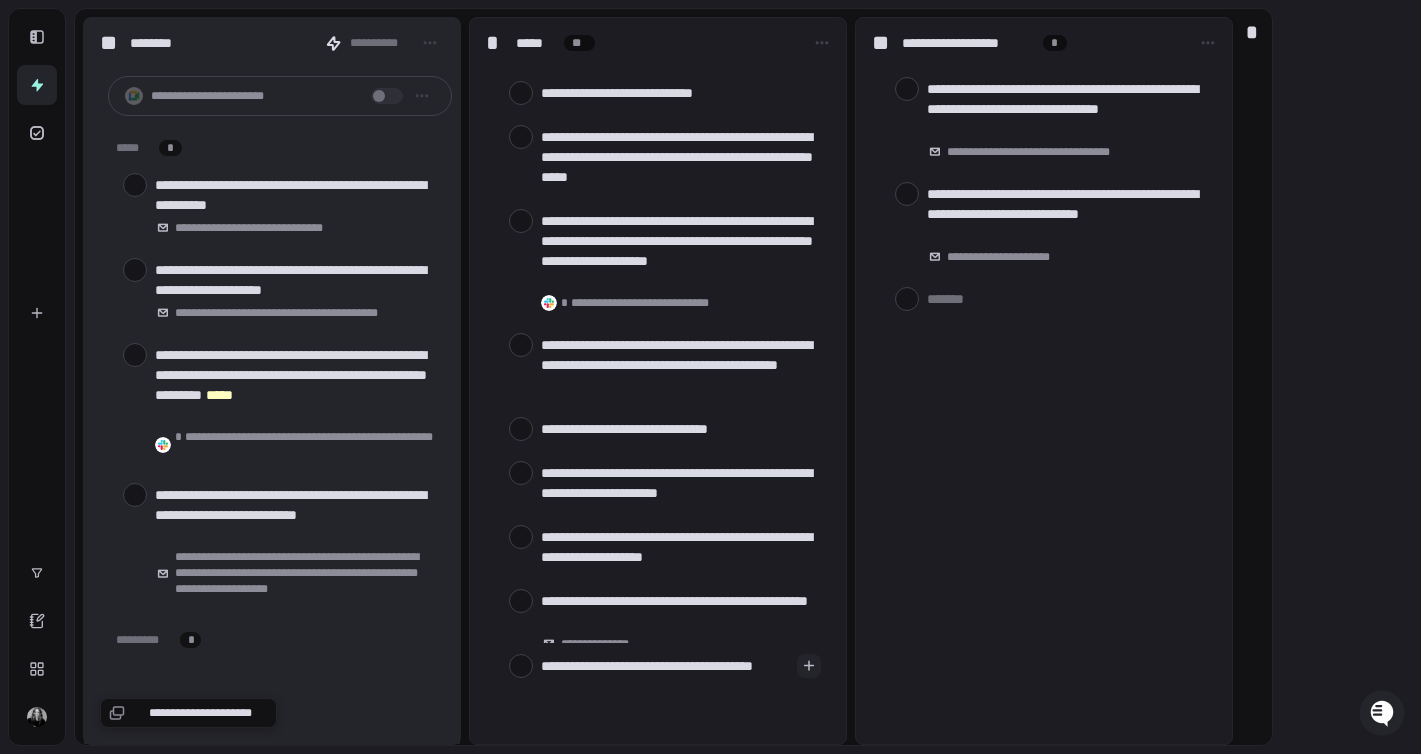 type on "**********" 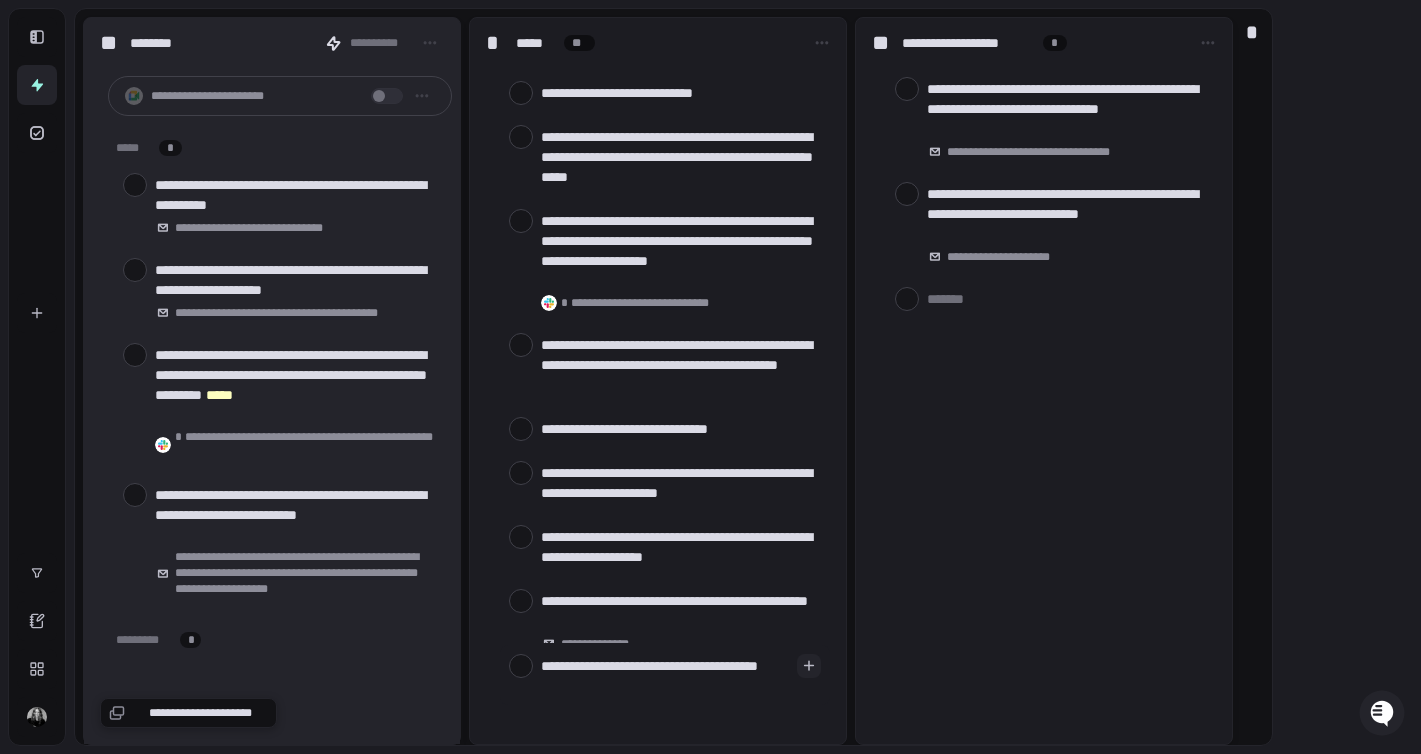 type on "**********" 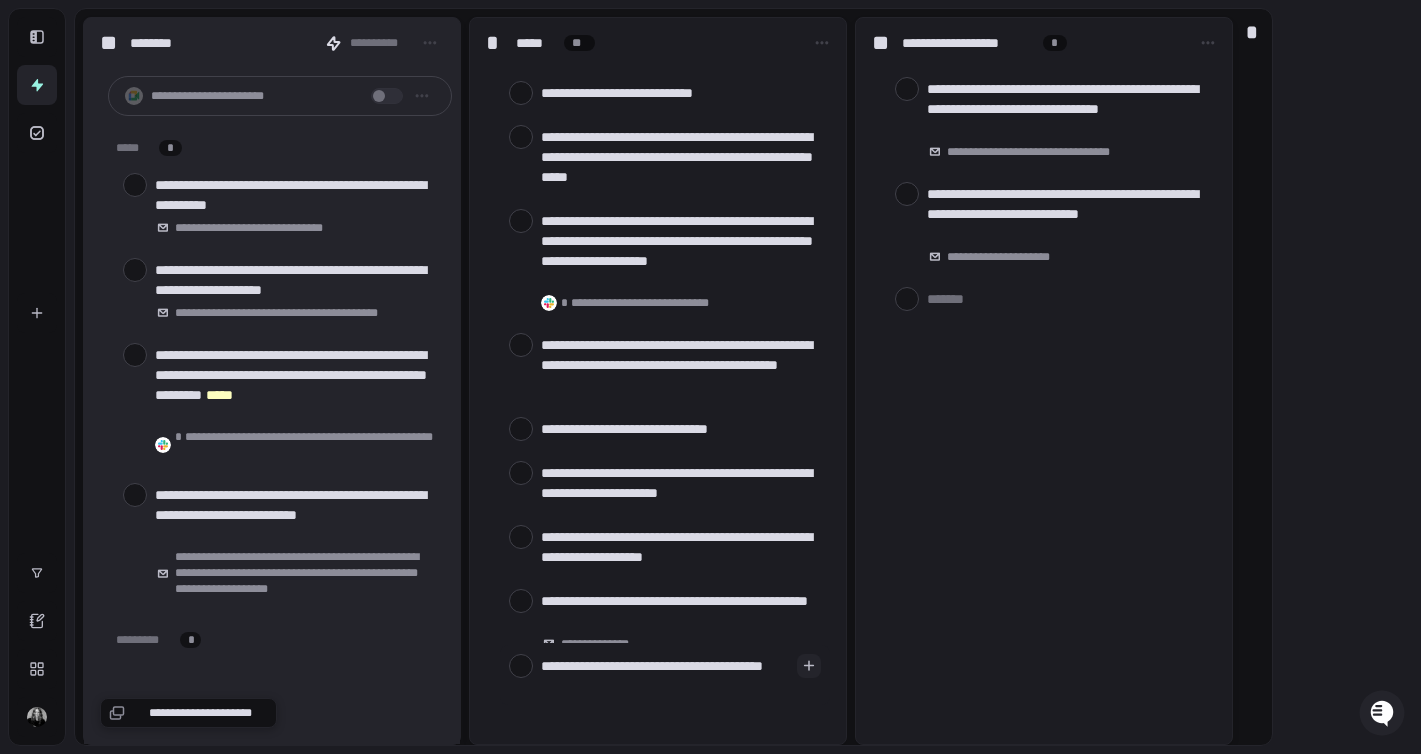 type on "**********" 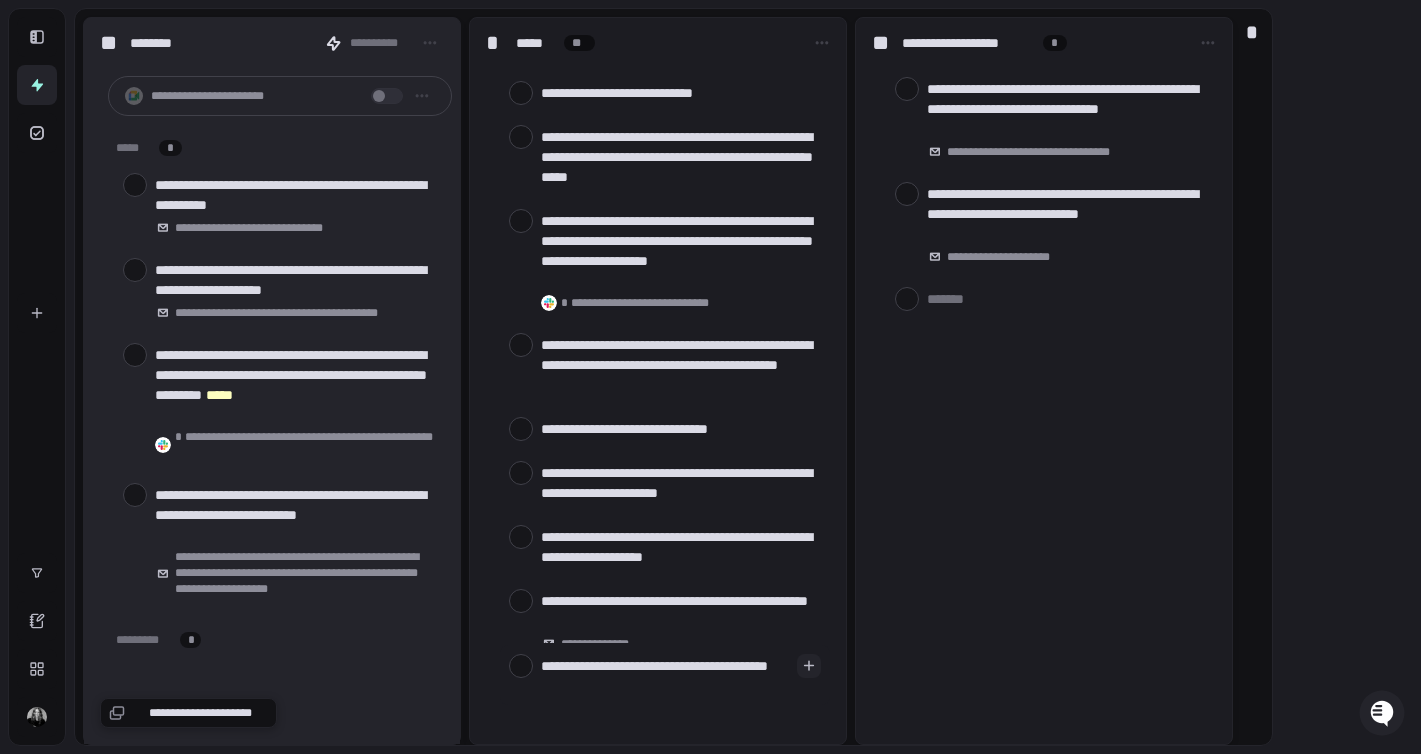 type on "*" 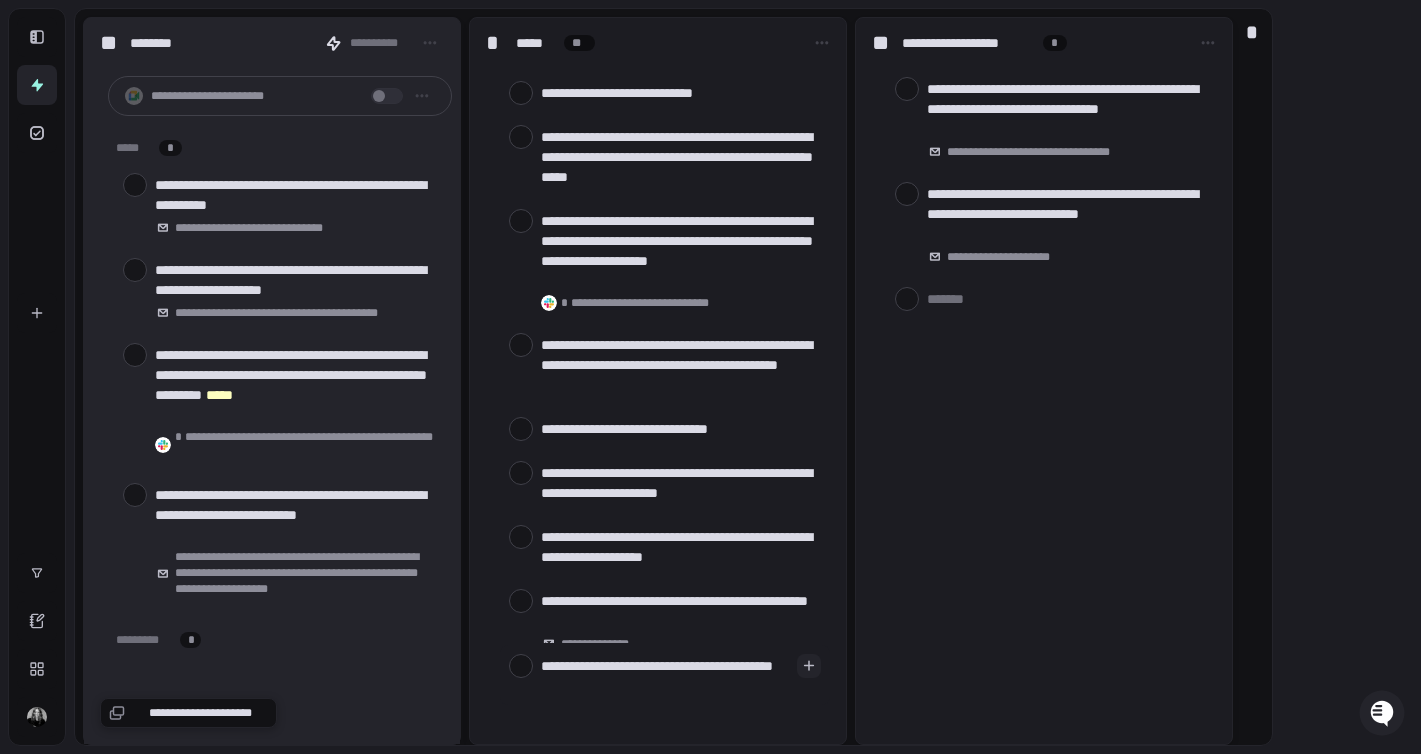 type on "**********" 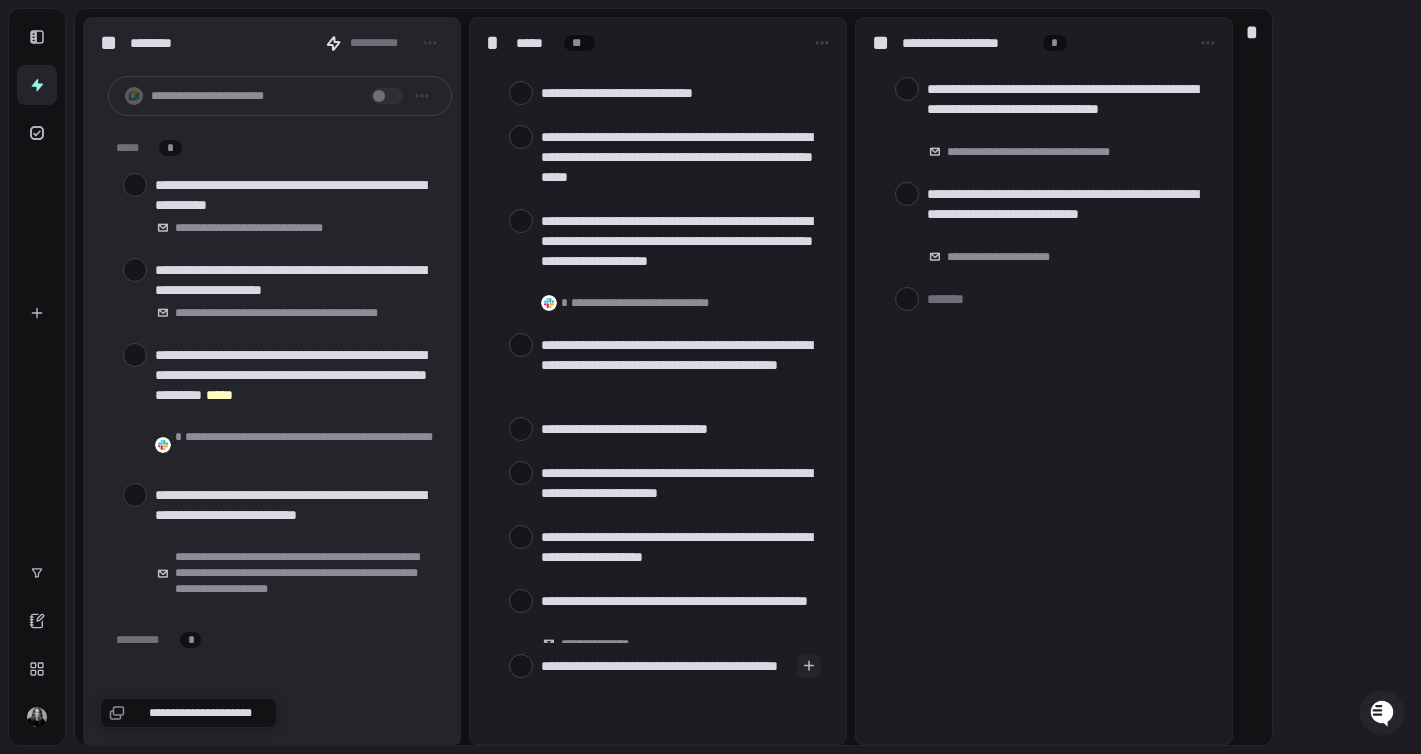 type on "**********" 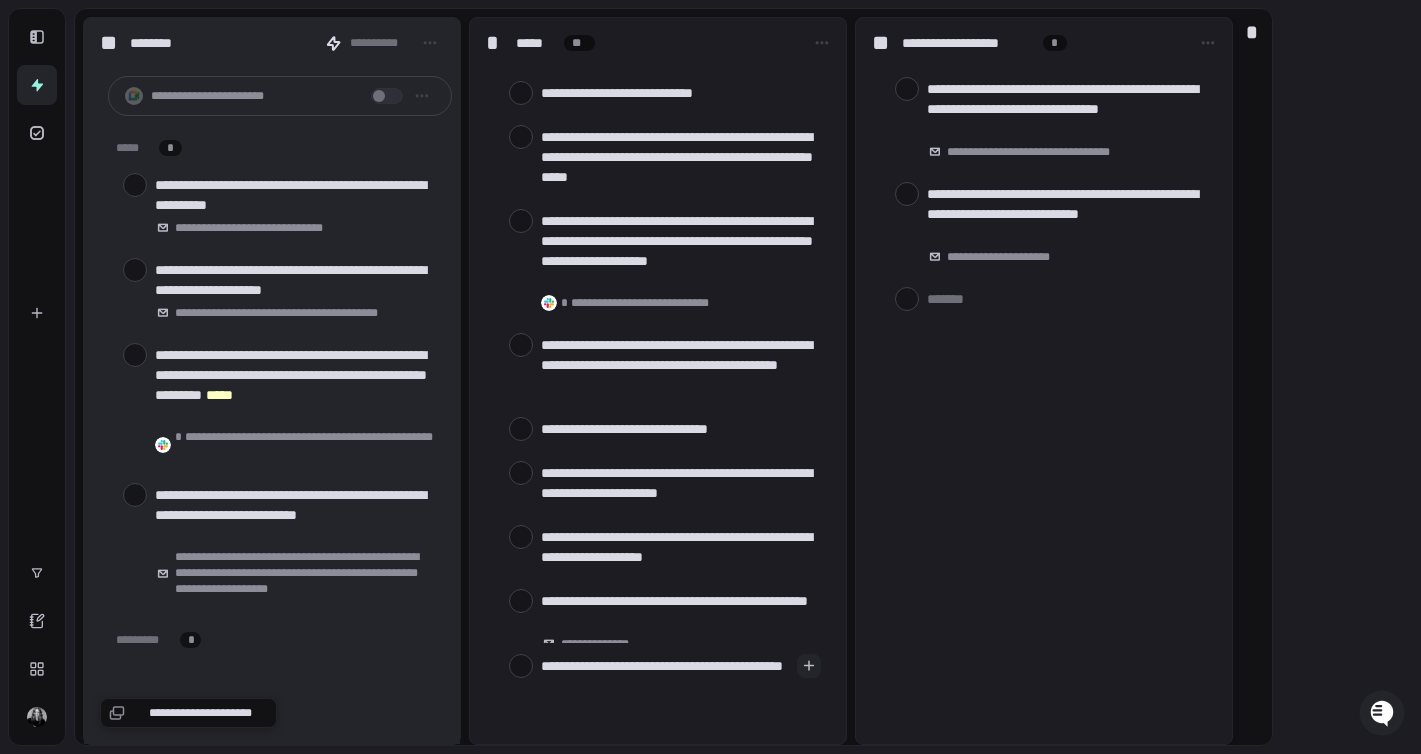 type on "**********" 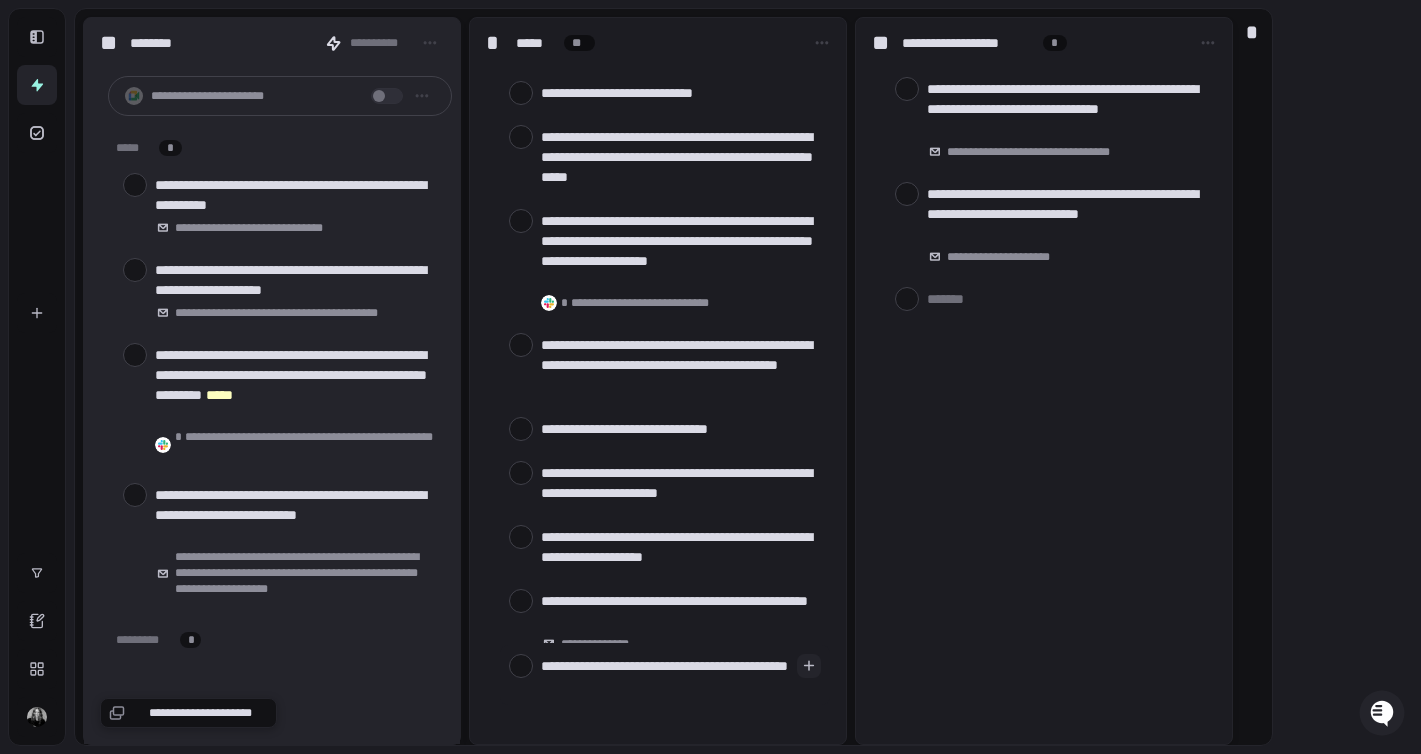 type on "**********" 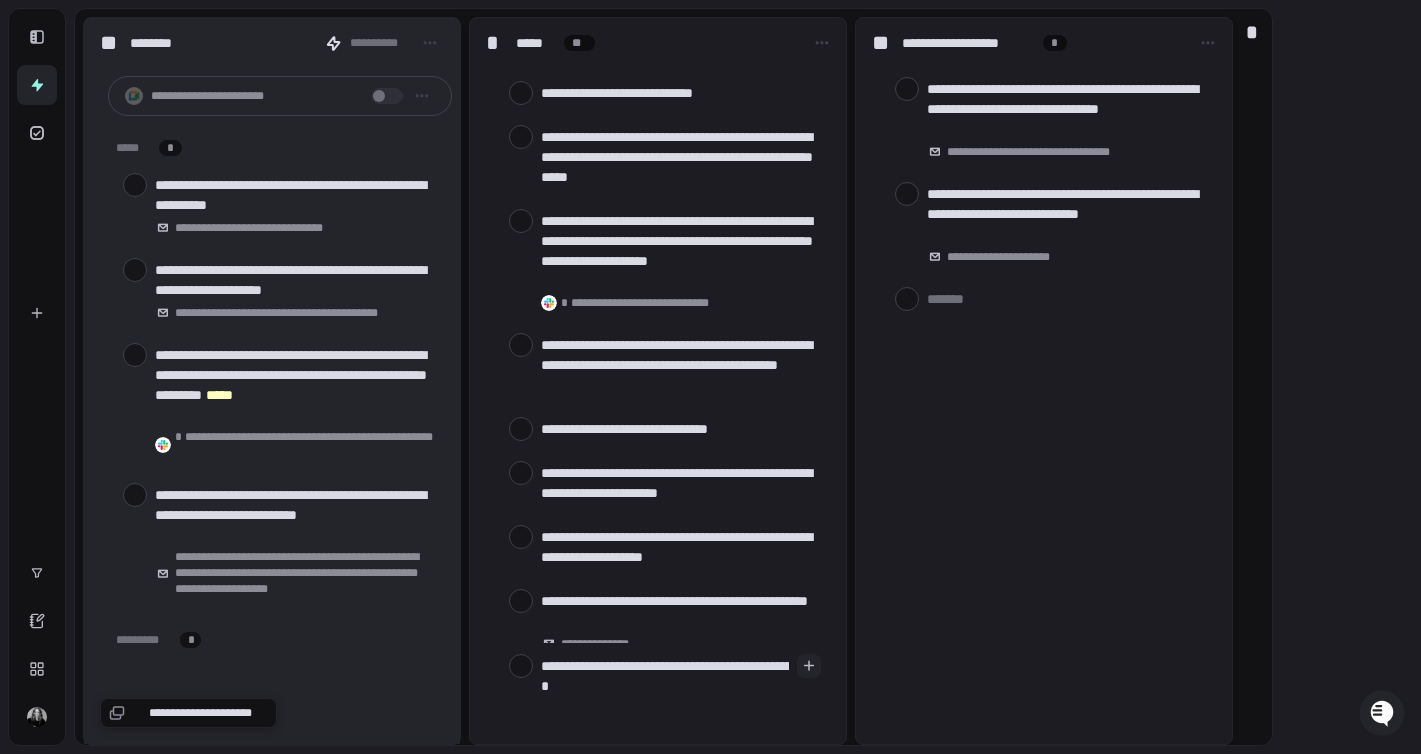type on "*" 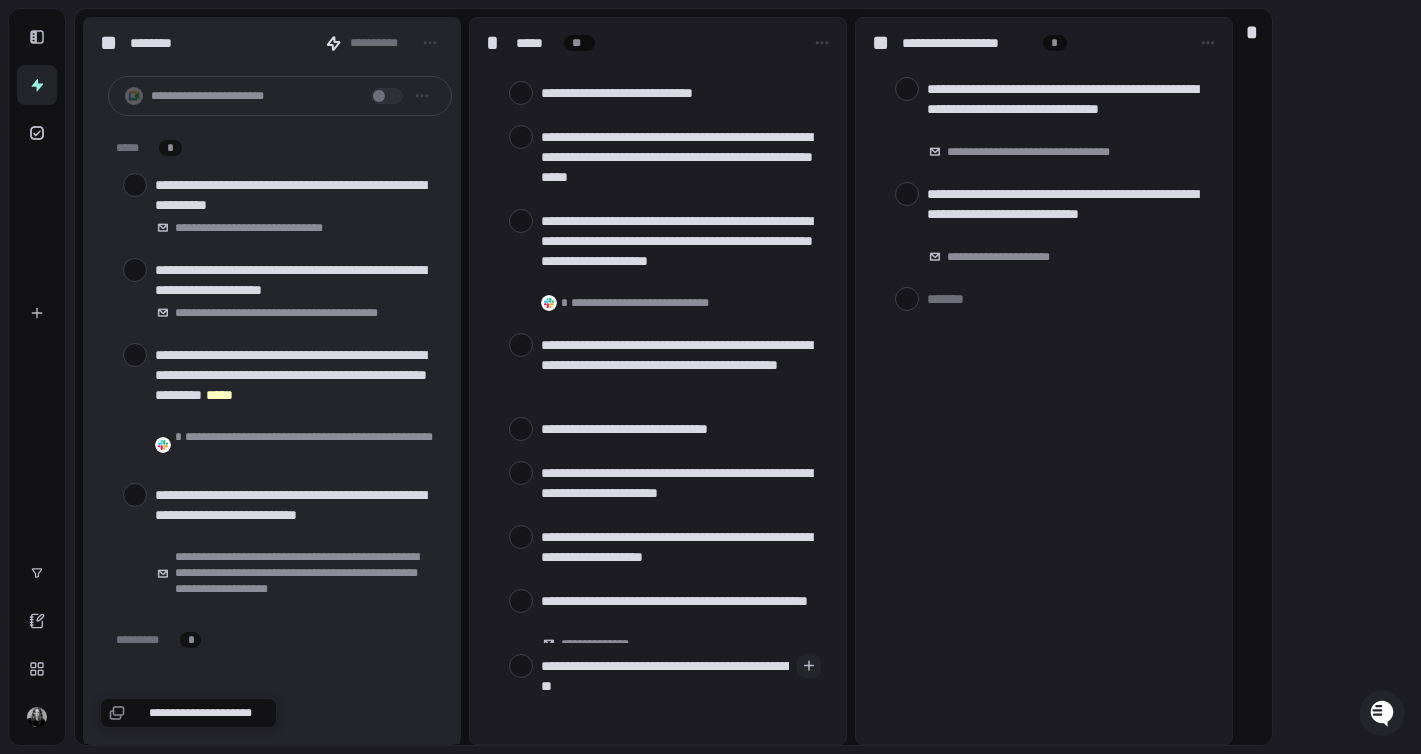 type on "*" 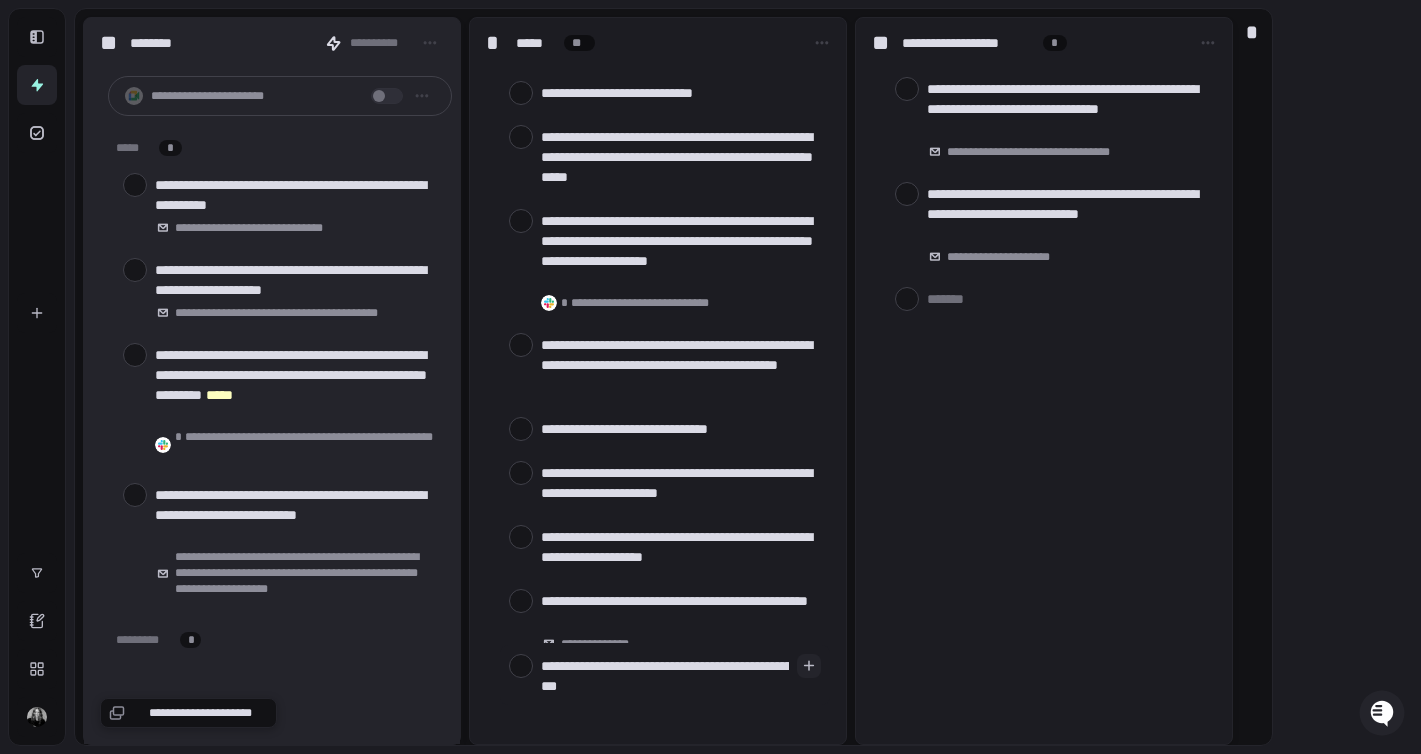 type on "**********" 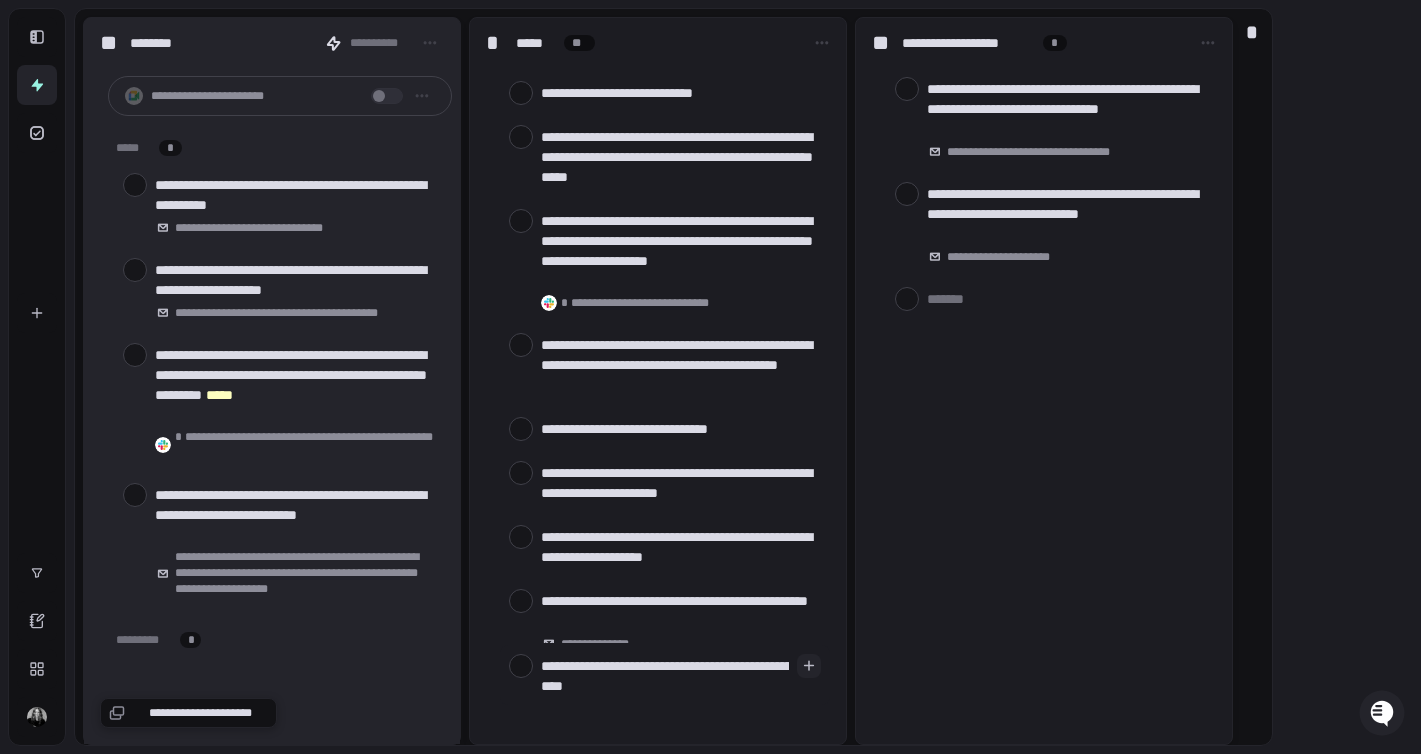 type on "**********" 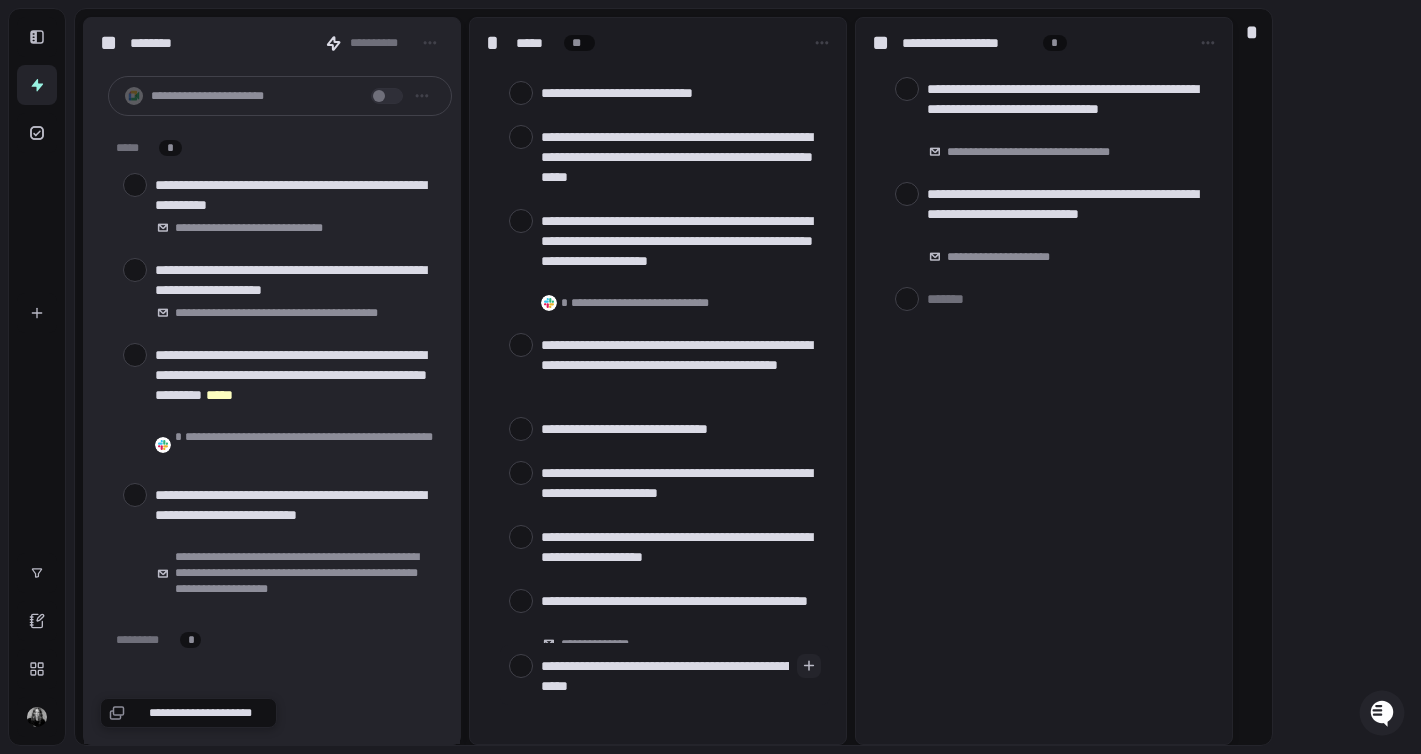 type on "**********" 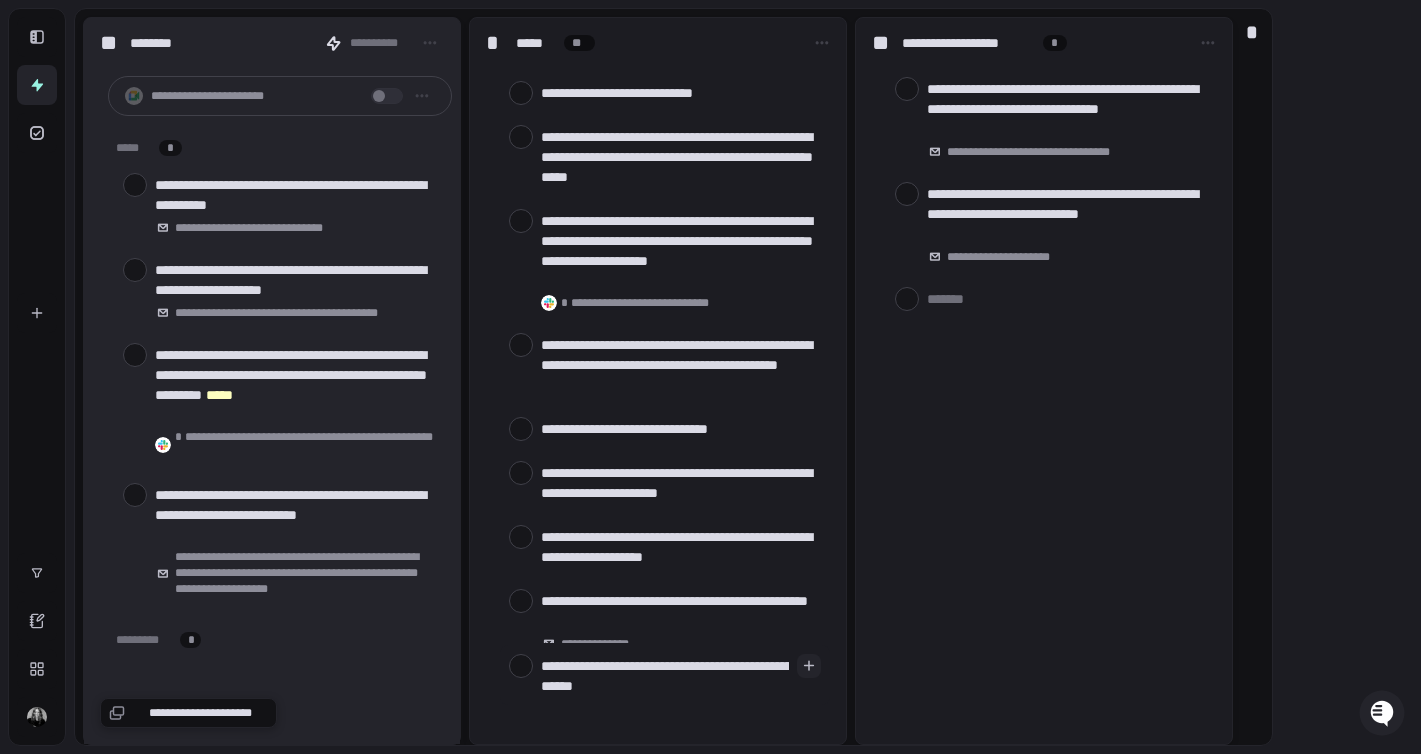 type on "**********" 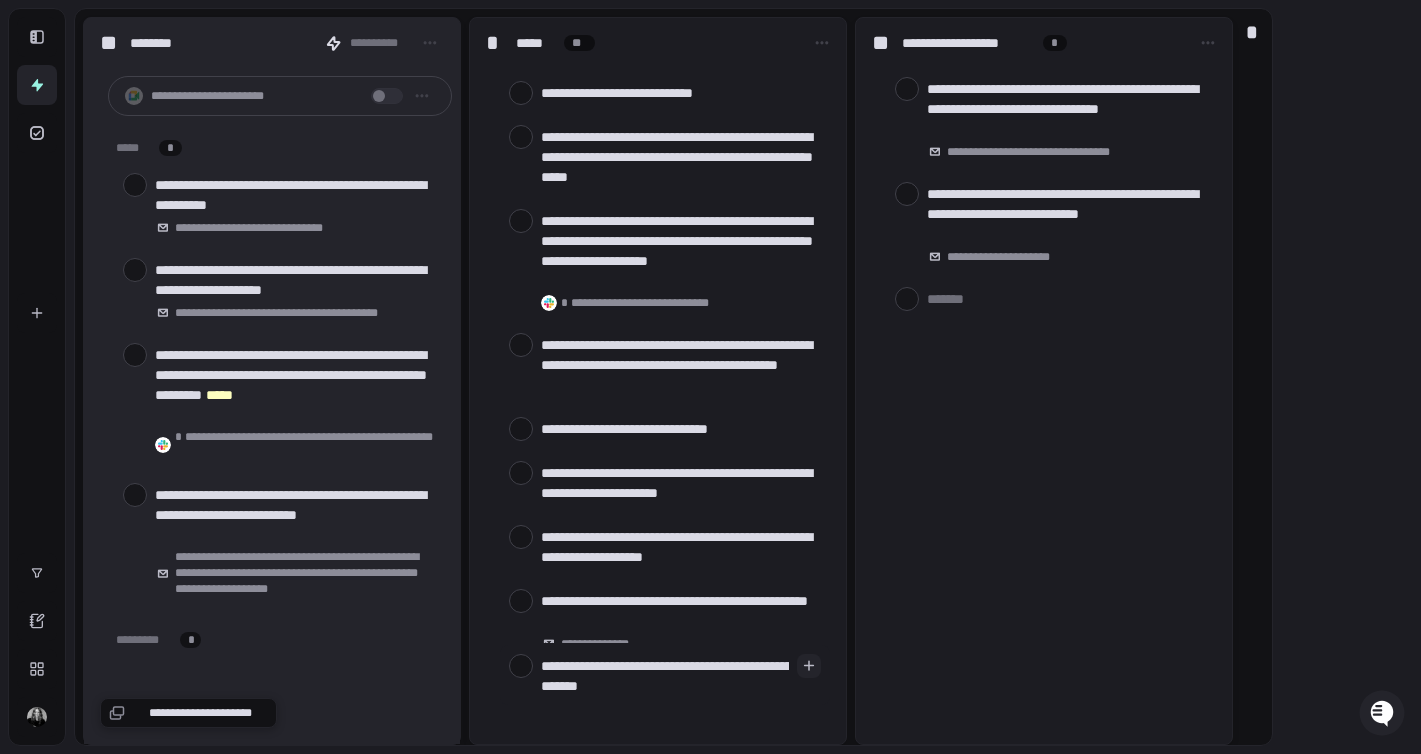 type on "**********" 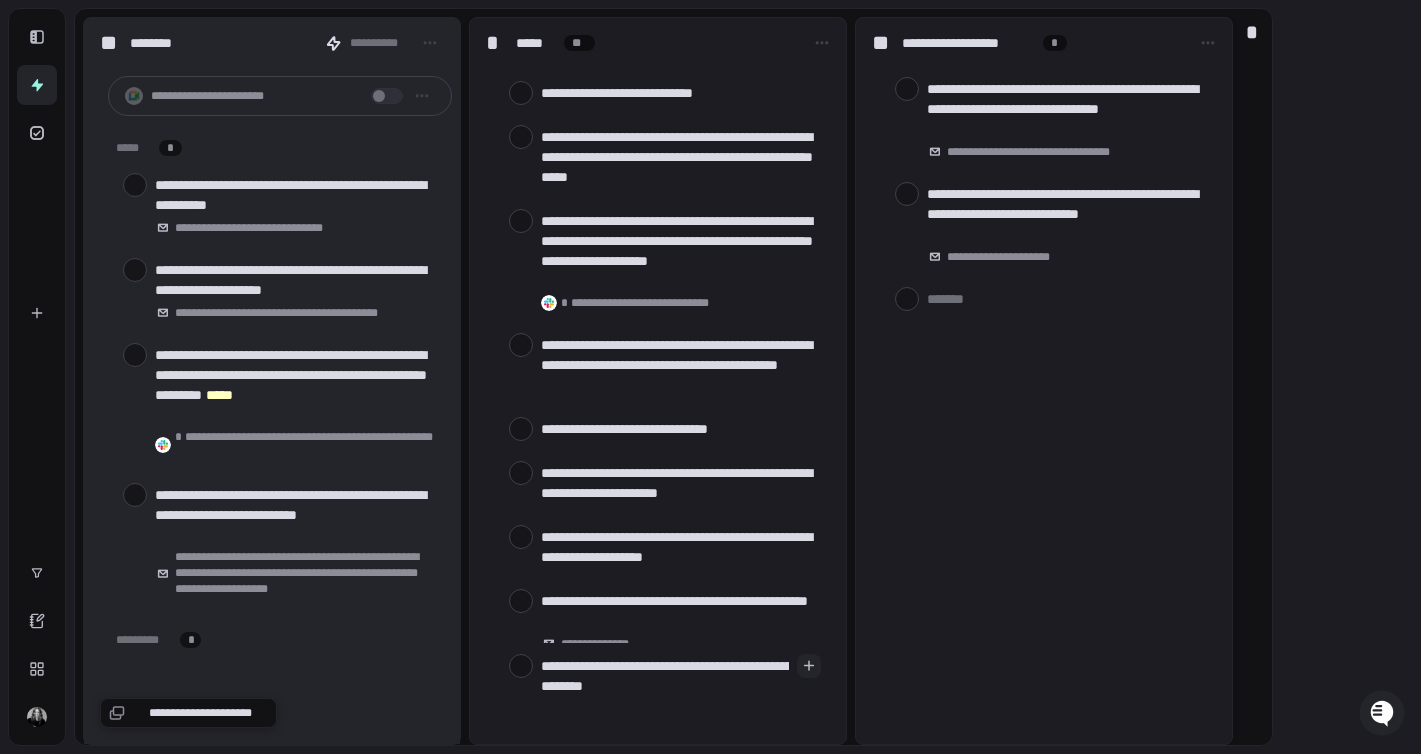 type on "**********" 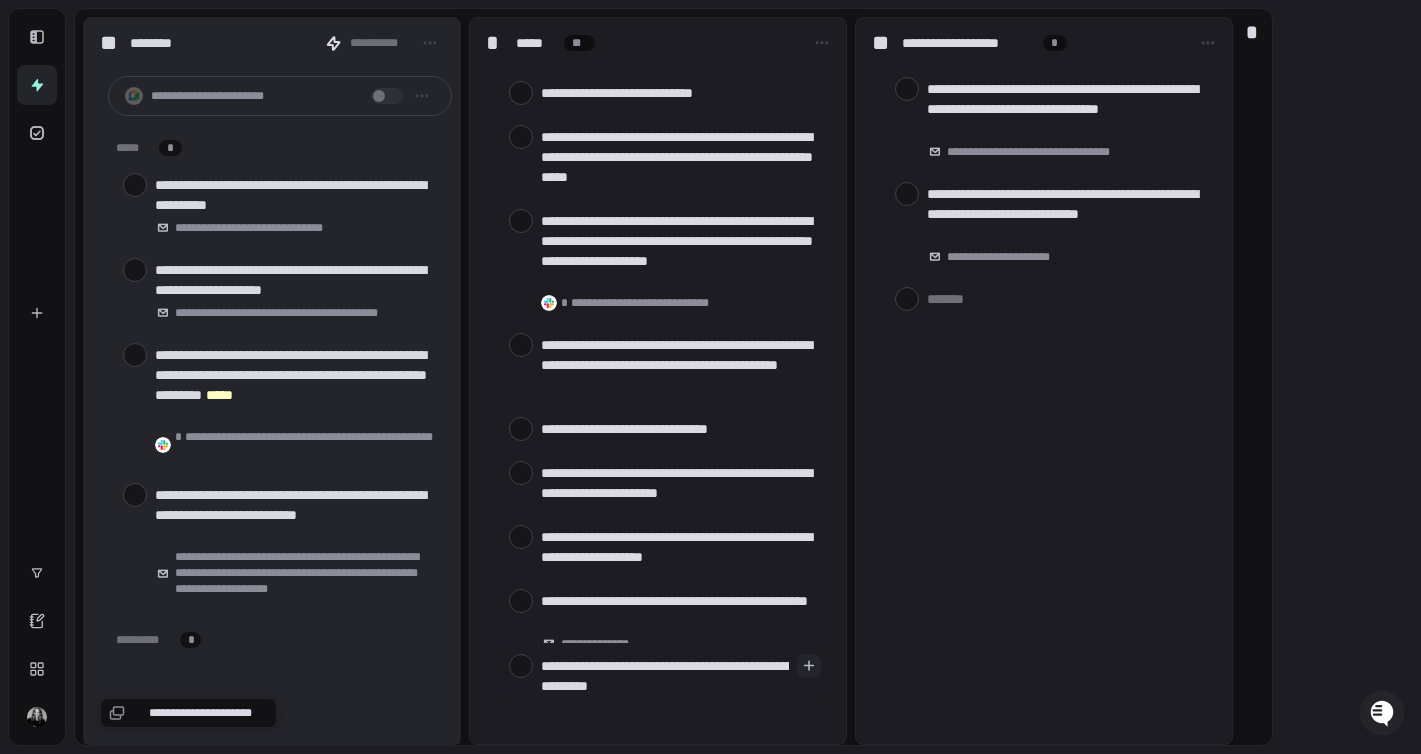 type on "**********" 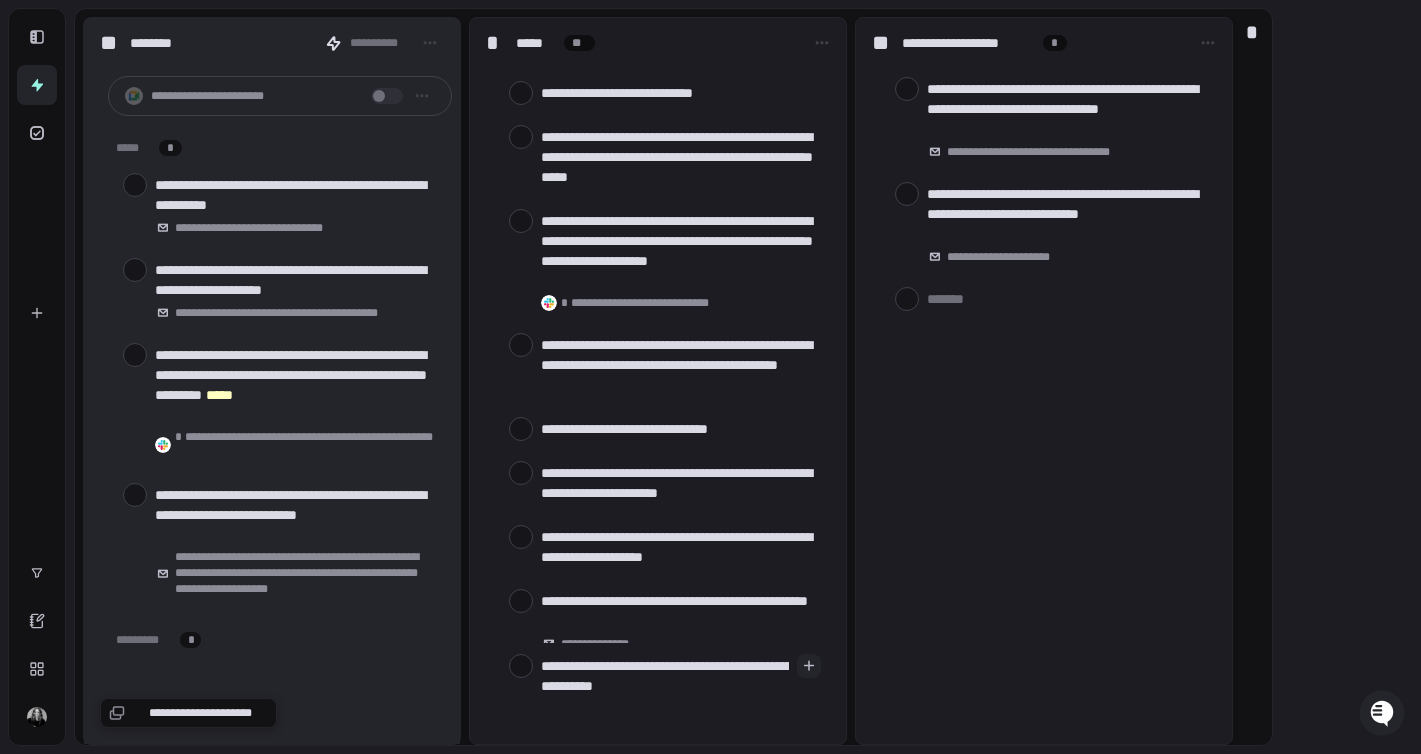 type on "*" 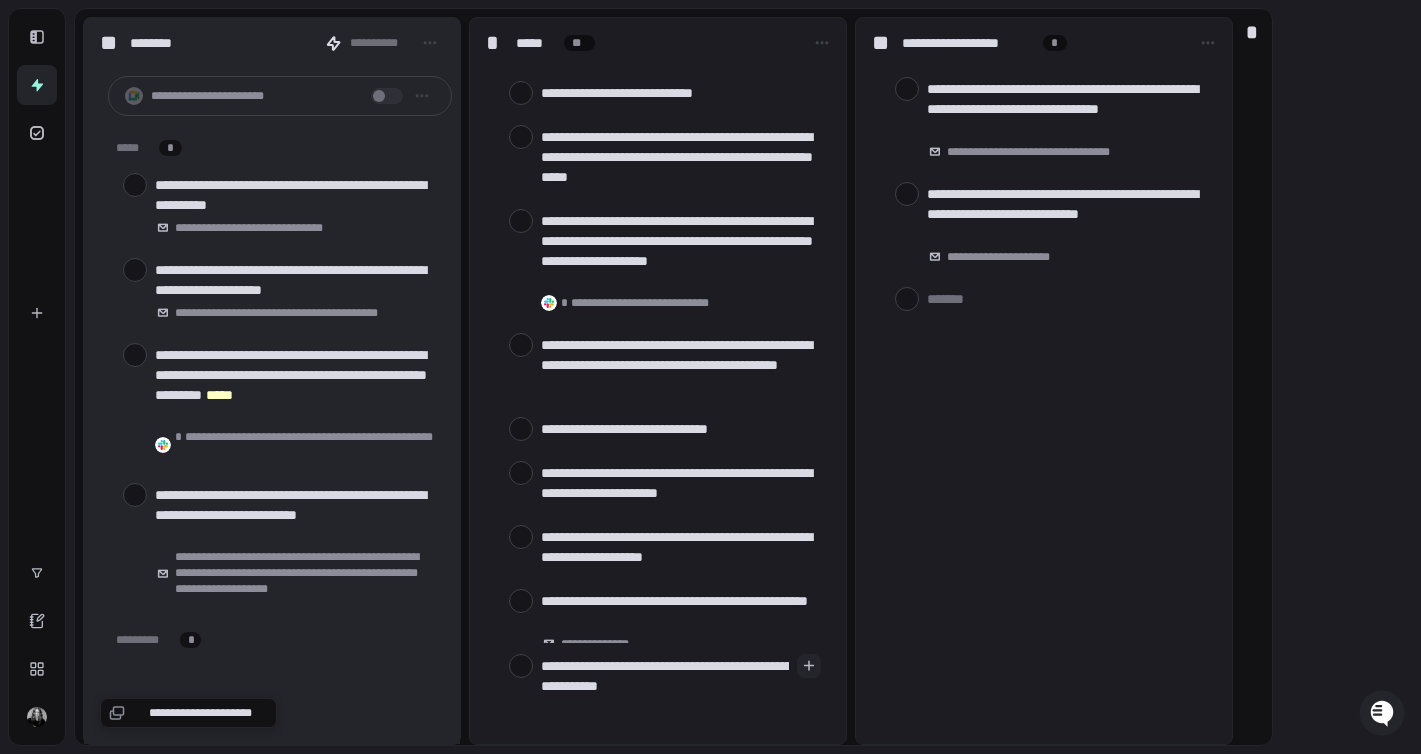 type on "**********" 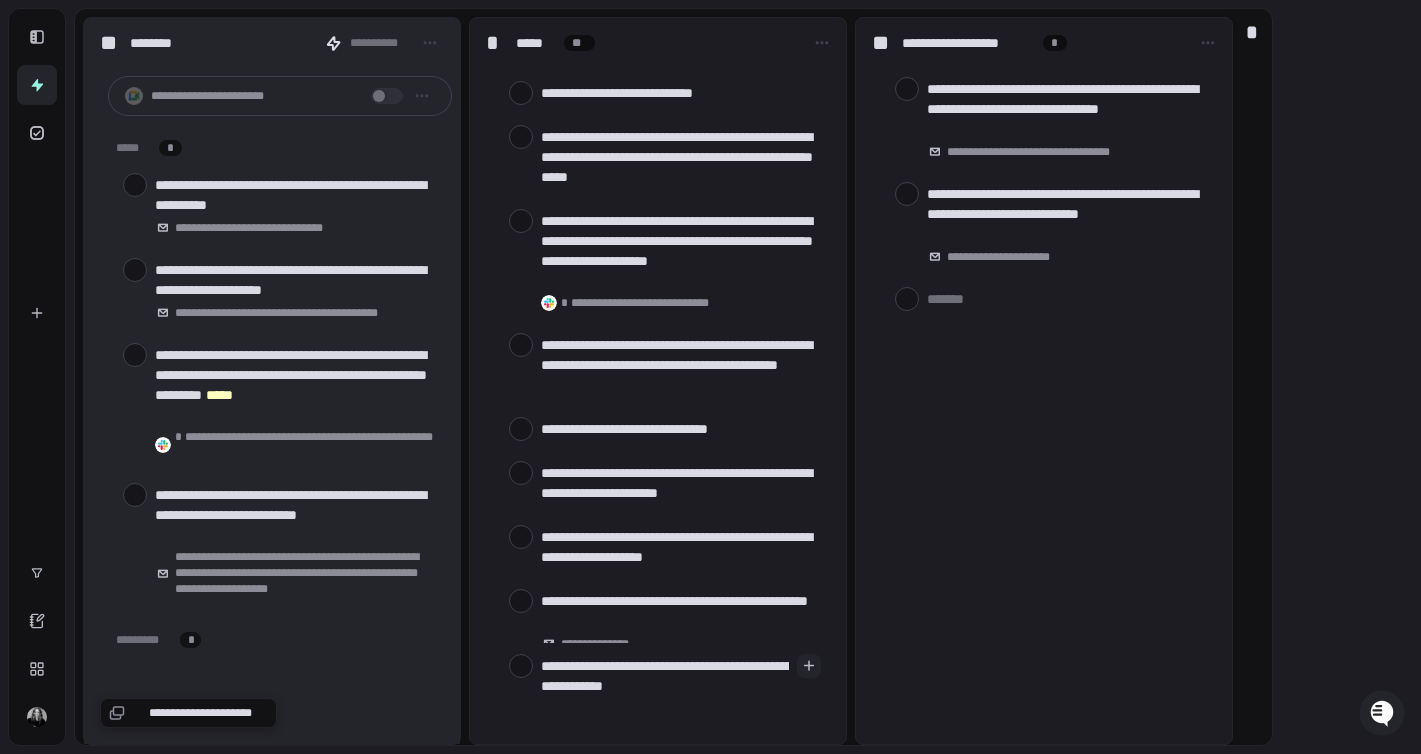 type on "**********" 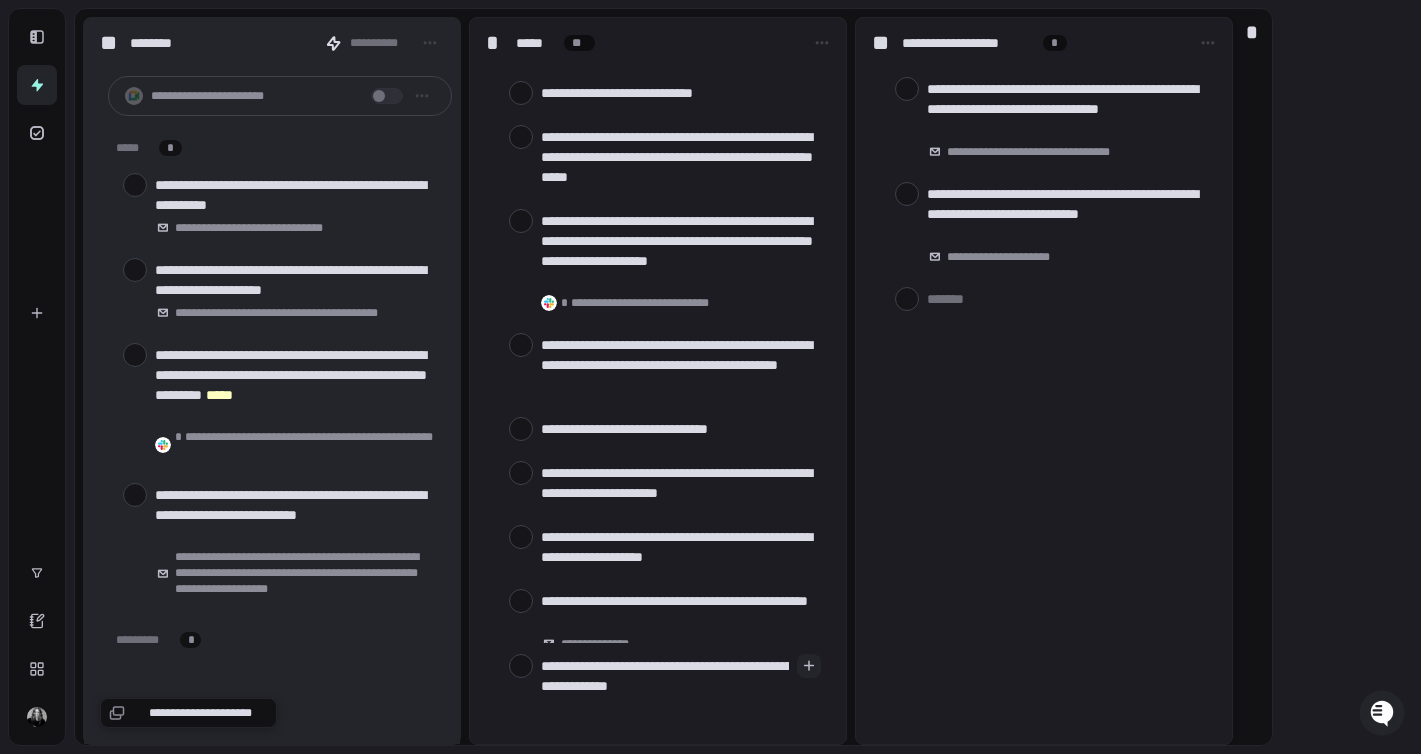 type on "**********" 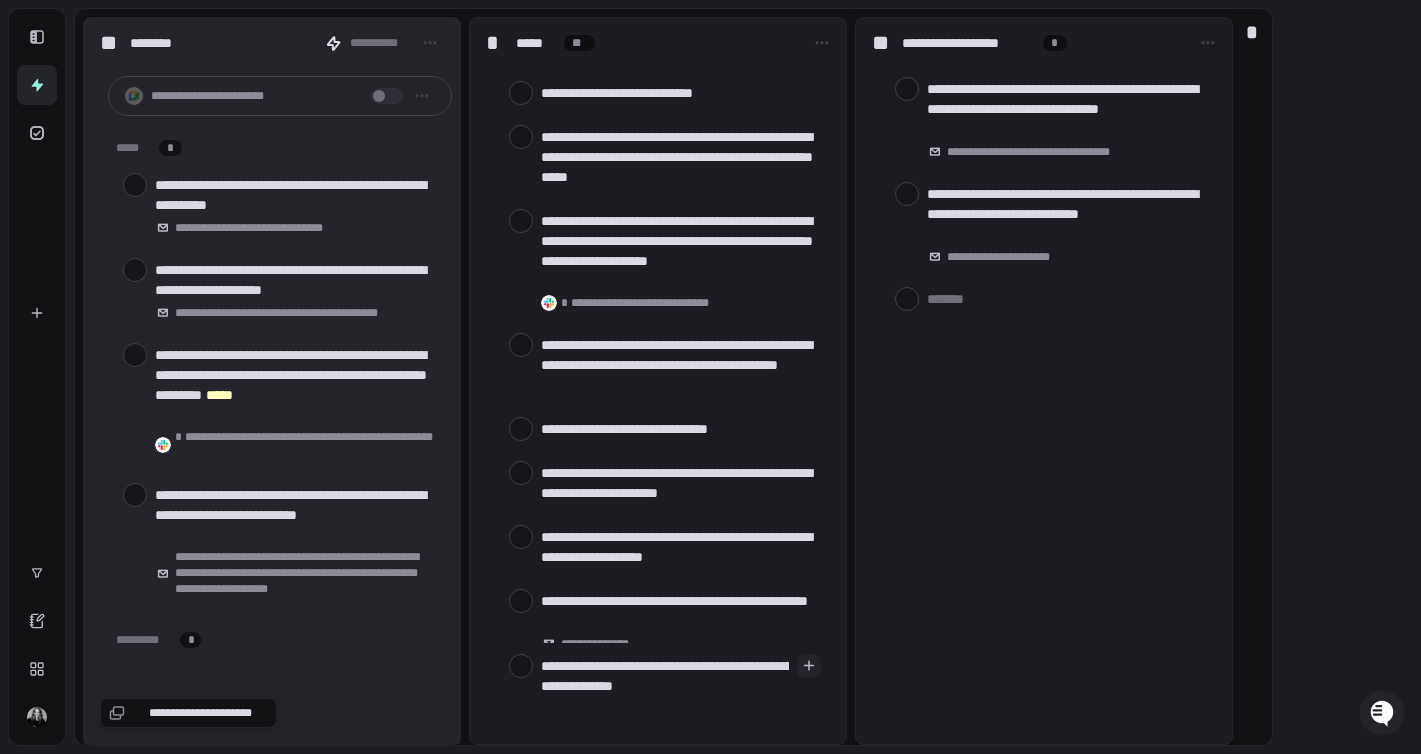 type on "**********" 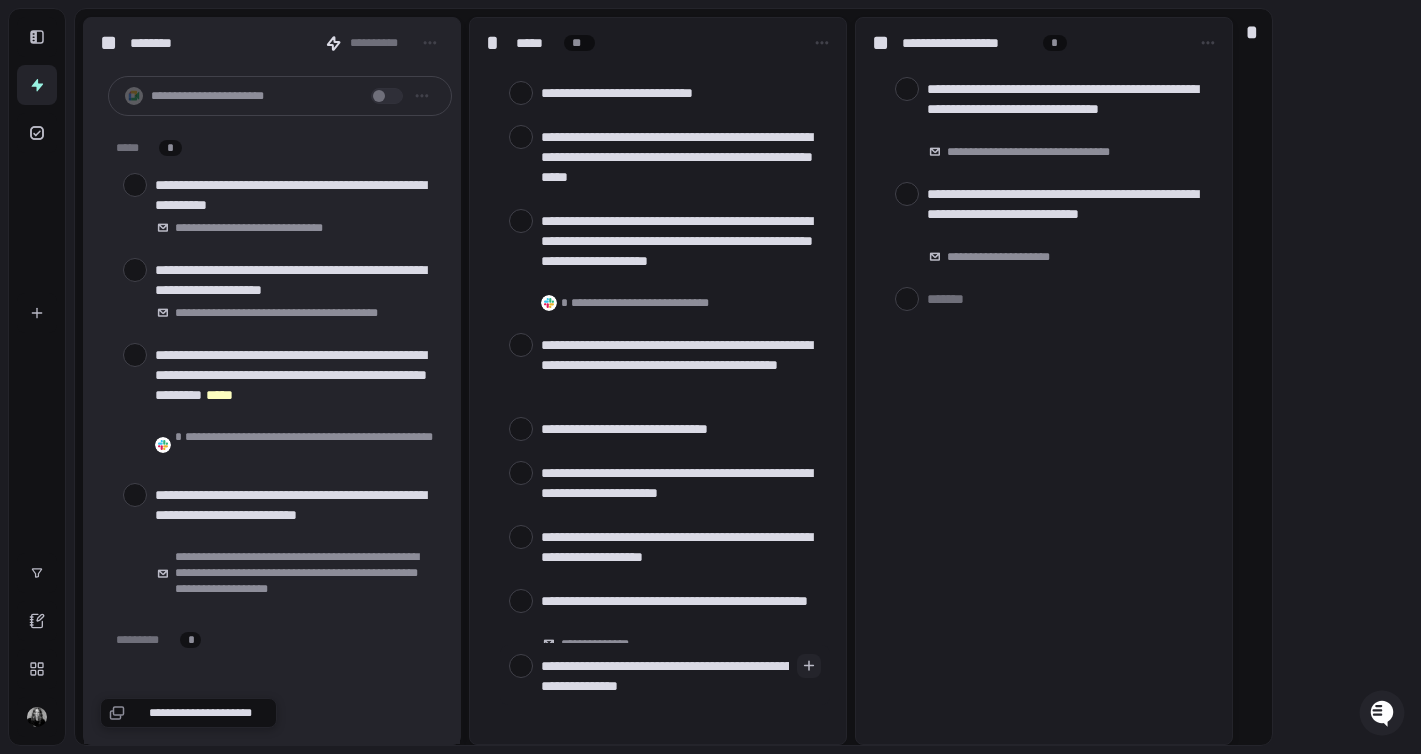 type on "**********" 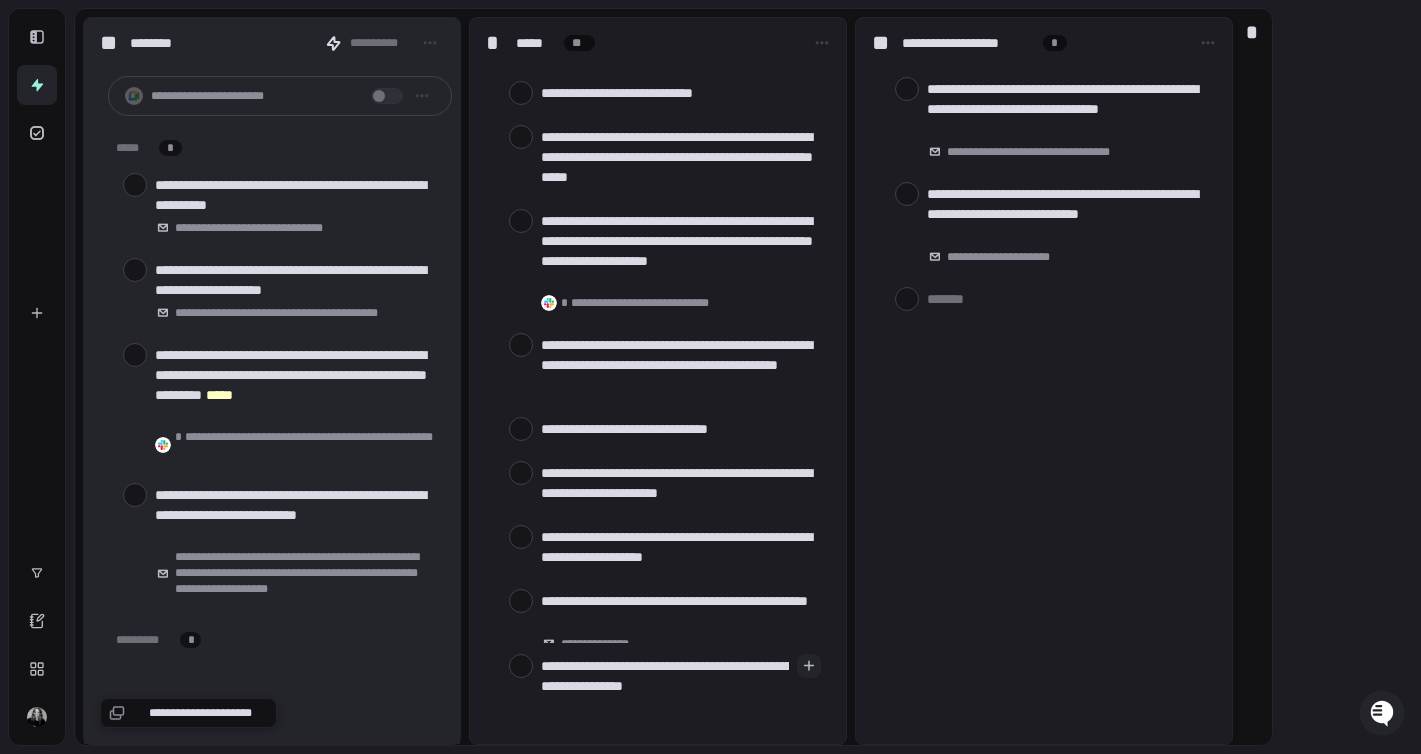 type 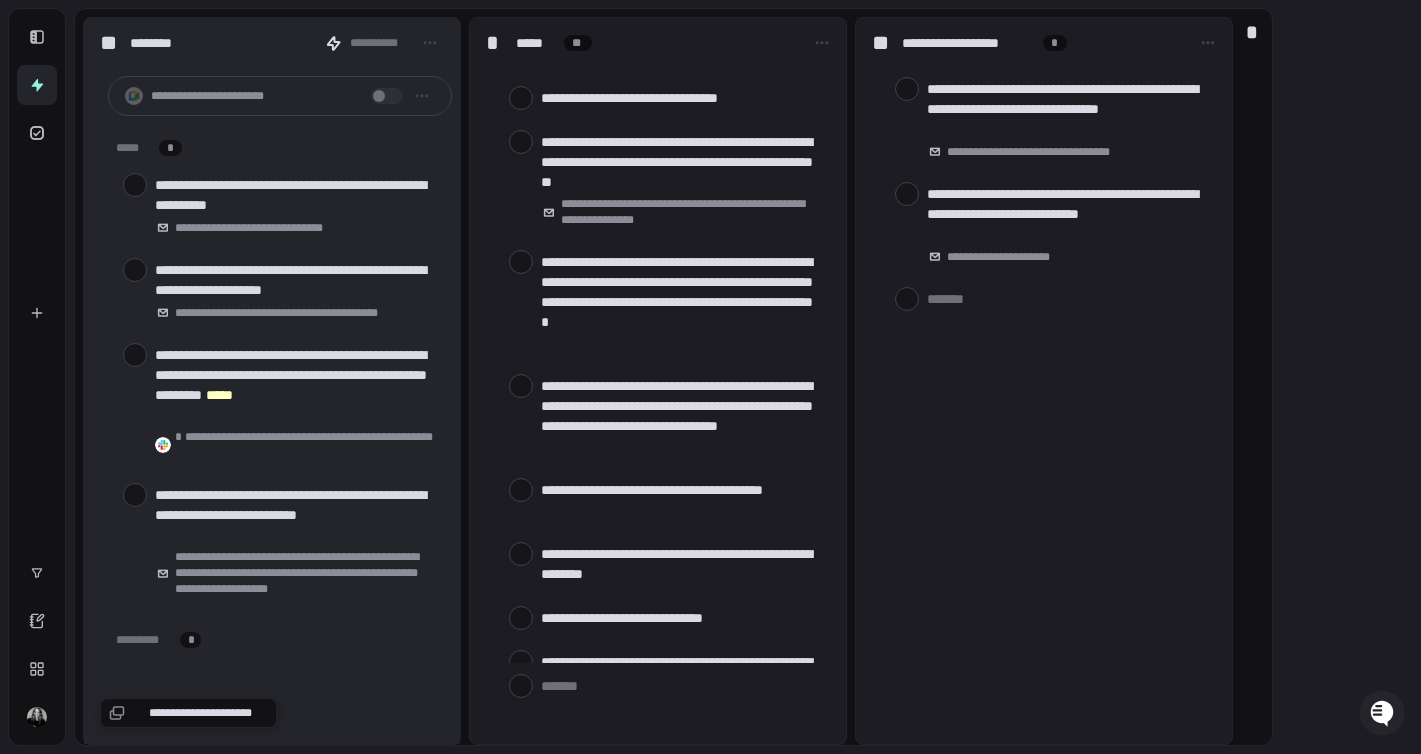 scroll, scrollTop: 904, scrollLeft: 0, axis: vertical 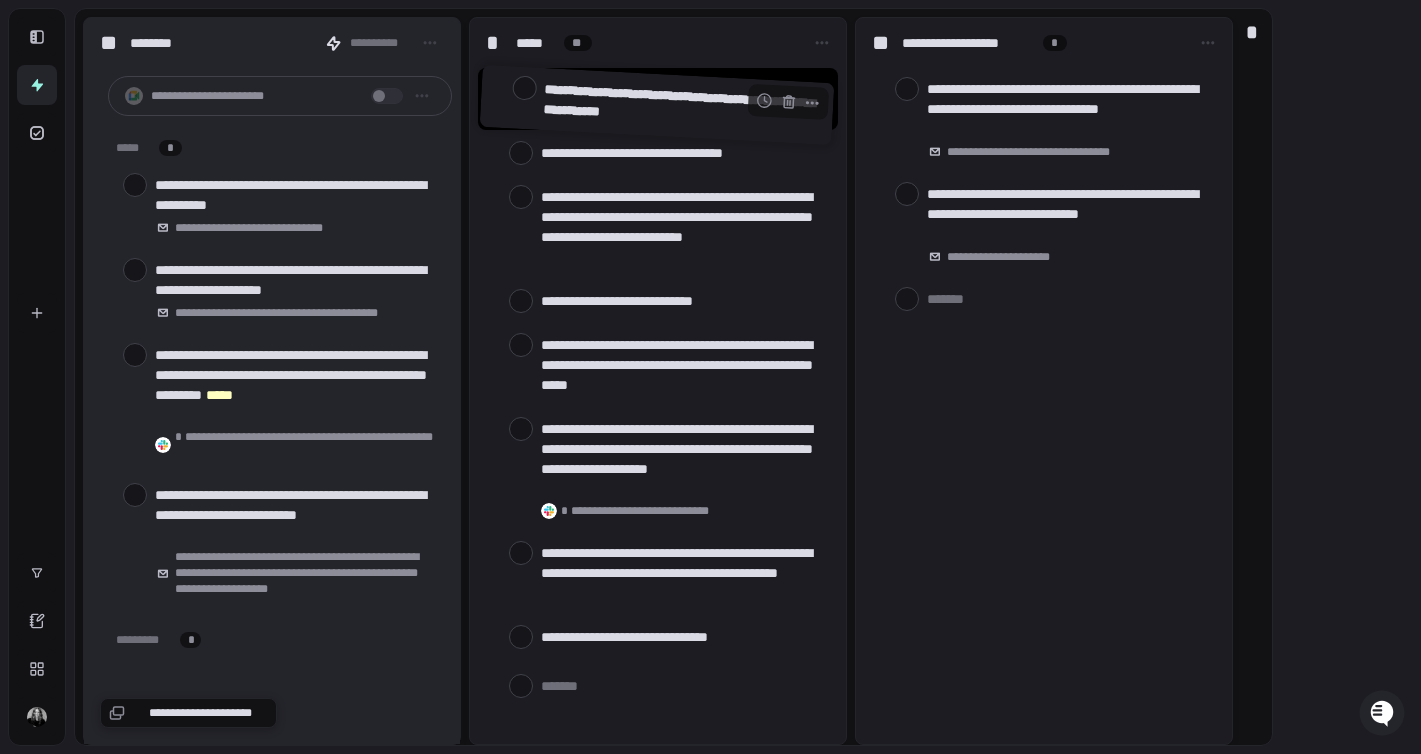 drag, startPoint x: 496, startPoint y: 629, endPoint x: 499, endPoint y: 102, distance: 527.00854 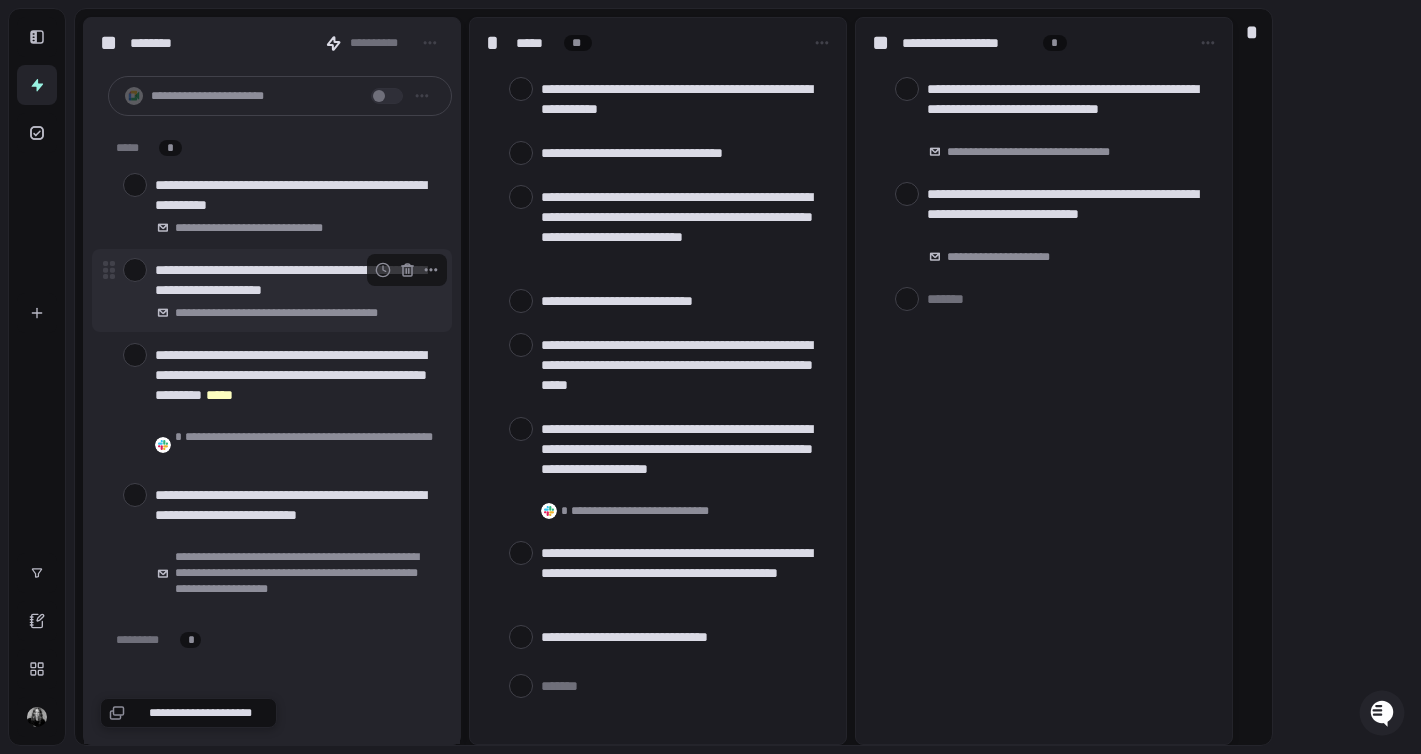 click on "**********" at bounding box center [295, 280] 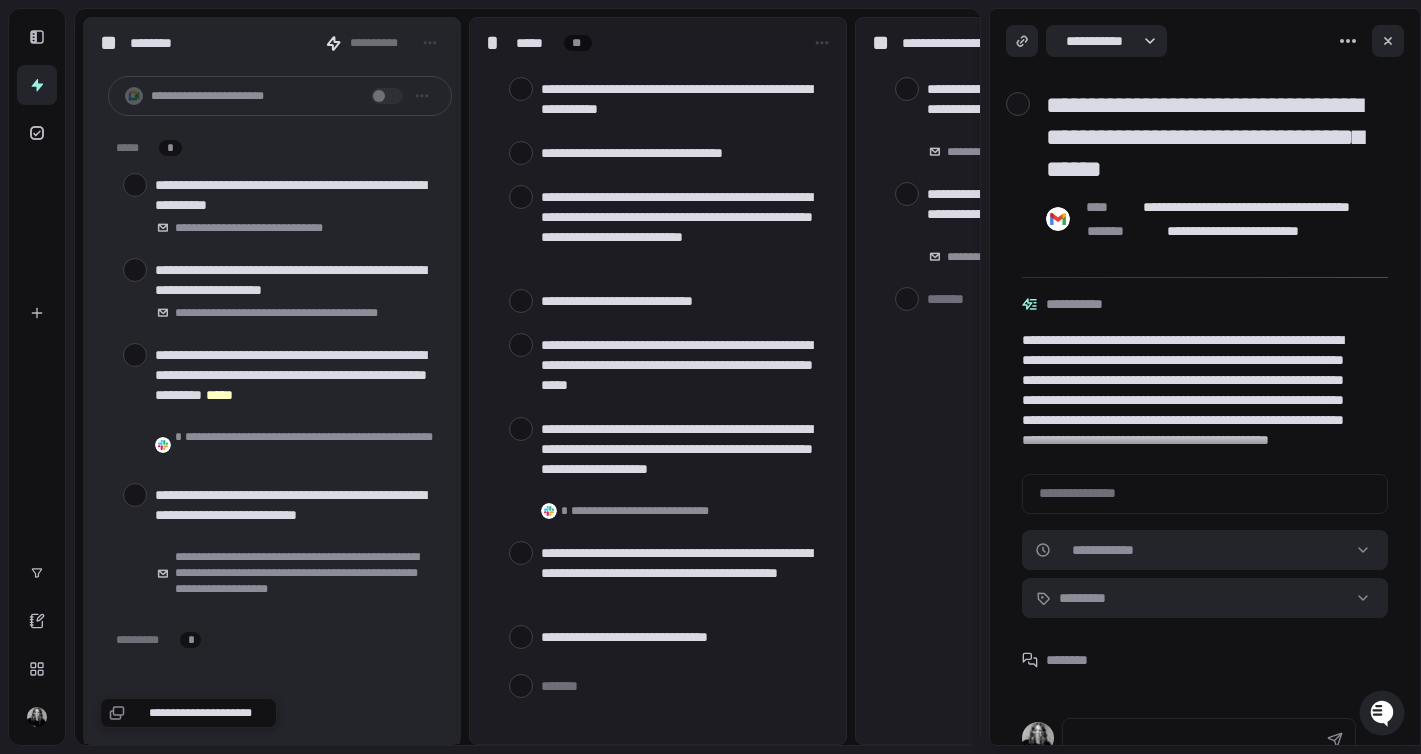click on "**********" at bounding box center (1213, 137) 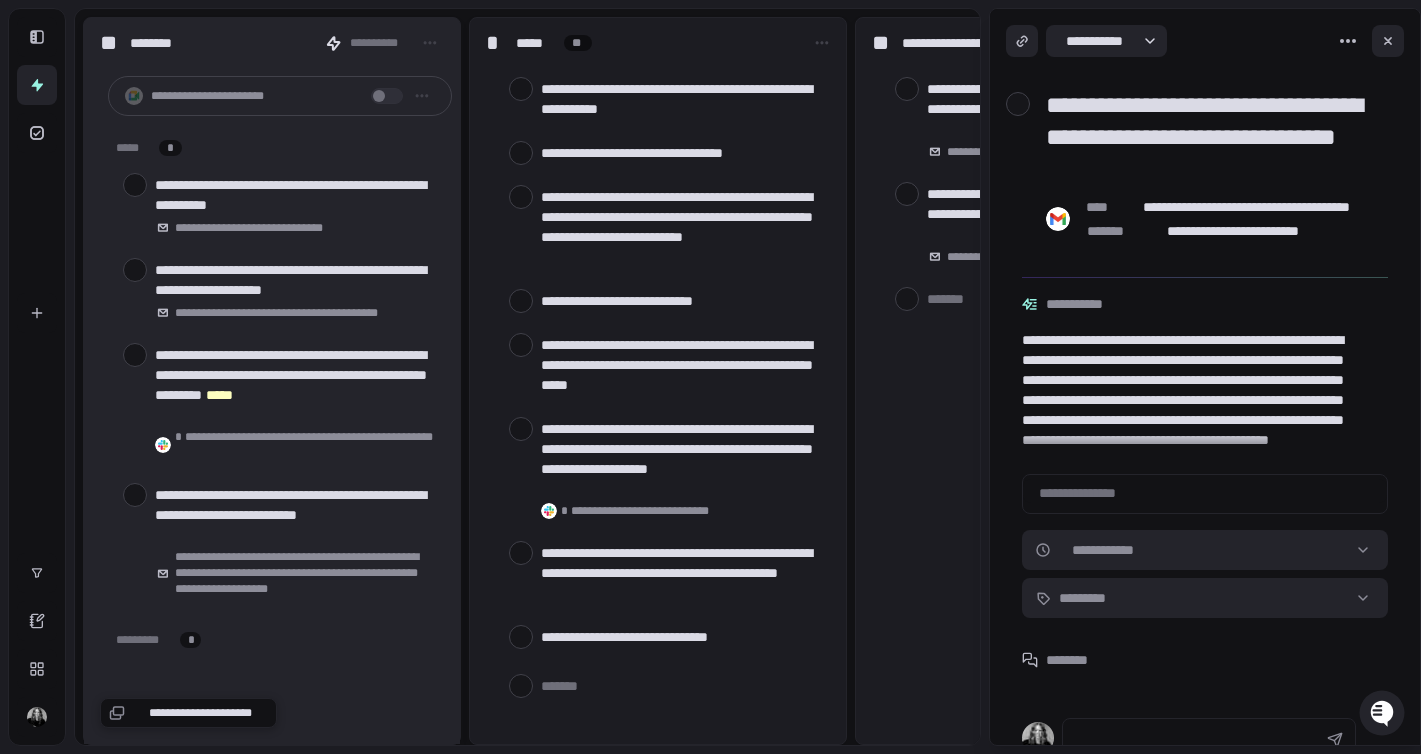 type on "*" 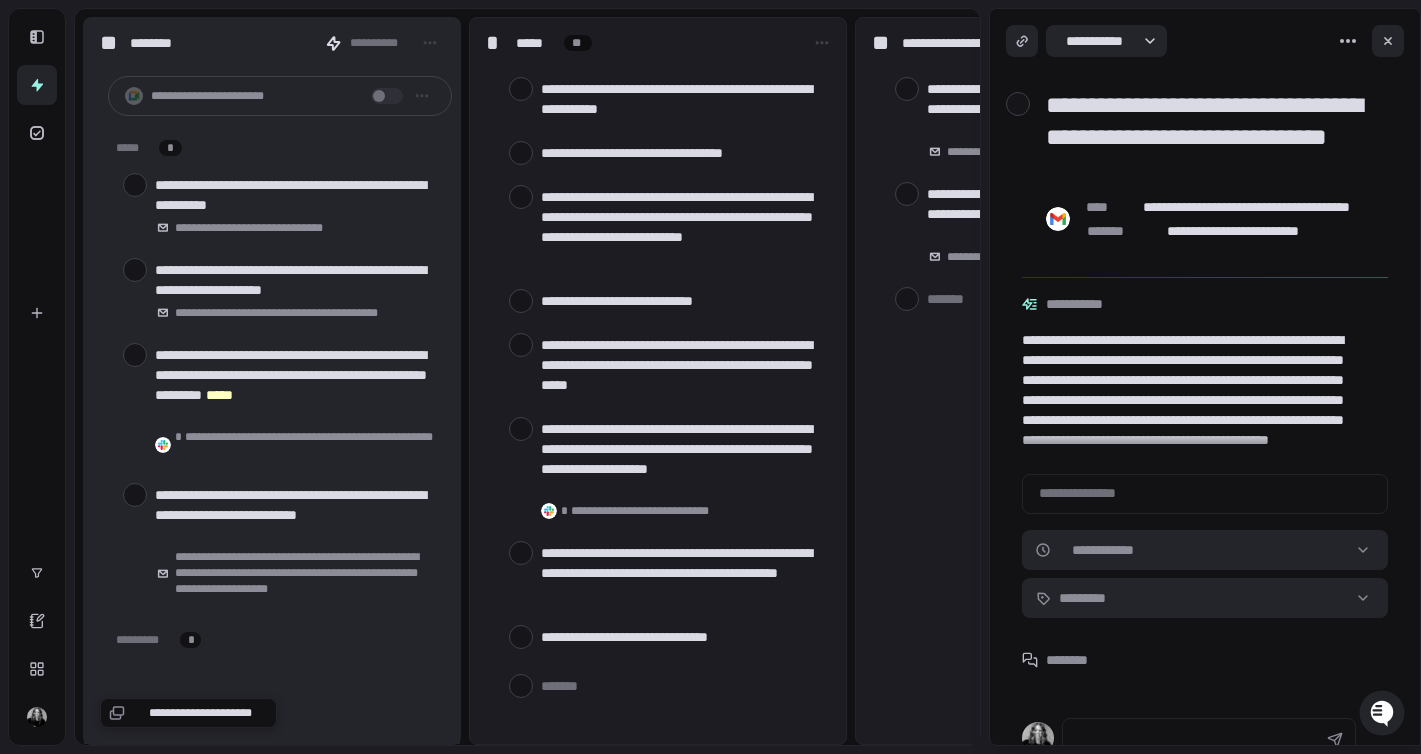 click on "**********" at bounding box center [1213, 137] 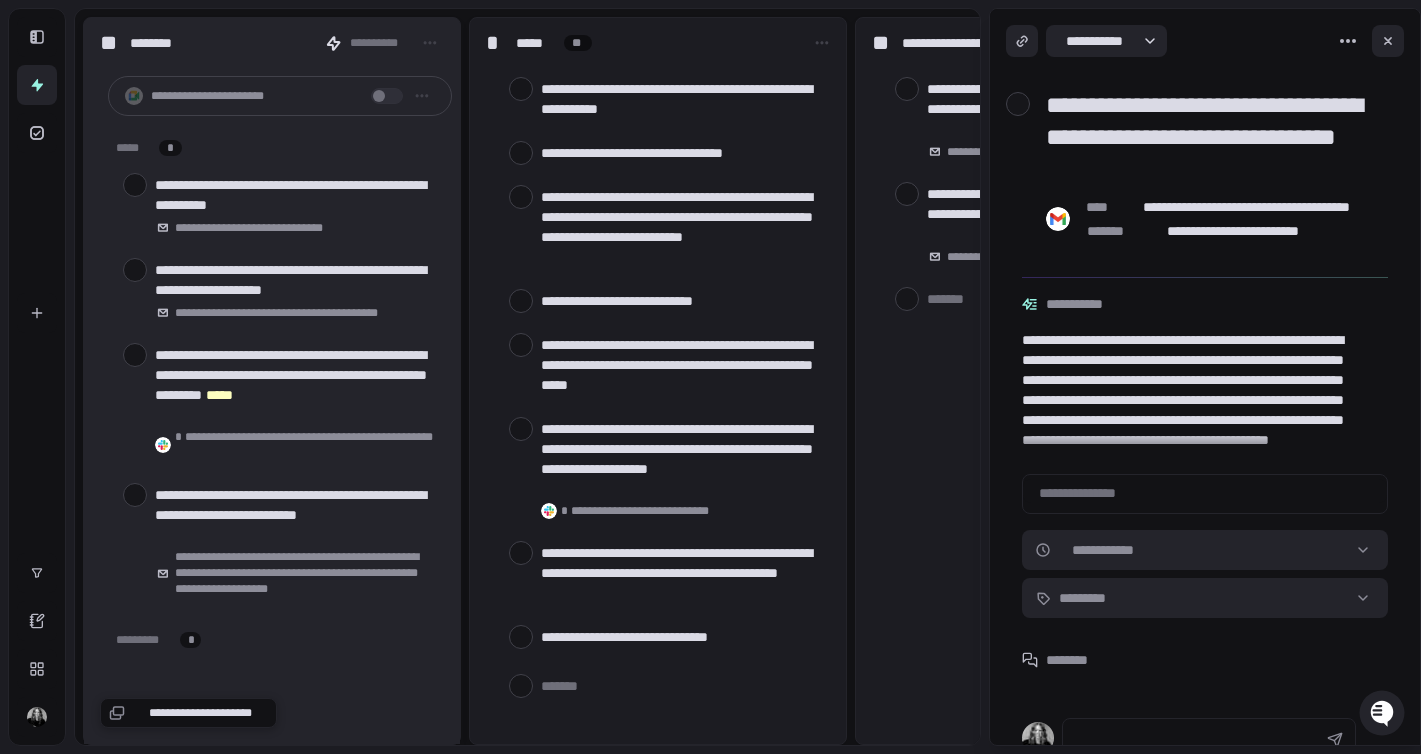 type on "*" 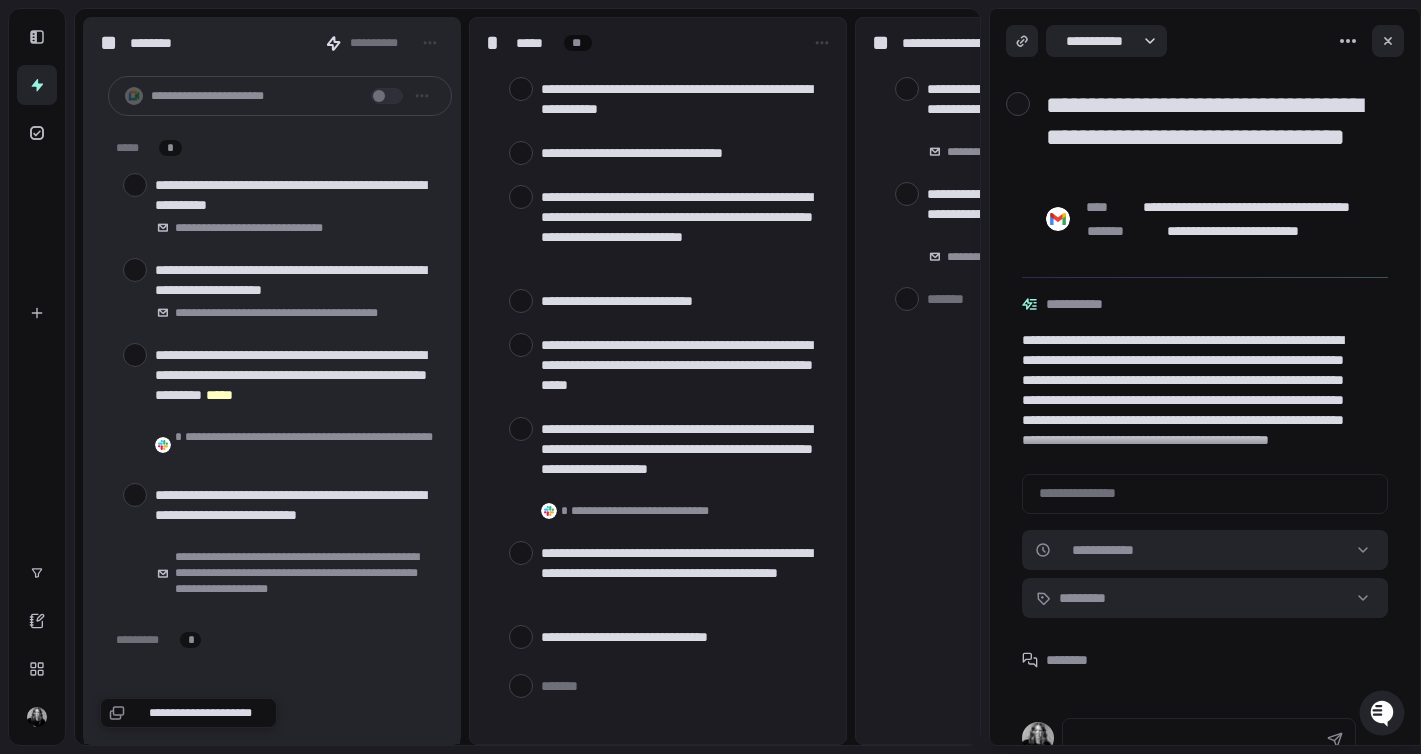 type on "**********" 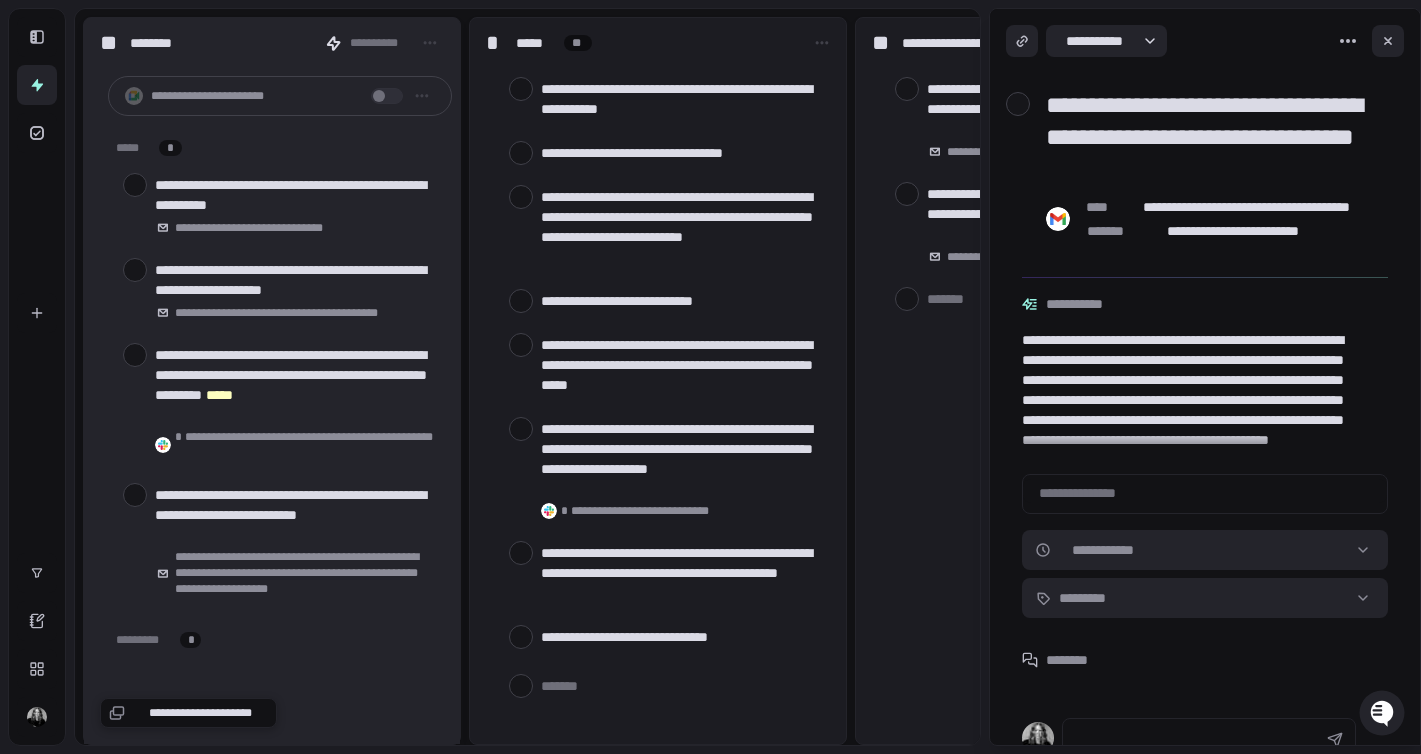 type on "*" 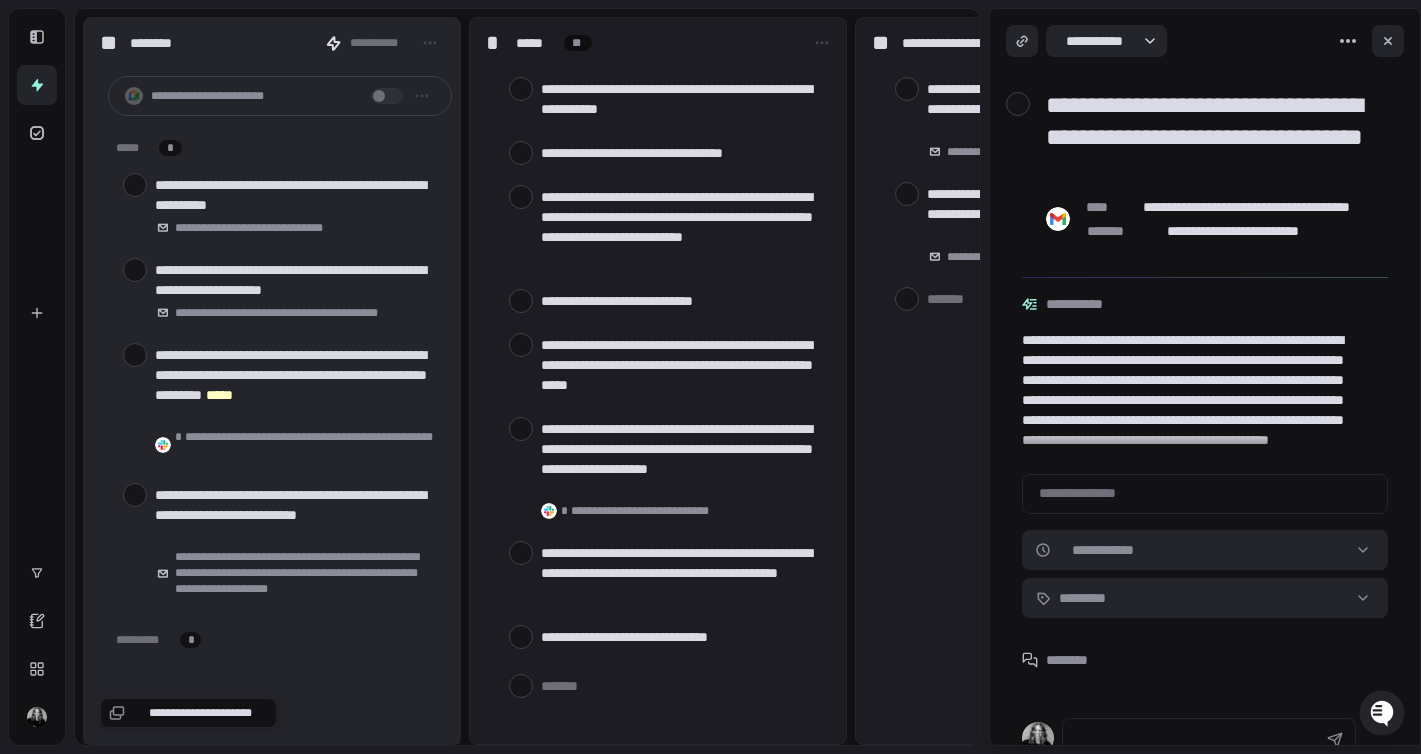 type on "*" 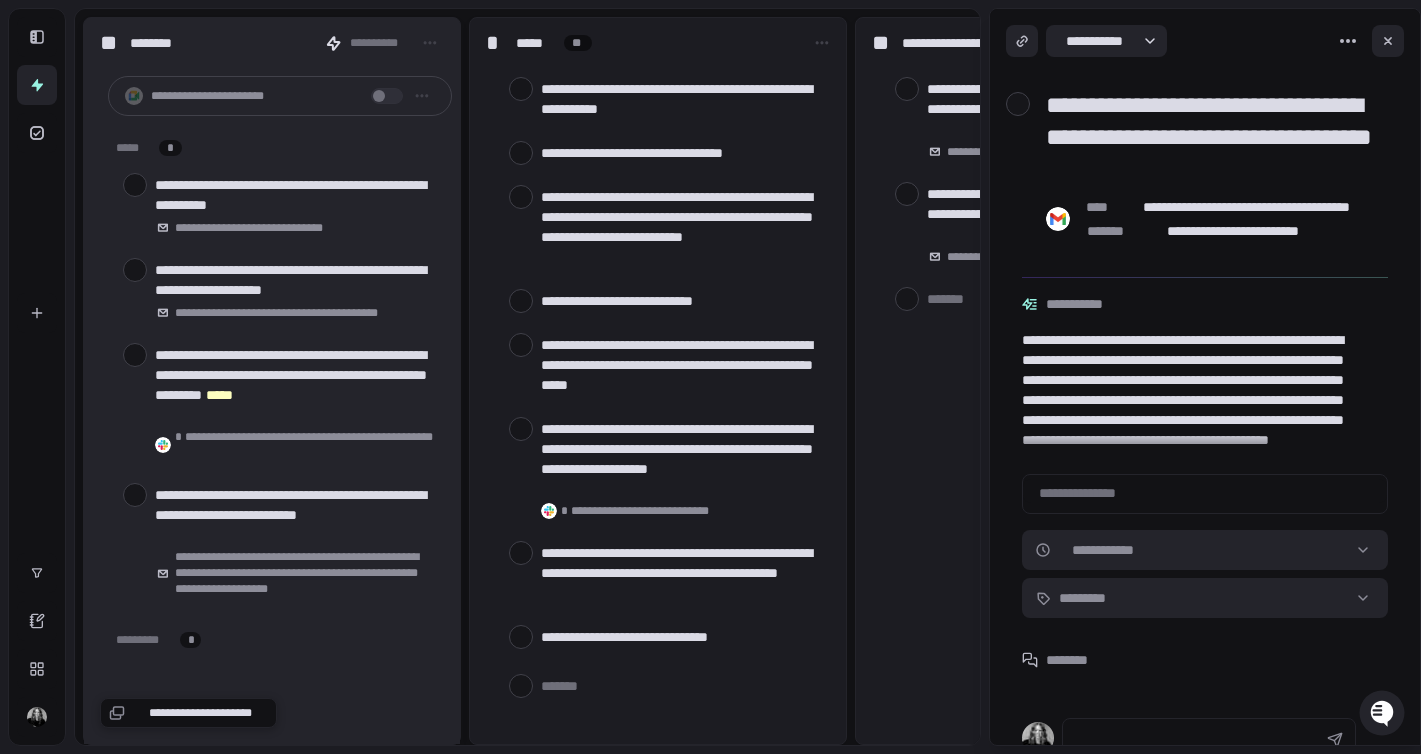 type on "*" 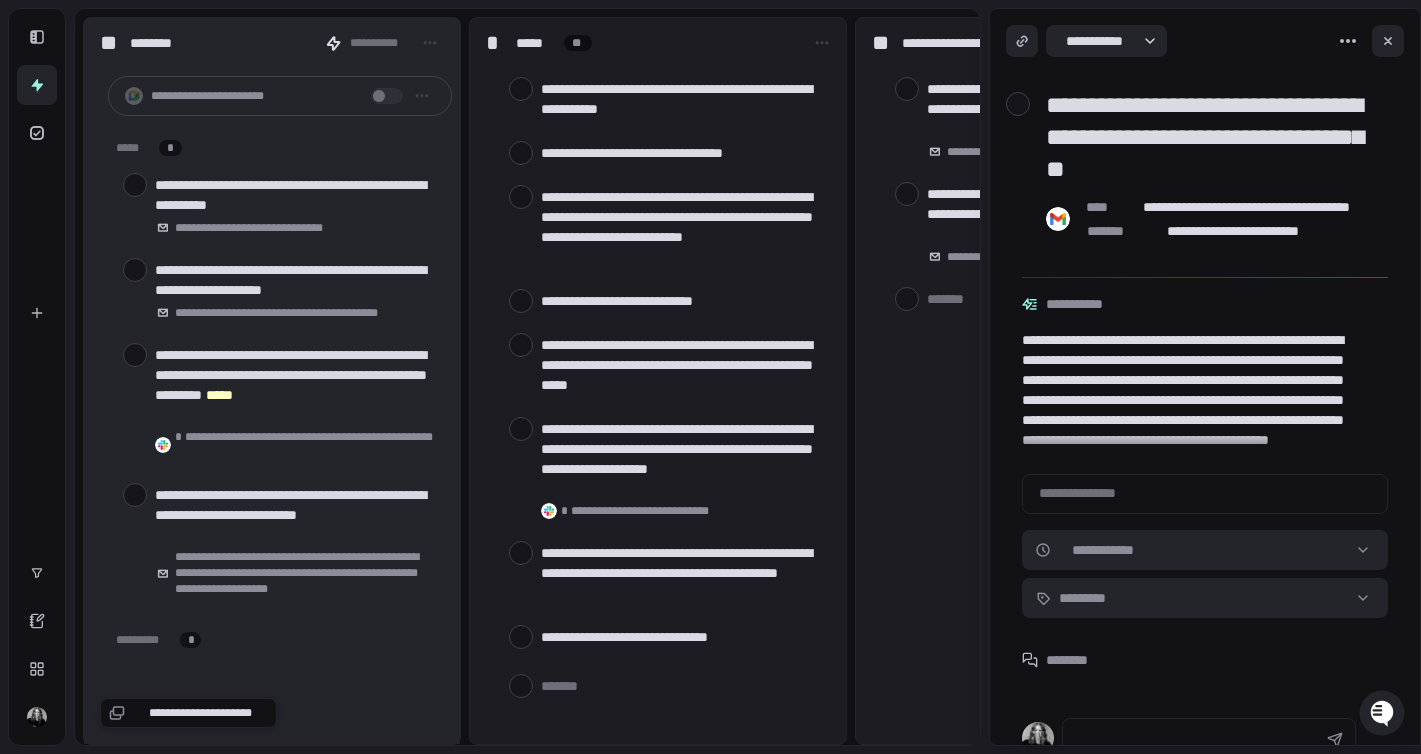 type on "**********" 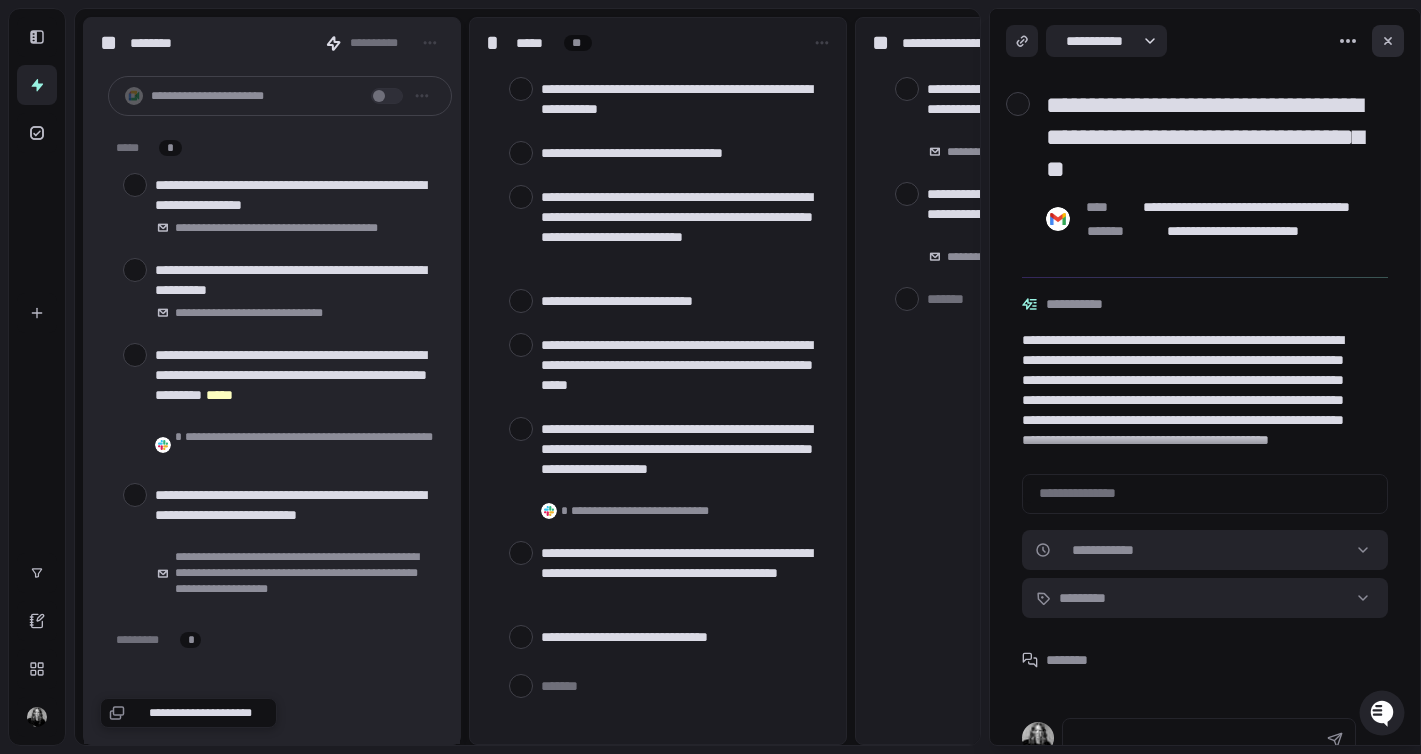 click at bounding box center [1388, 41] 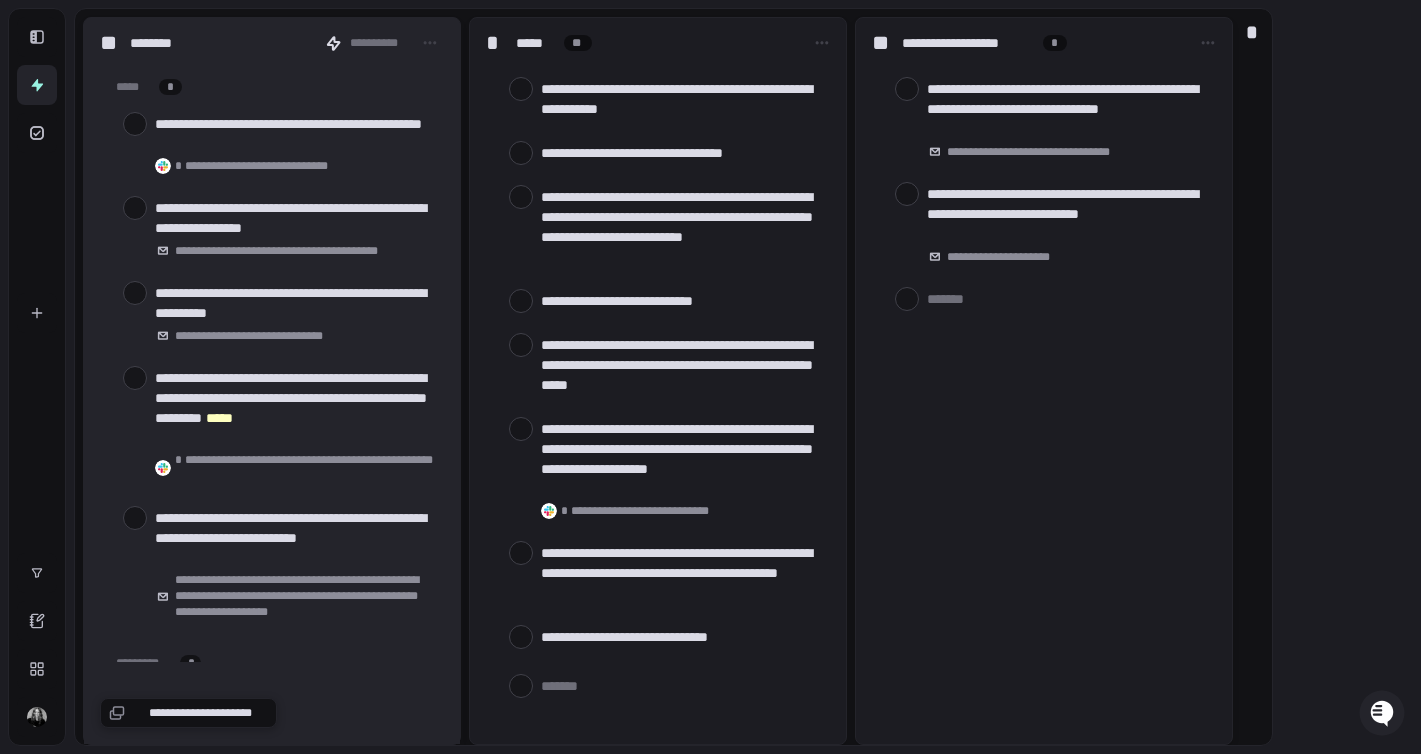 scroll, scrollTop: 0, scrollLeft: 0, axis: both 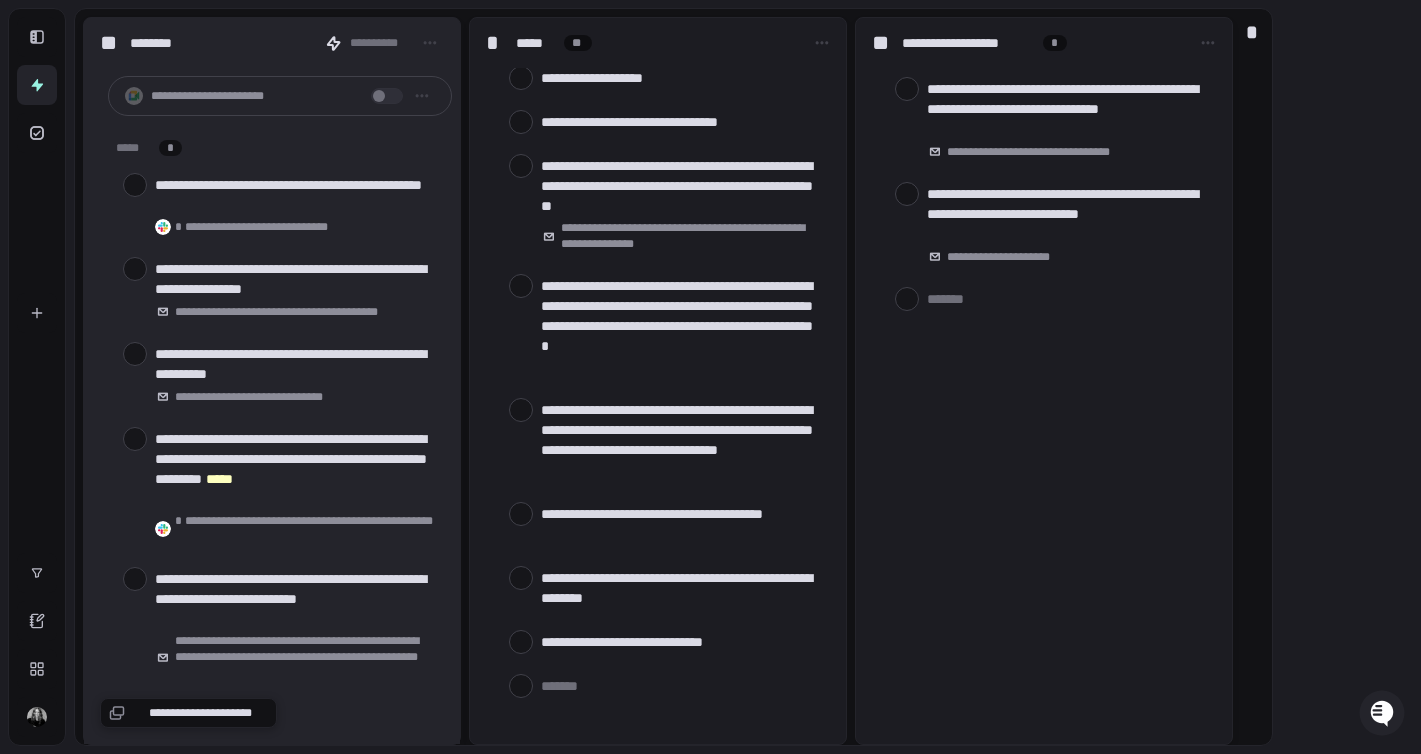 type on "*" 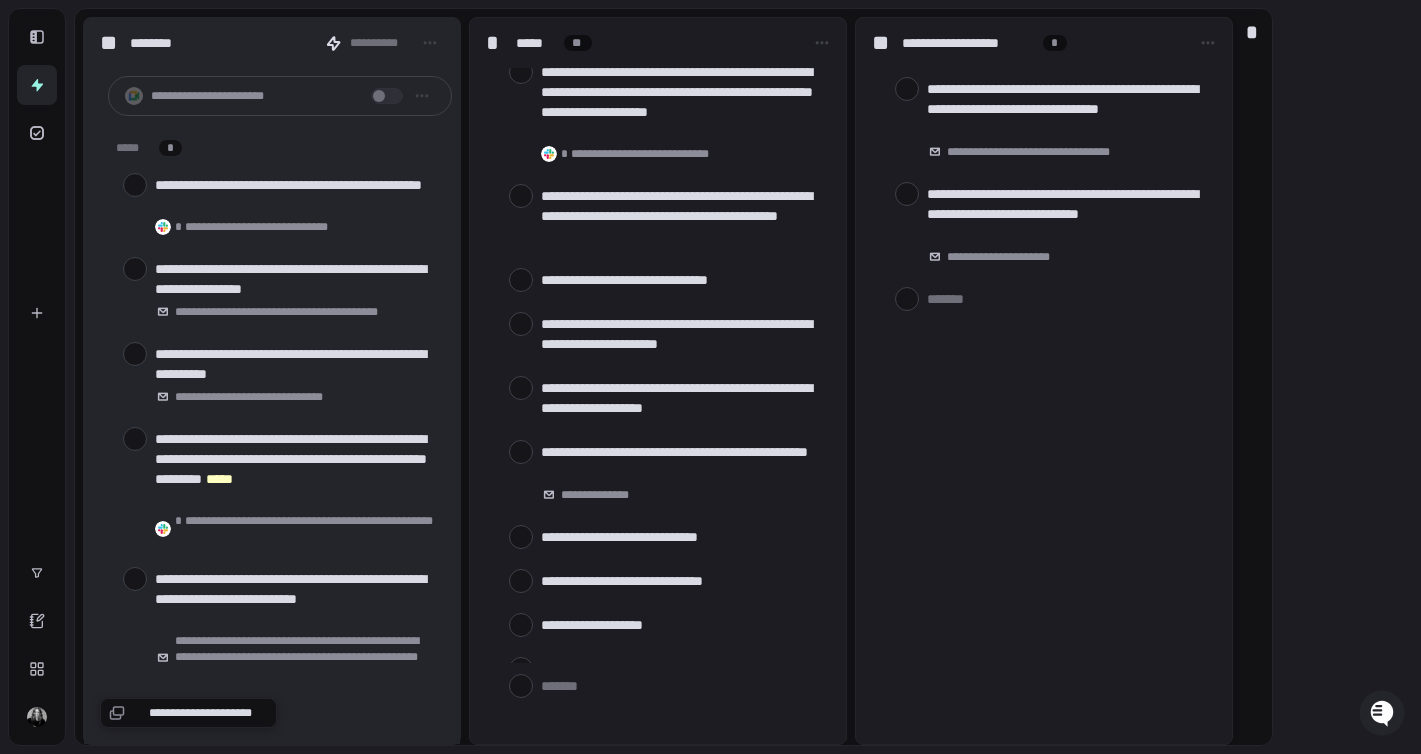 scroll, scrollTop: 0, scrollLeft: 0, axis: both 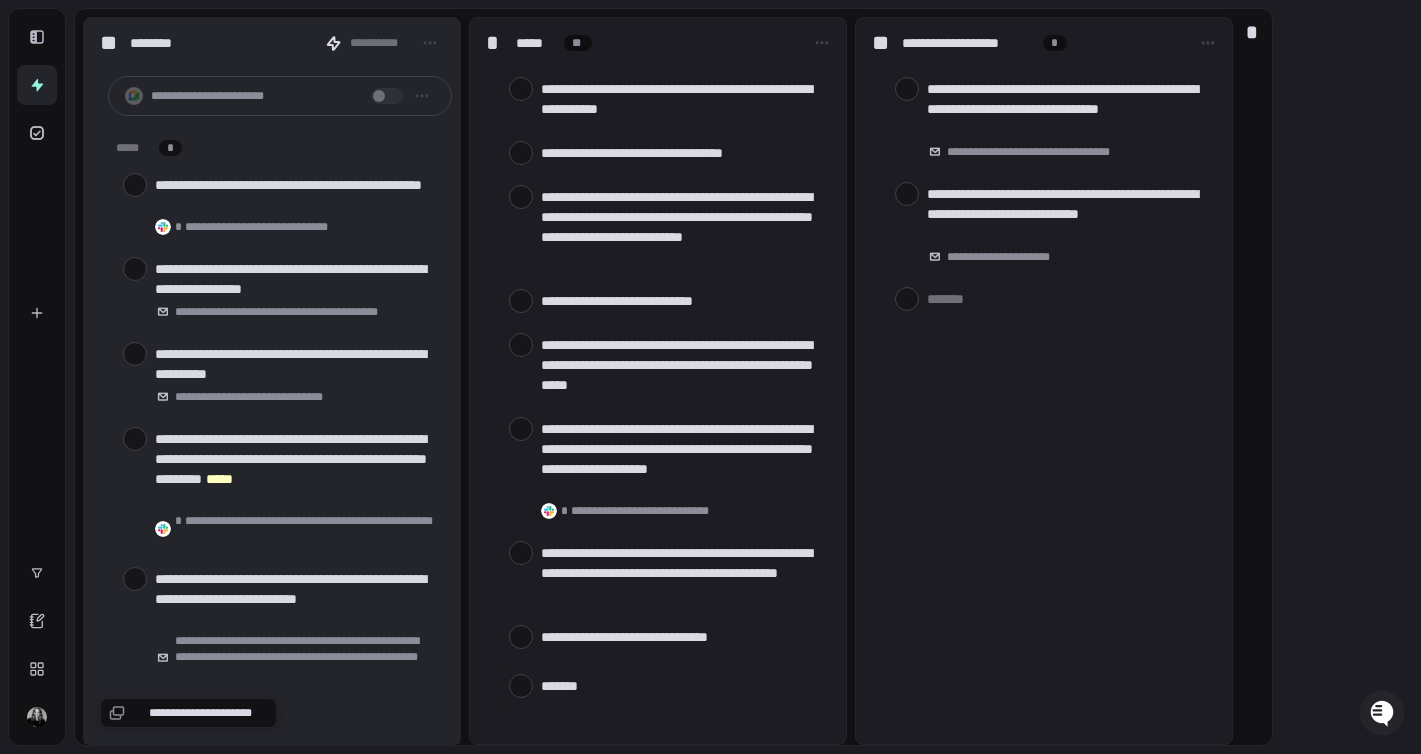 click at bounding box center [681, 685] 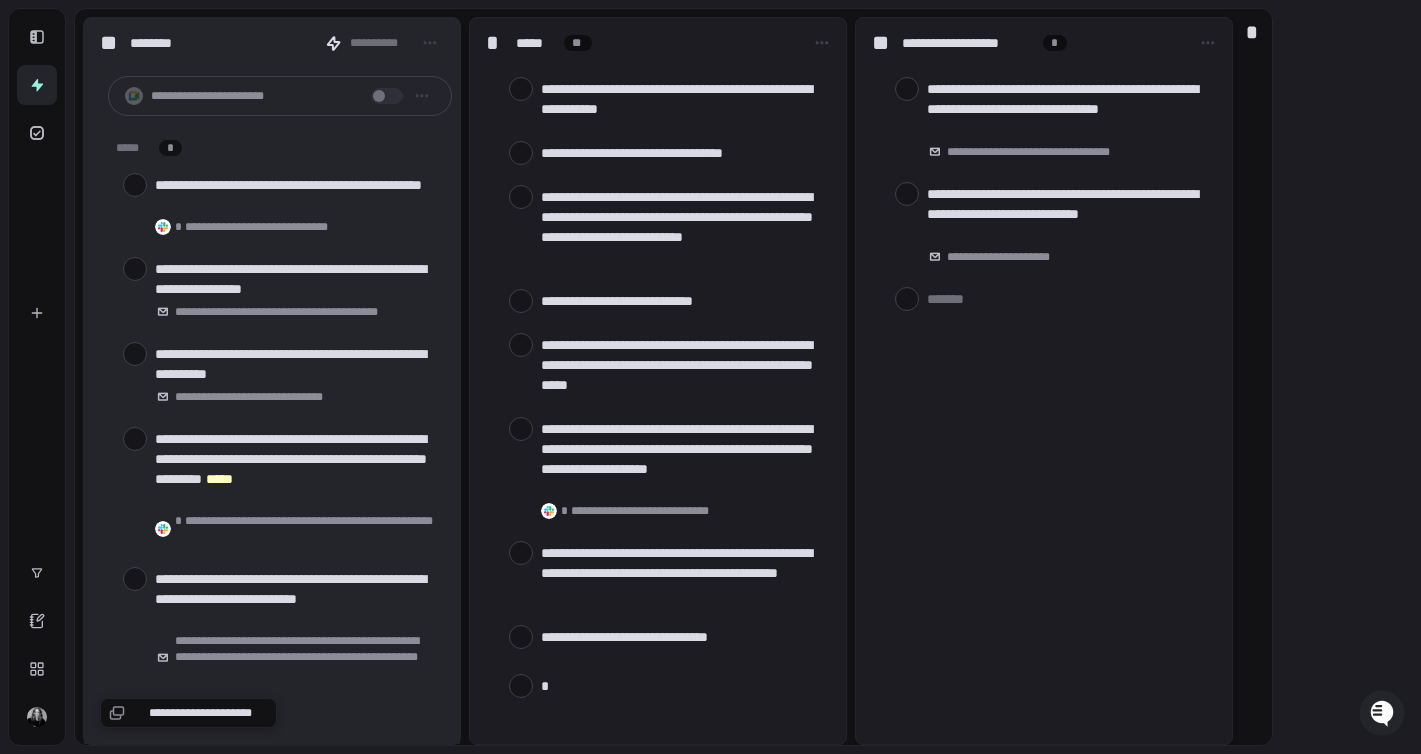 type on "**" 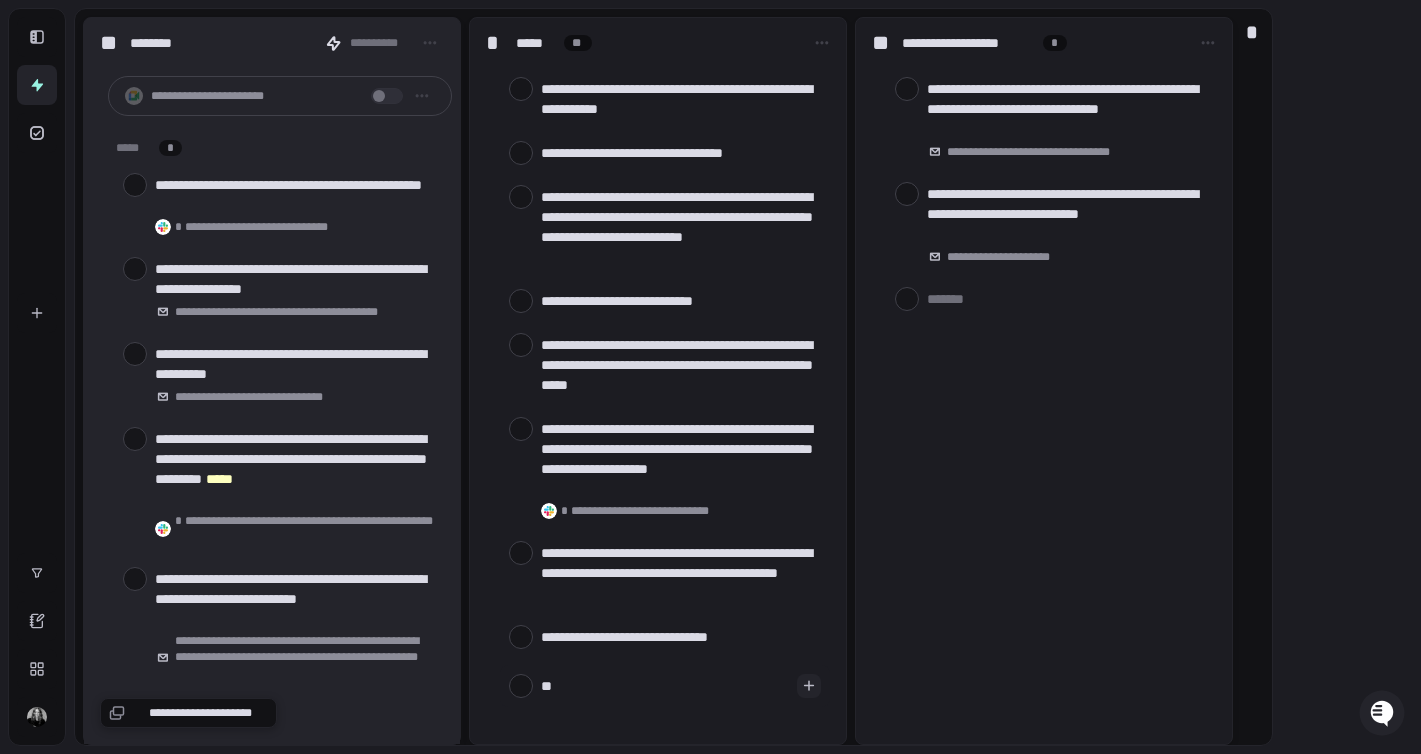 type on "***" 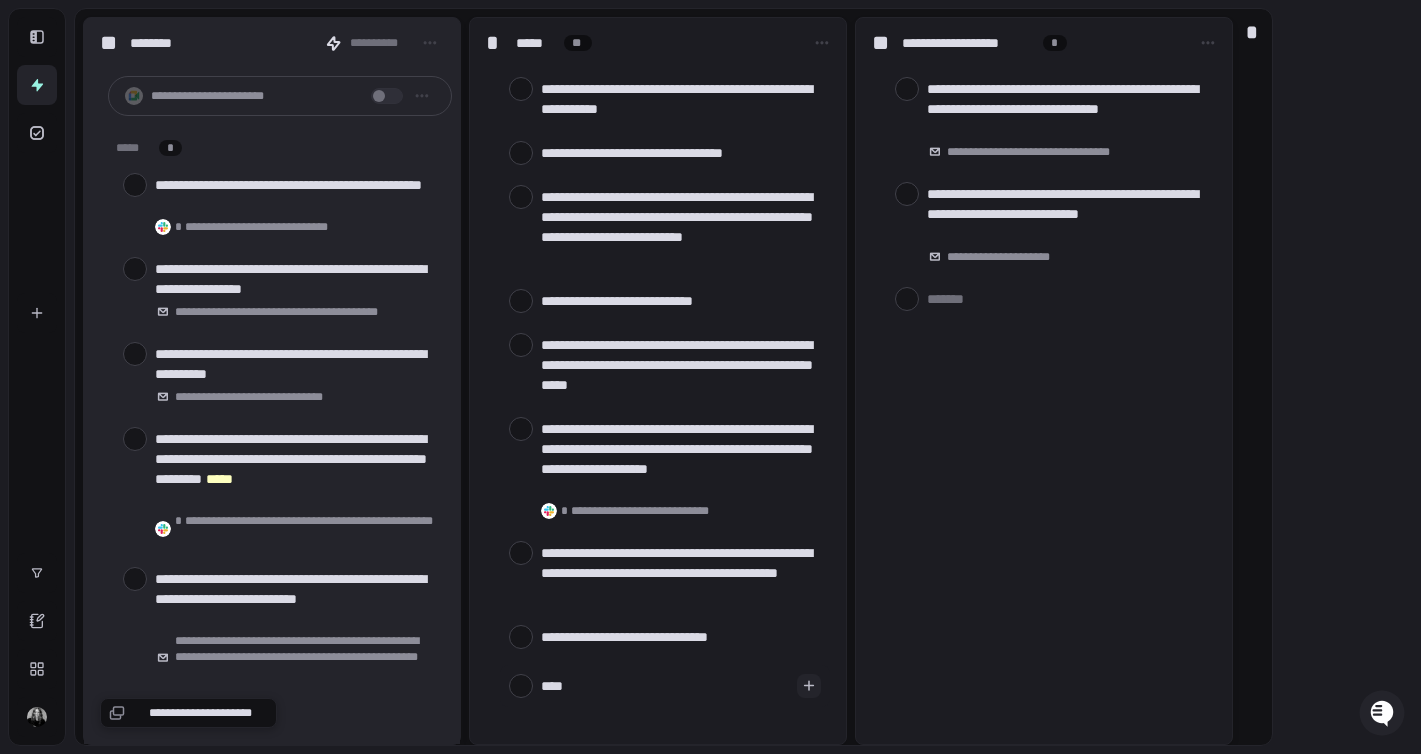 type on "*****" 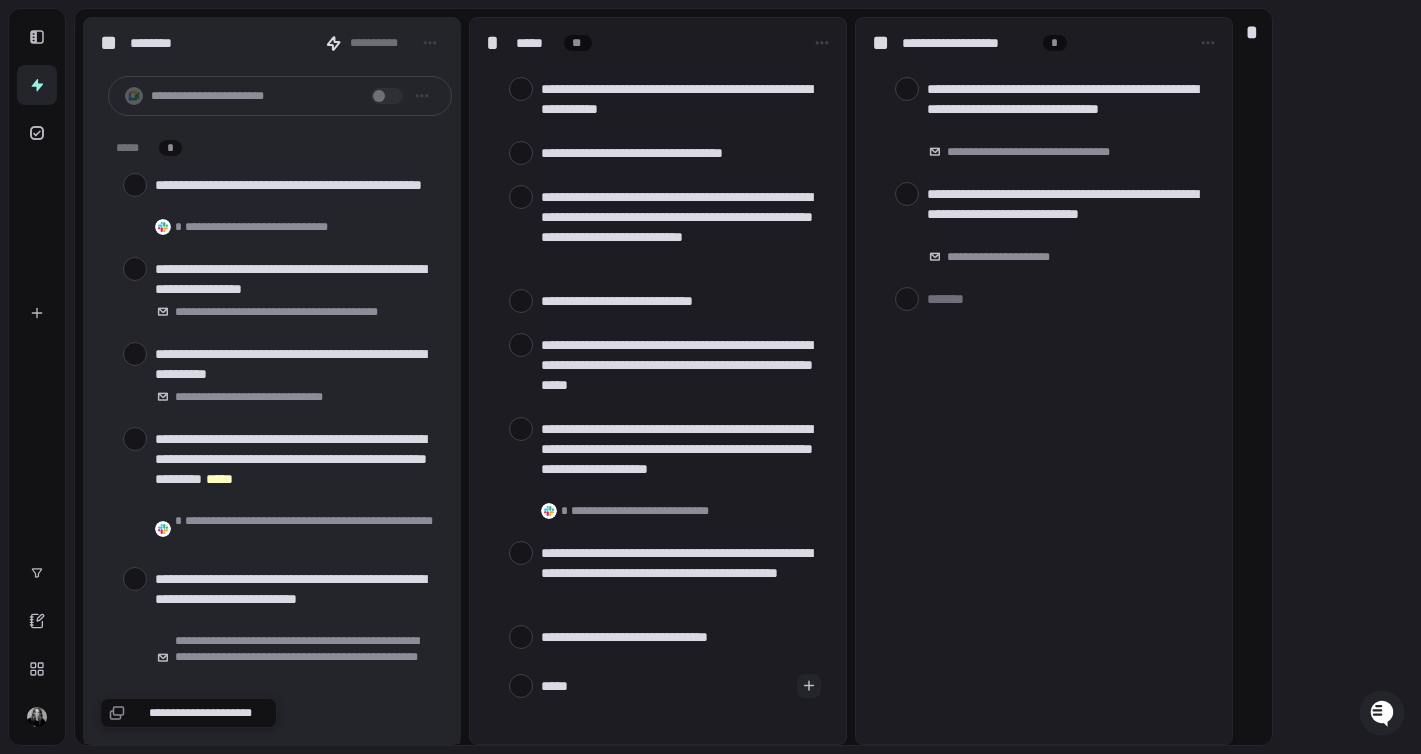 type on "*" 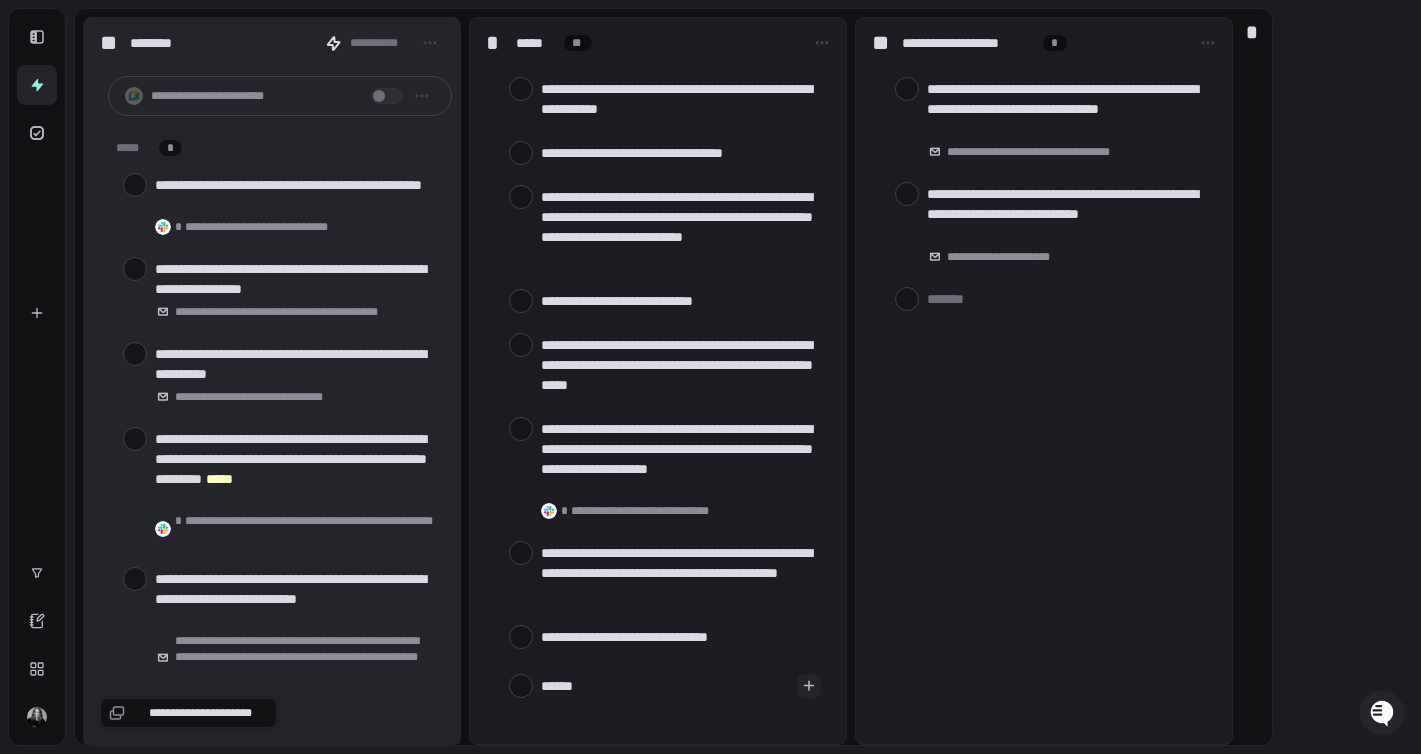 type on "*" 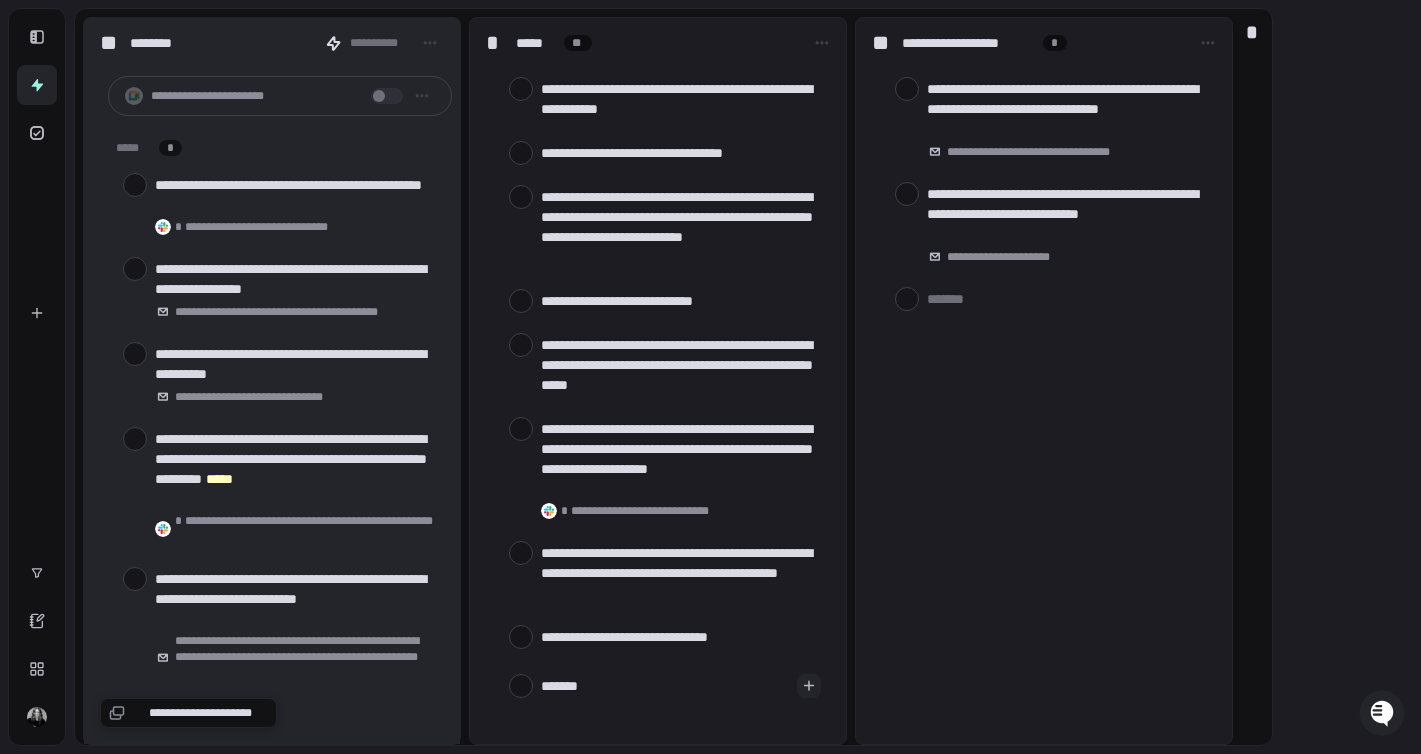 type on "********" 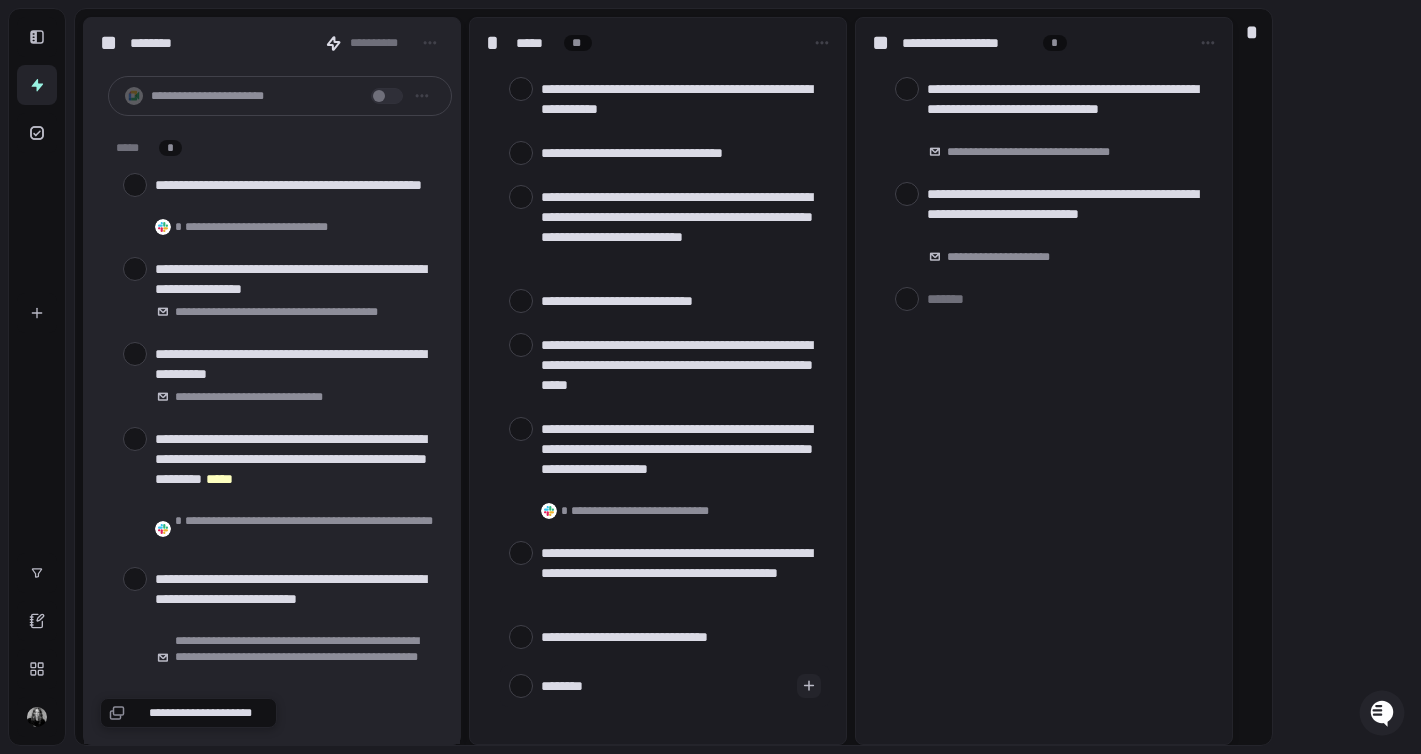 type on "*********" 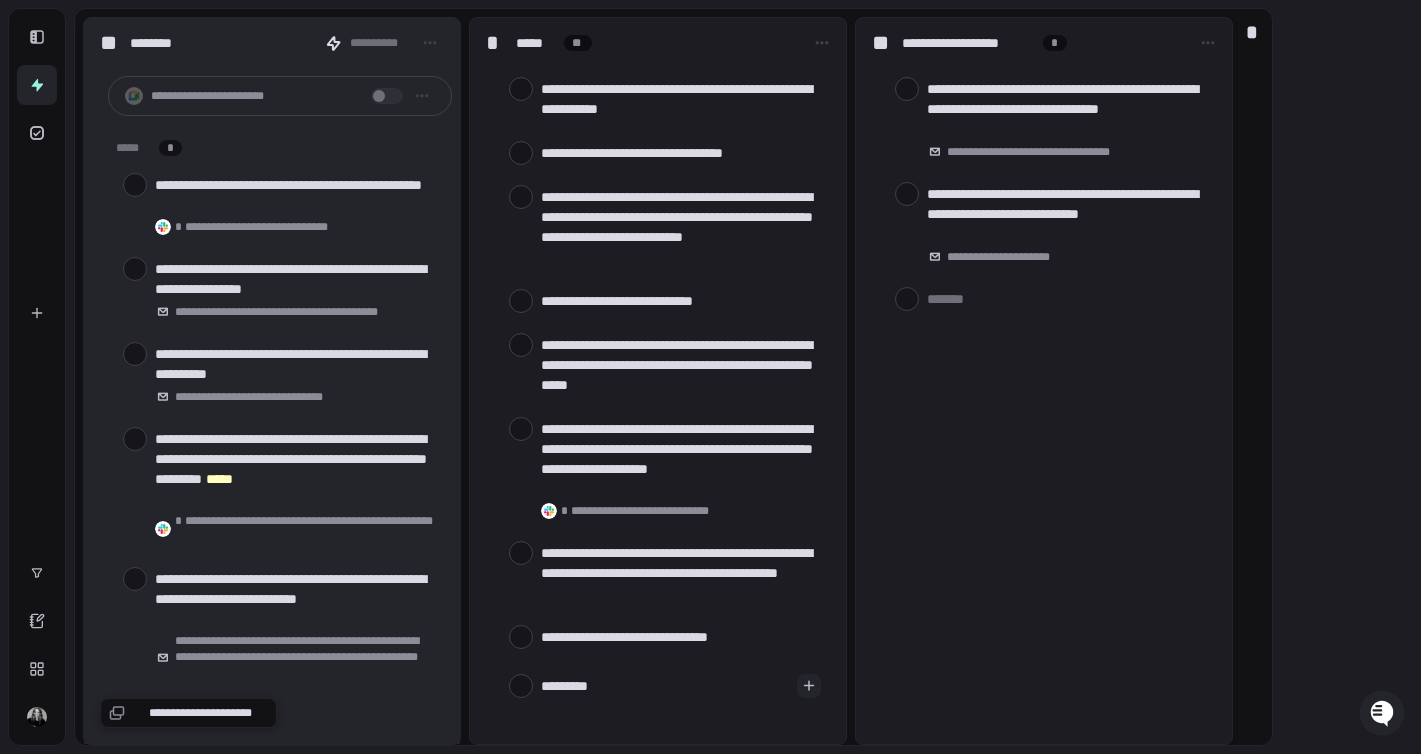 type on "**********" 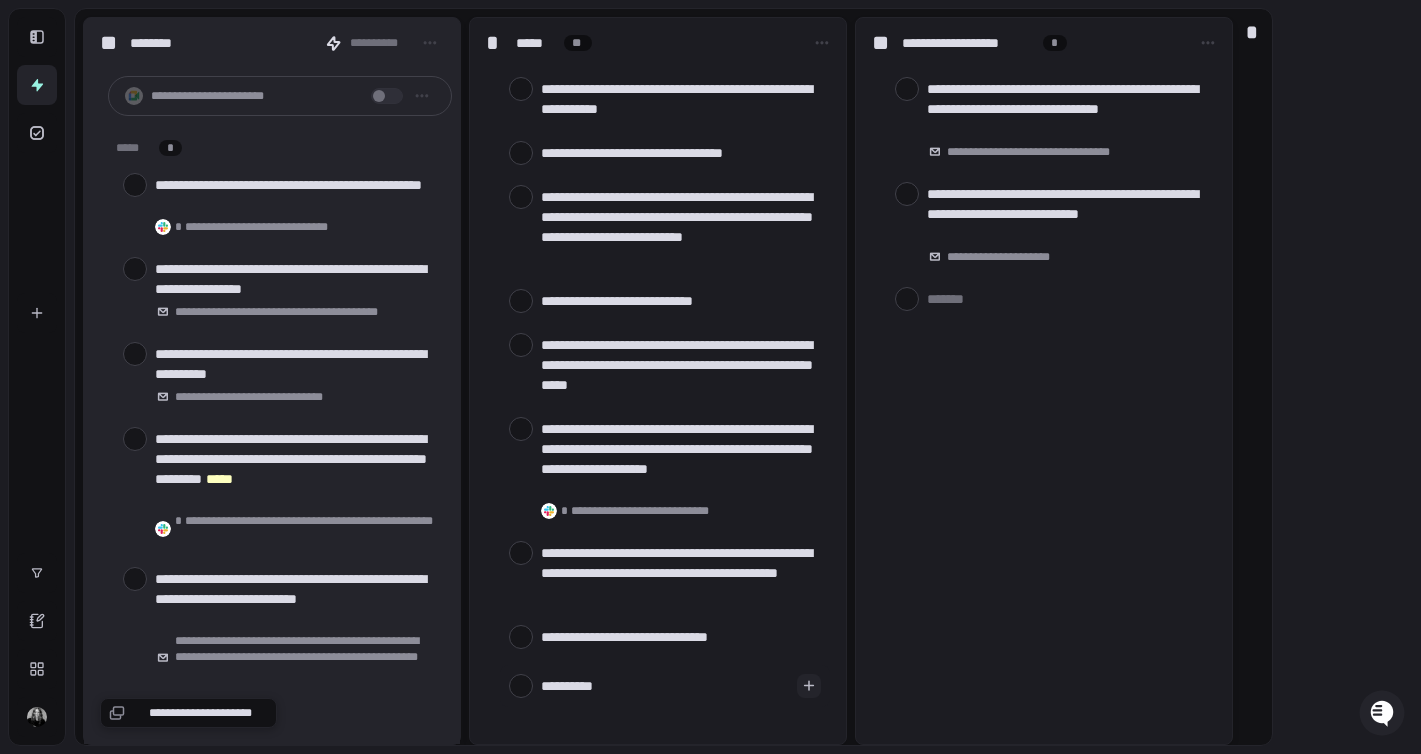 type on "**********" 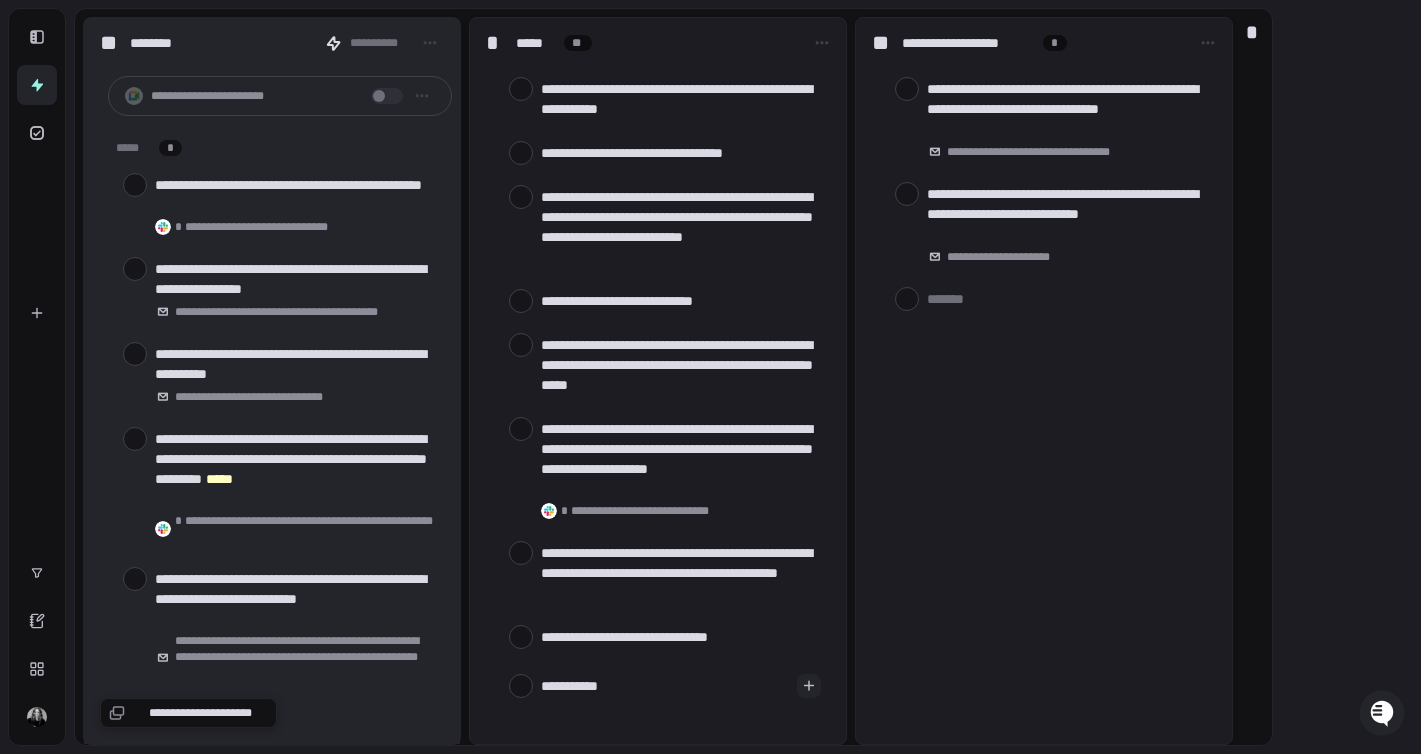type on "**********" 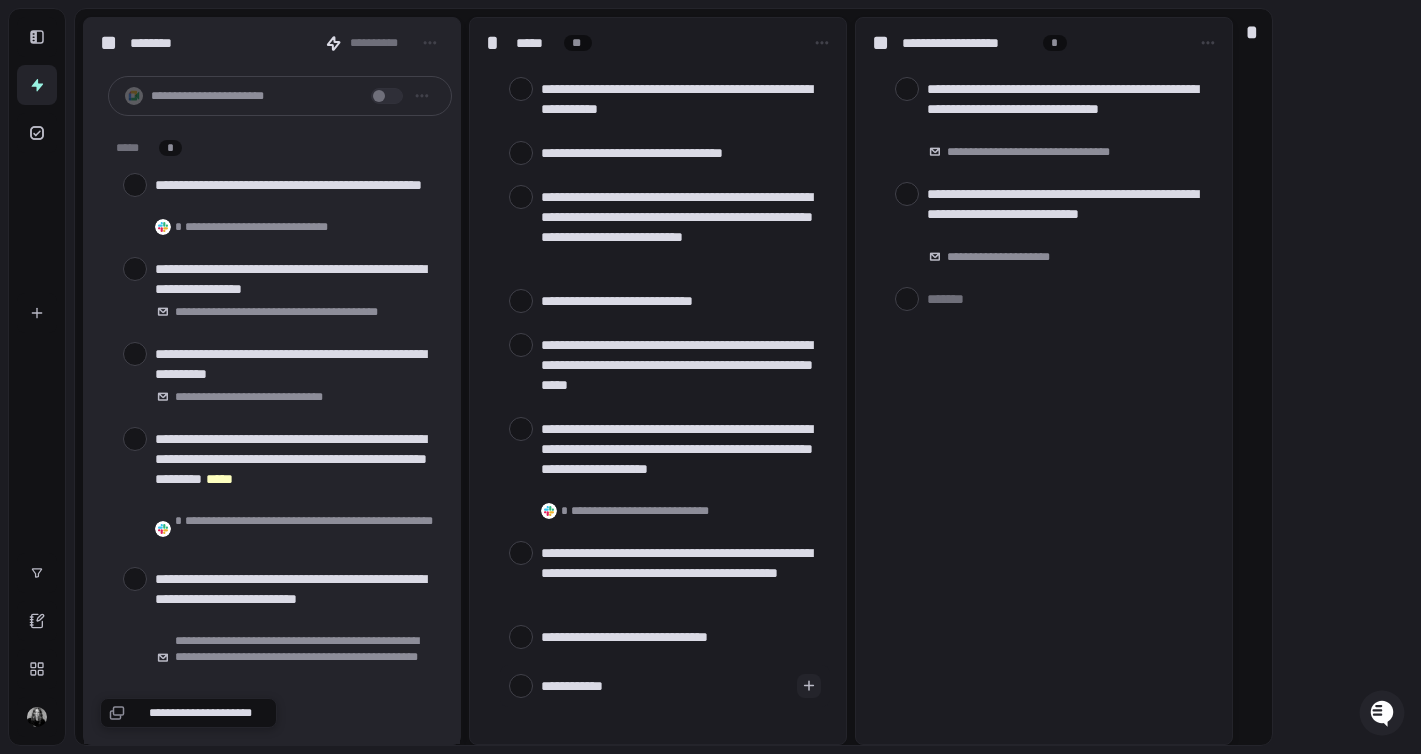 type on "**********" 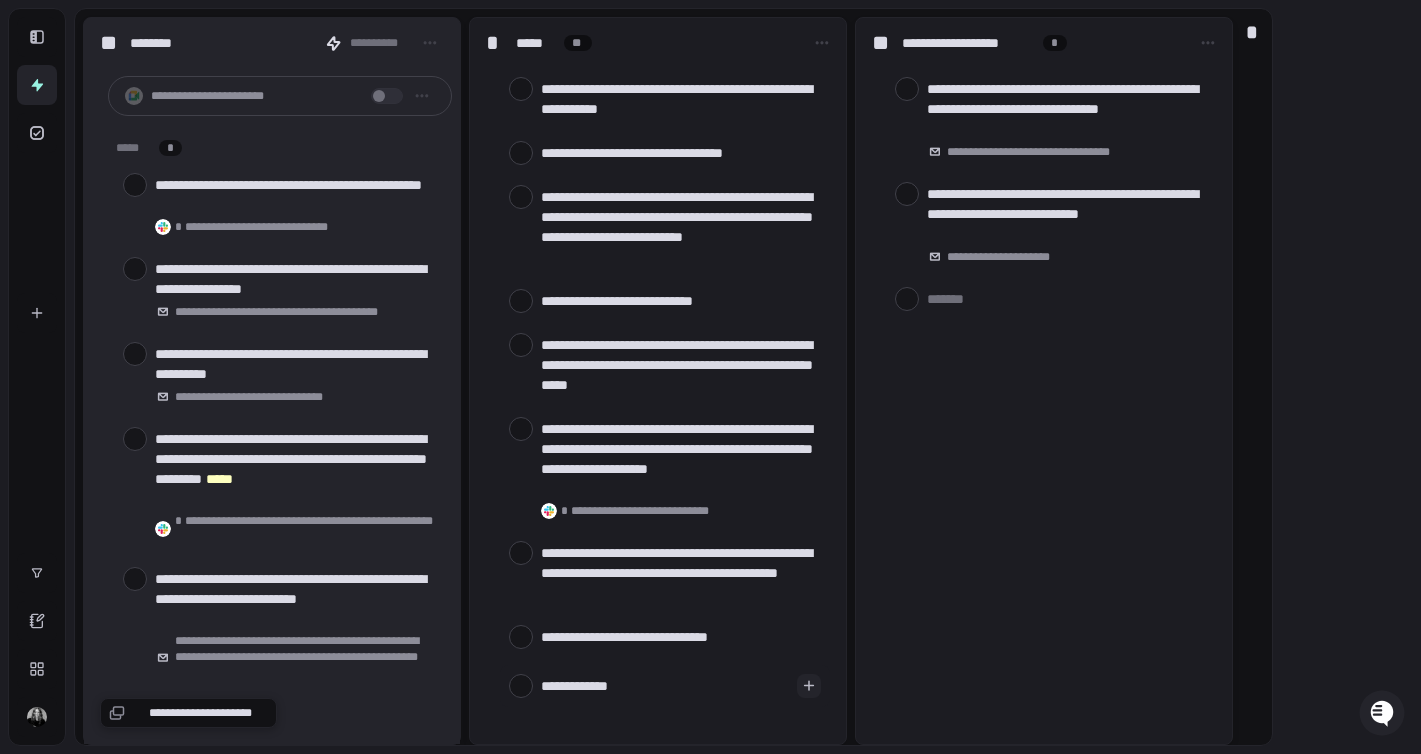 type on "**********" 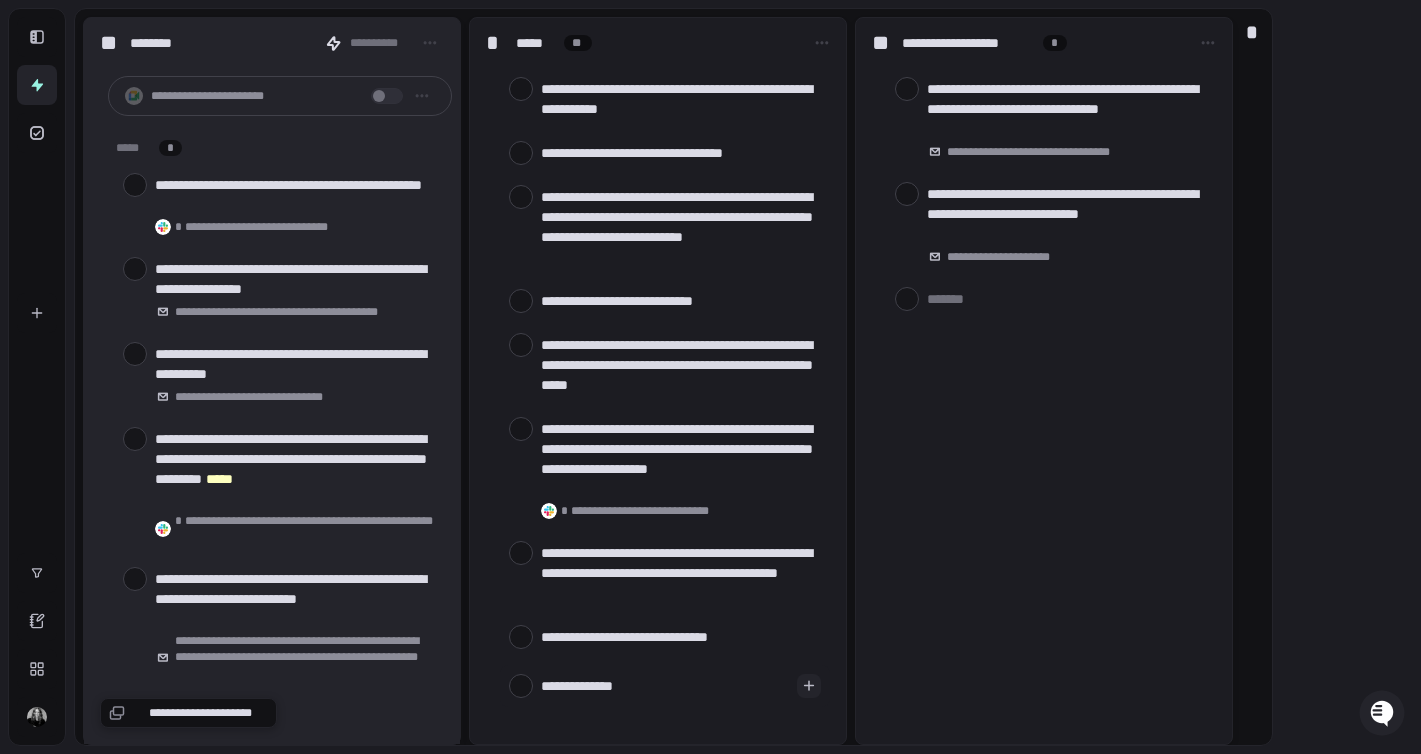 type on "**********" 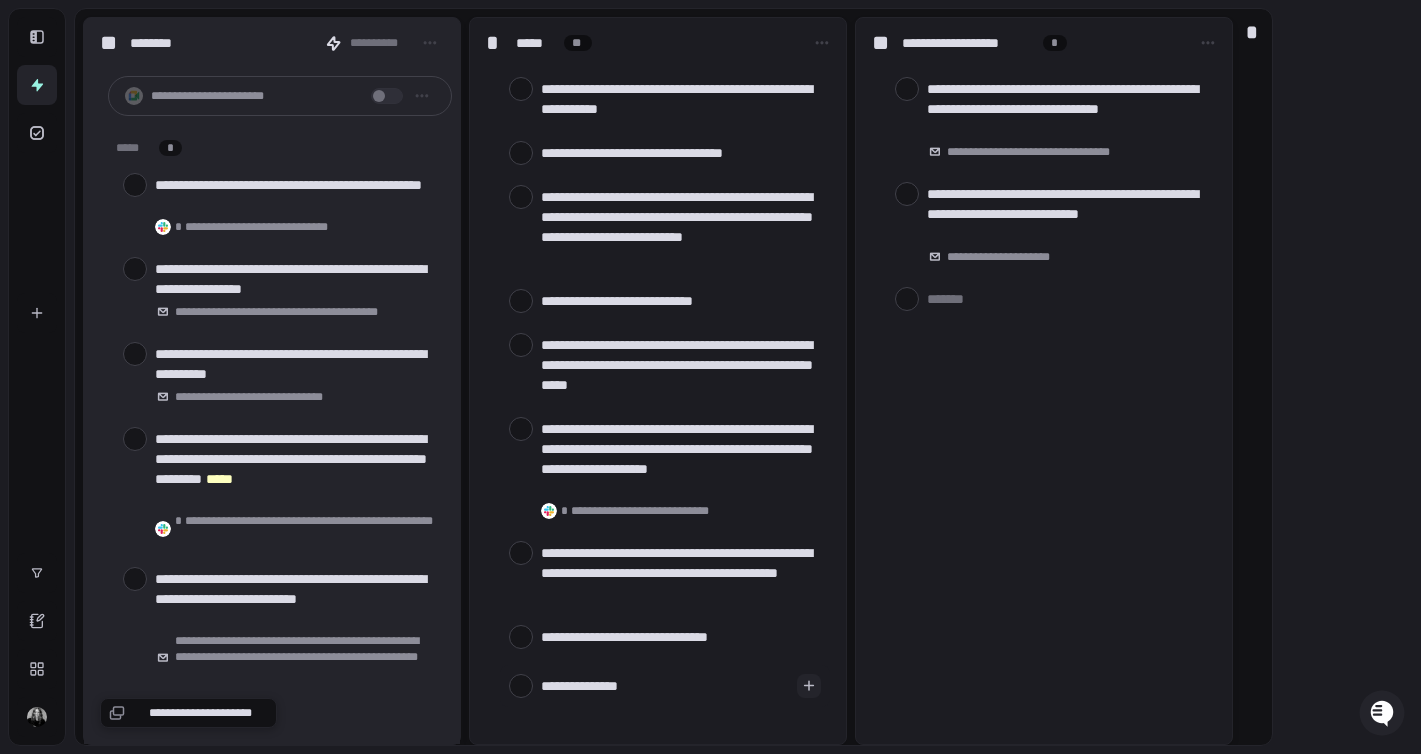 type on "**********" 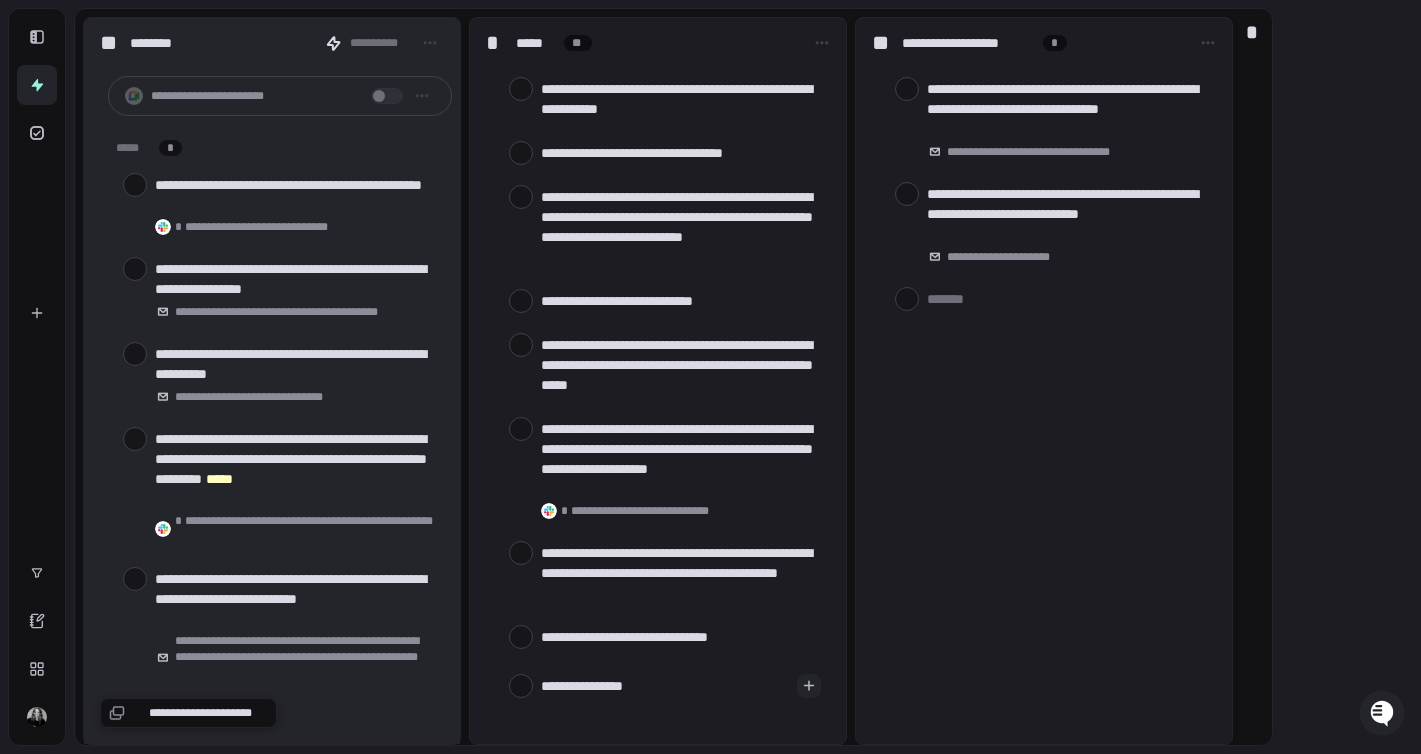 type on "**********" 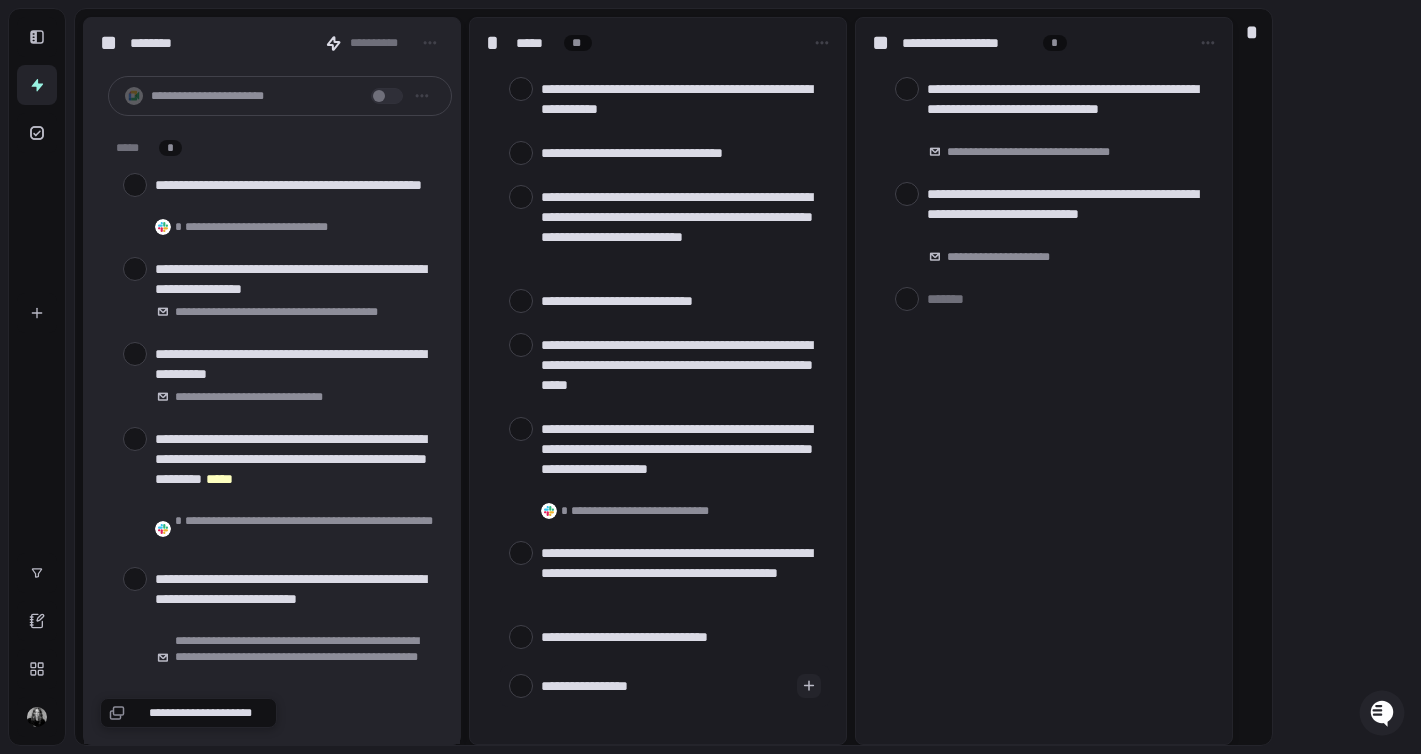 type on "**********" 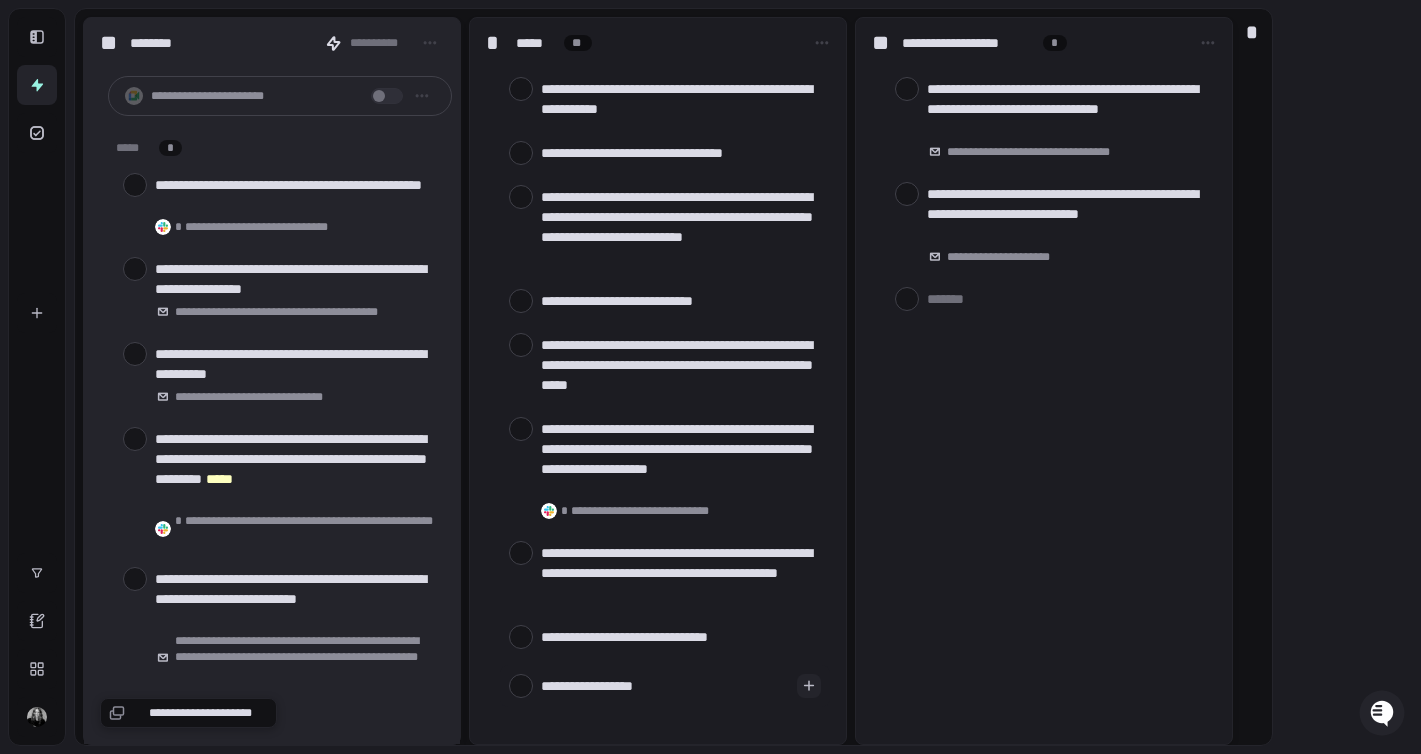 type on "**********" 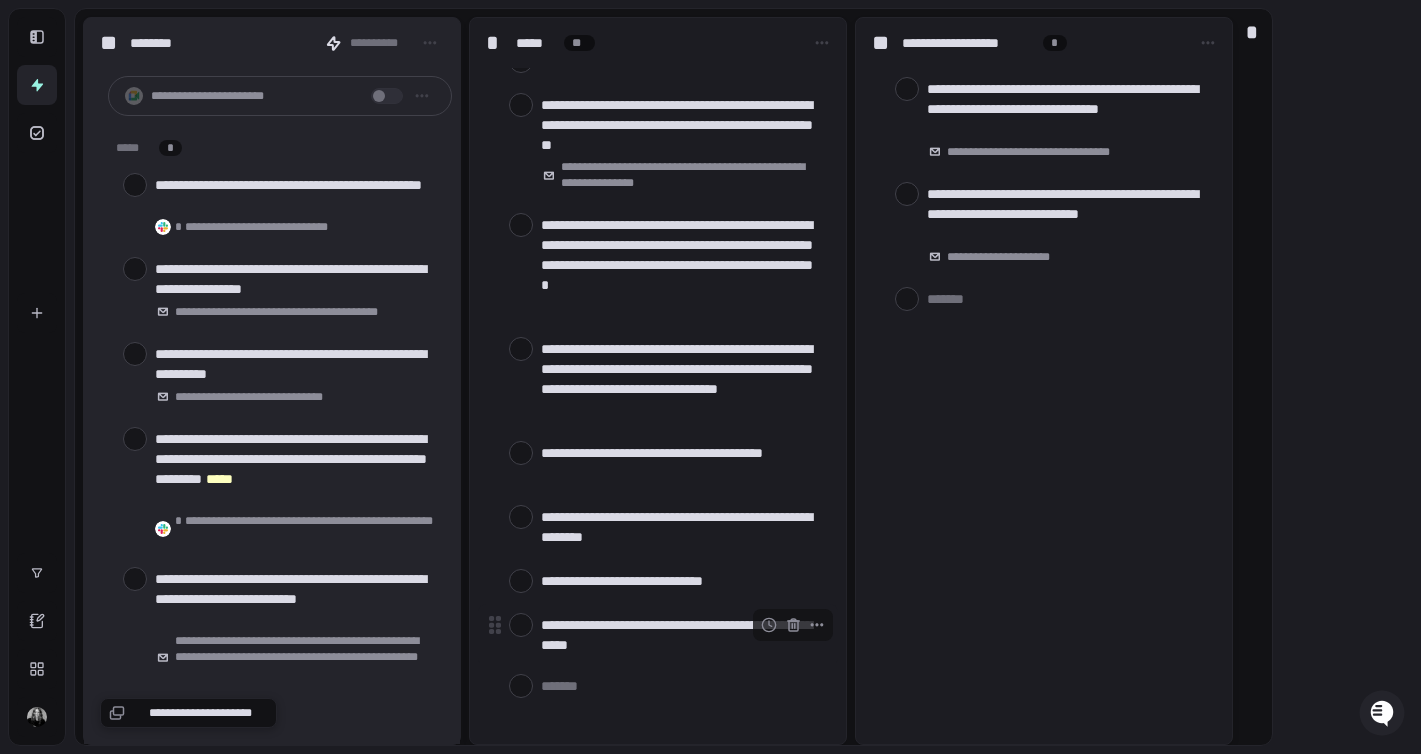 scroll, scrollTop: 968, scrollLeft: 0, axis: vertical 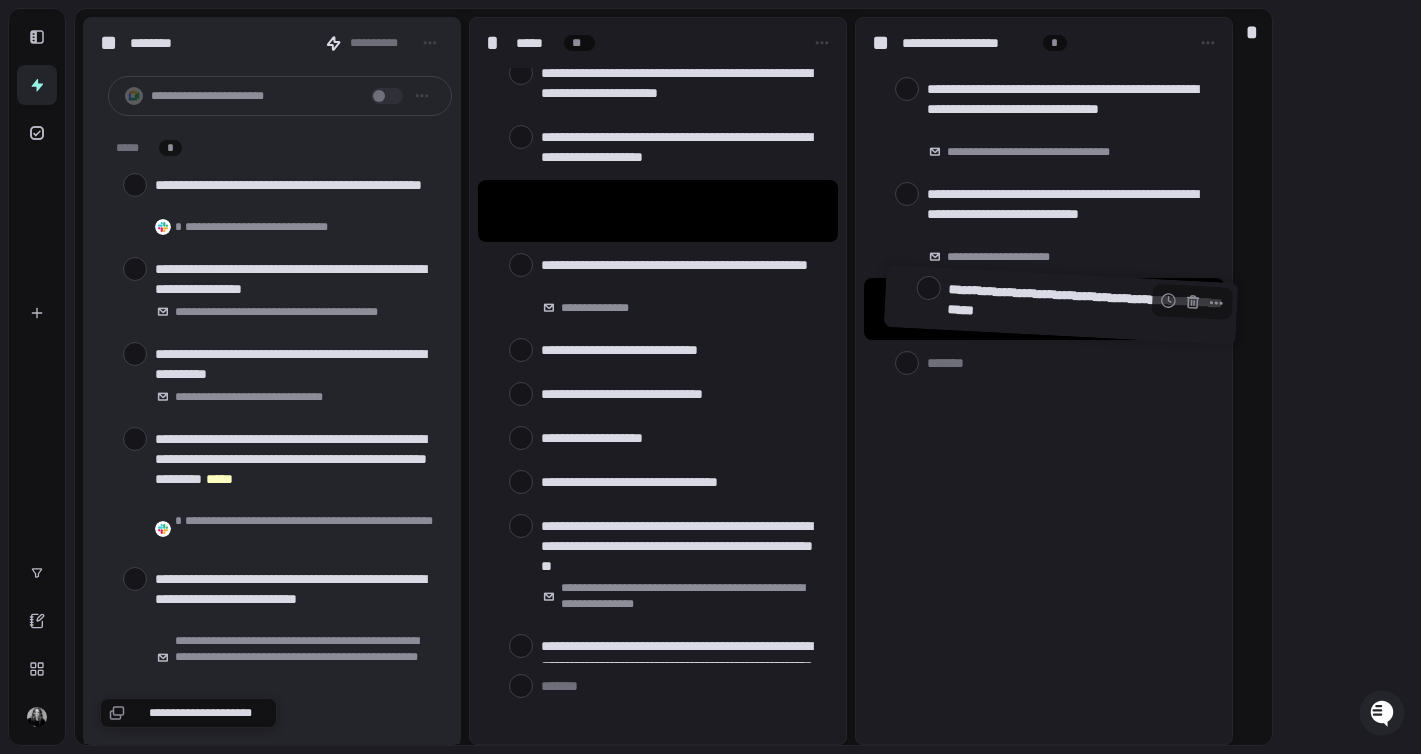 drag, startPoint x: 493, startPoint y: 623, endPoint x: 900, endPoint y: 296, distance: 522.09 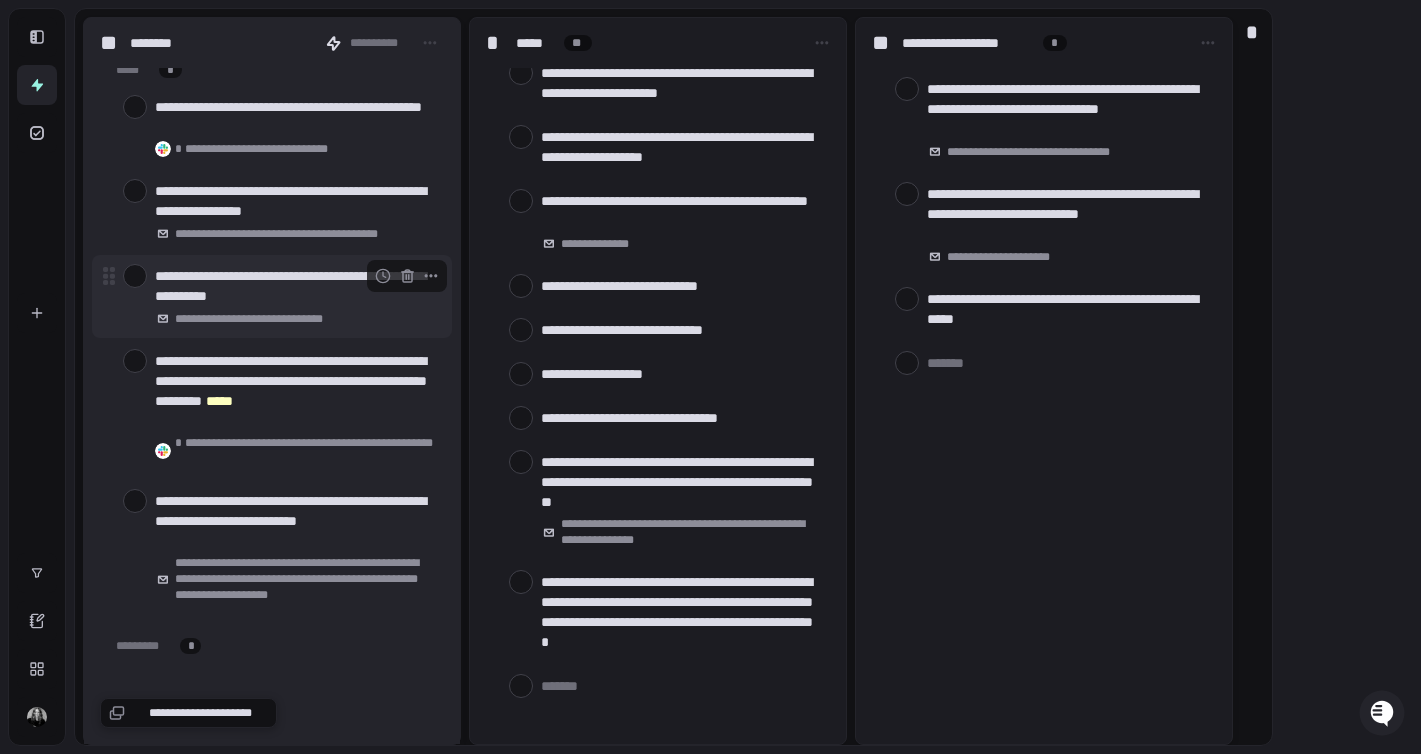 scroll, scrollTop: 82, scrollLeft: 0, axis: vertical 